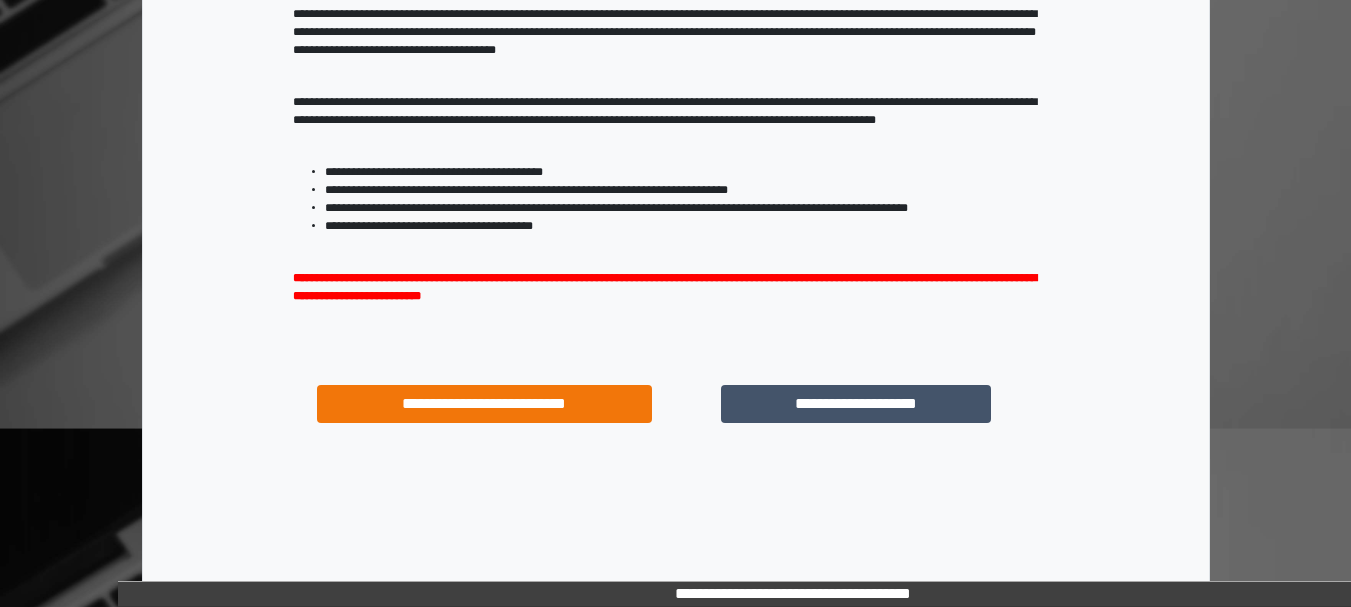 scroll, scrollTop: 321, scrollLeft: 0, axis: vertical 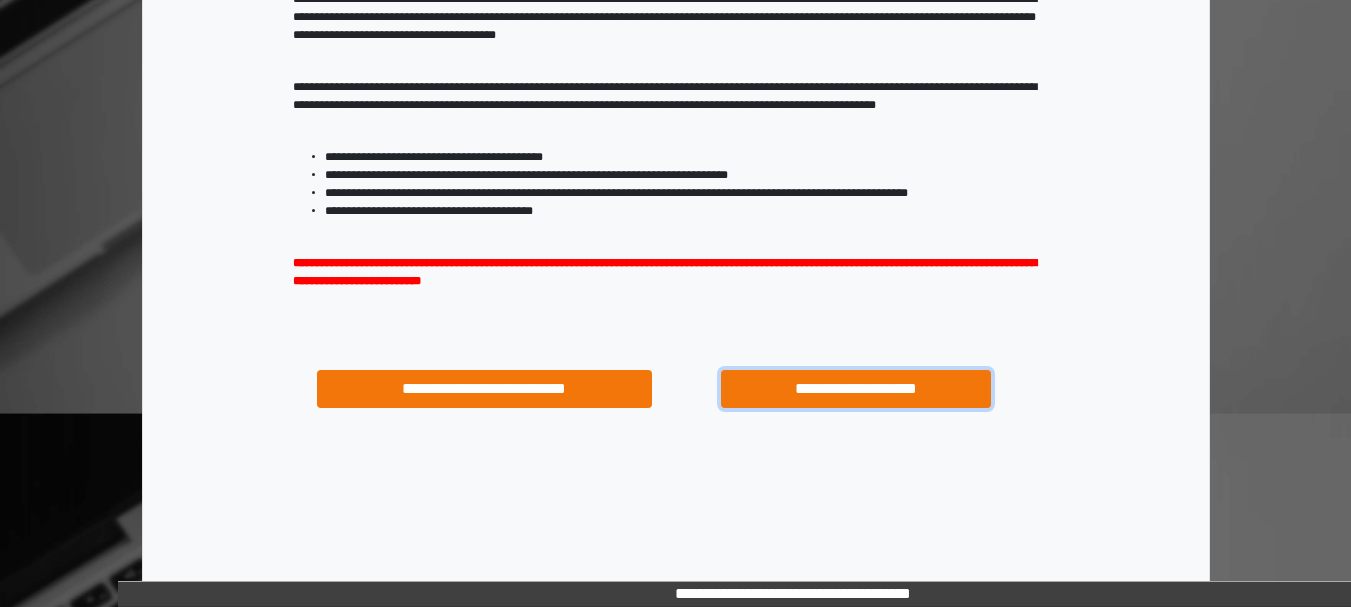 click on "**********" at bounding box center (855, 389) 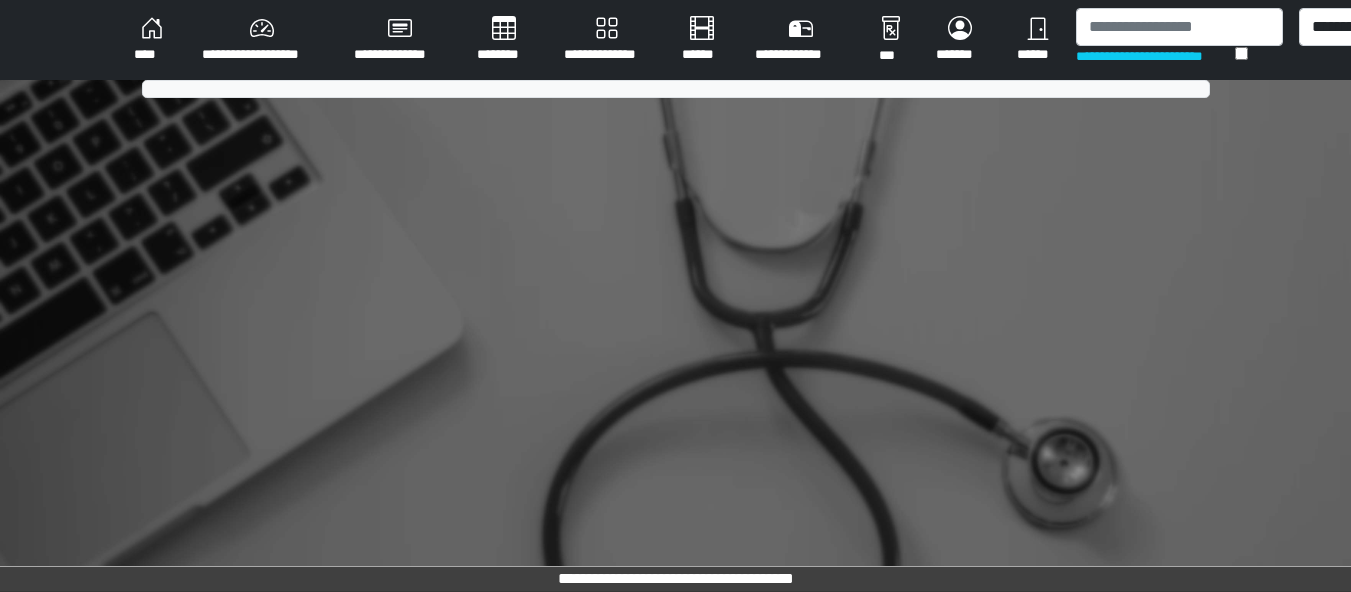 scroll, scrollTop: 0, scrollLeft: 0, axis: both 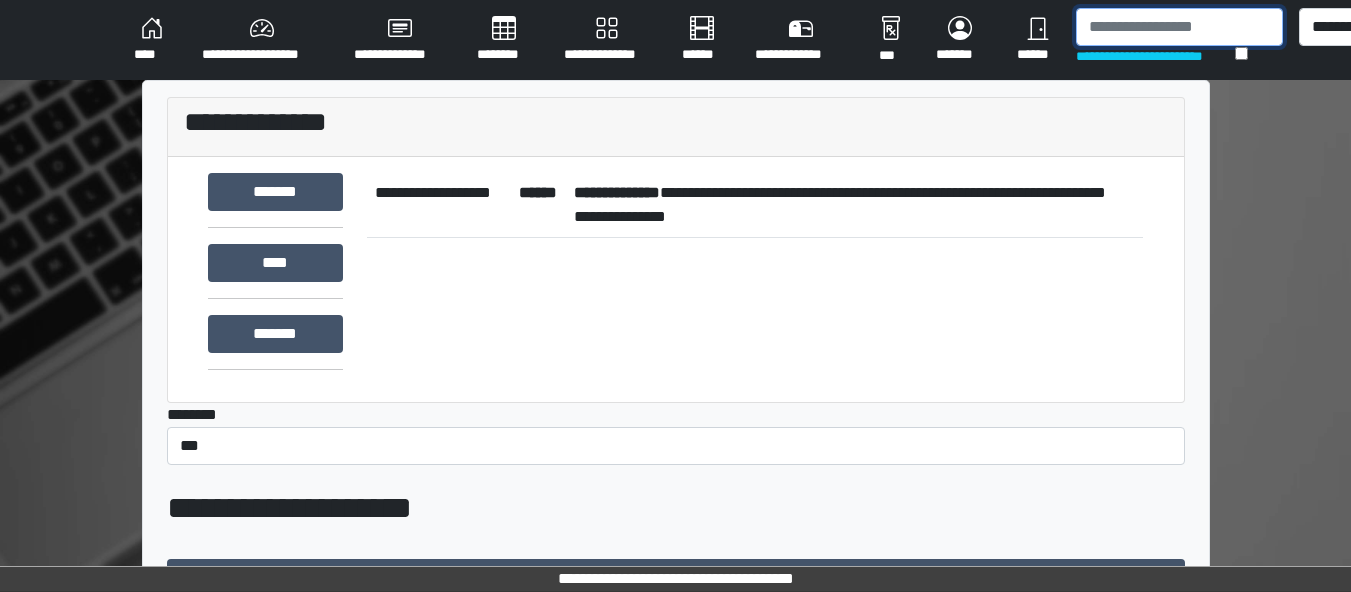 click at bounding box center [1179, 27] 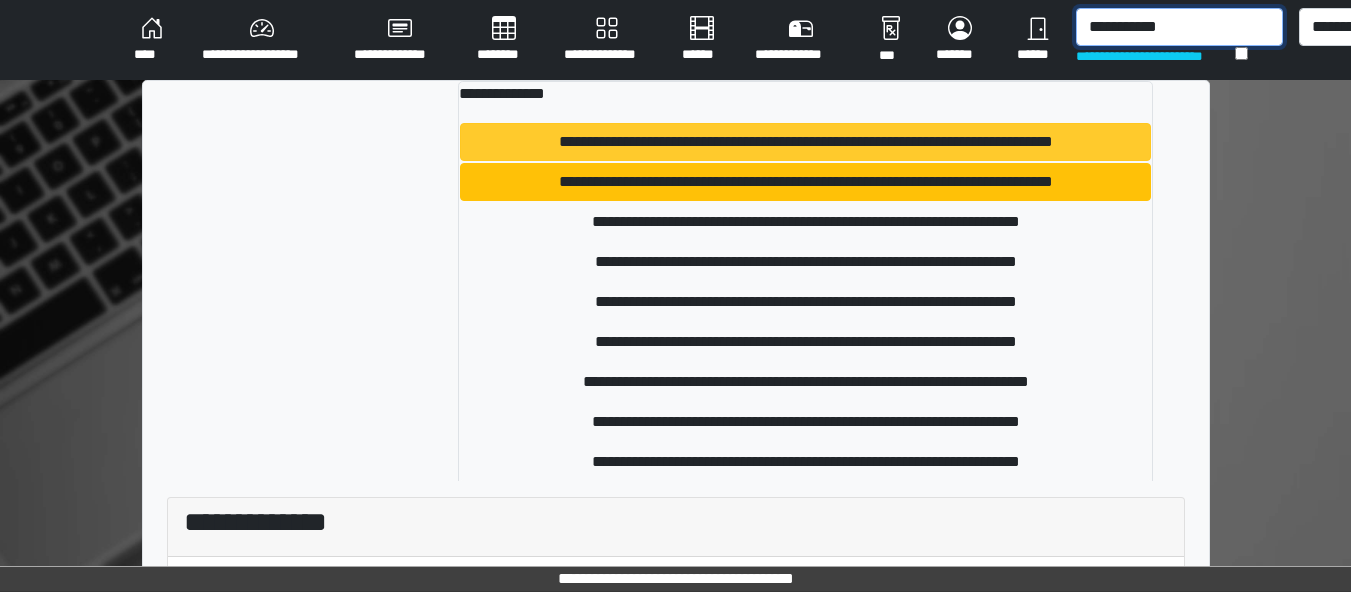 type on "**********" 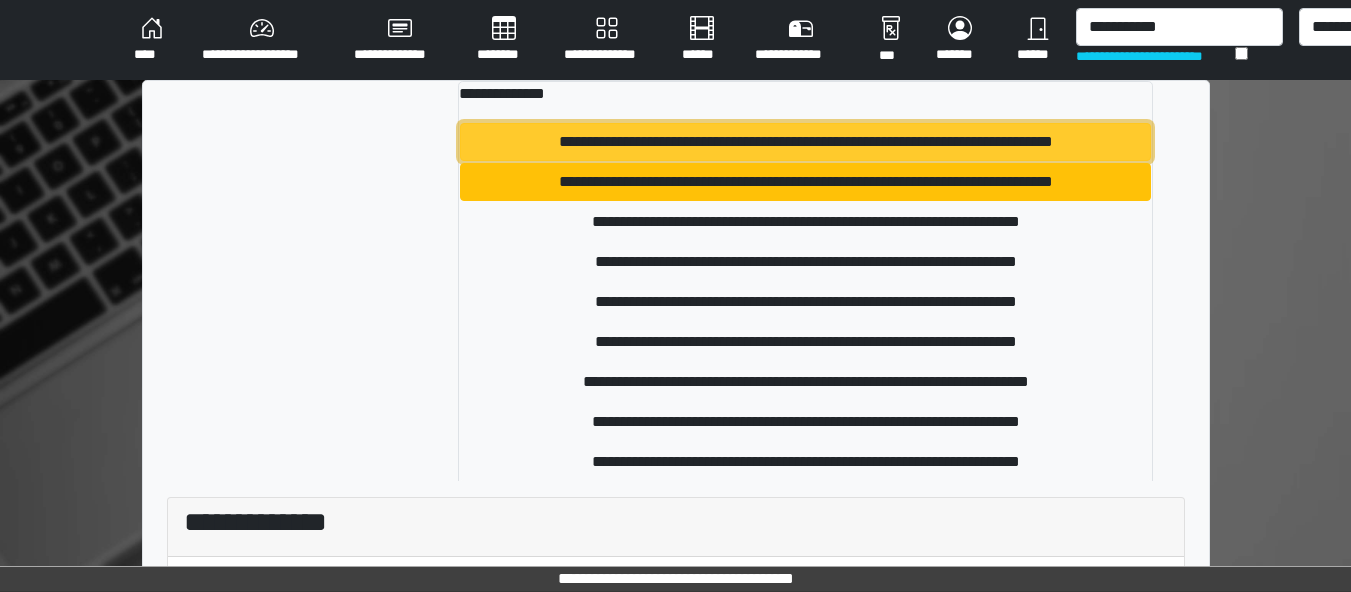 click on "**********" at bounding box center [805, 142] 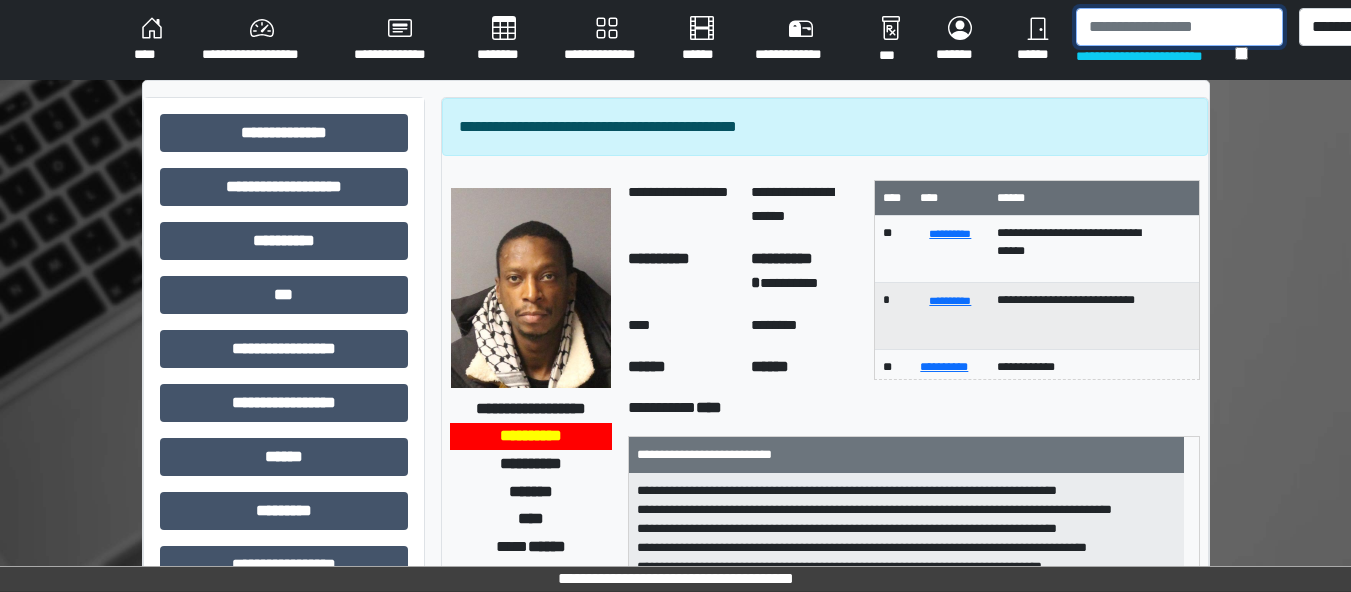 click at bounding box center (1179, 27) 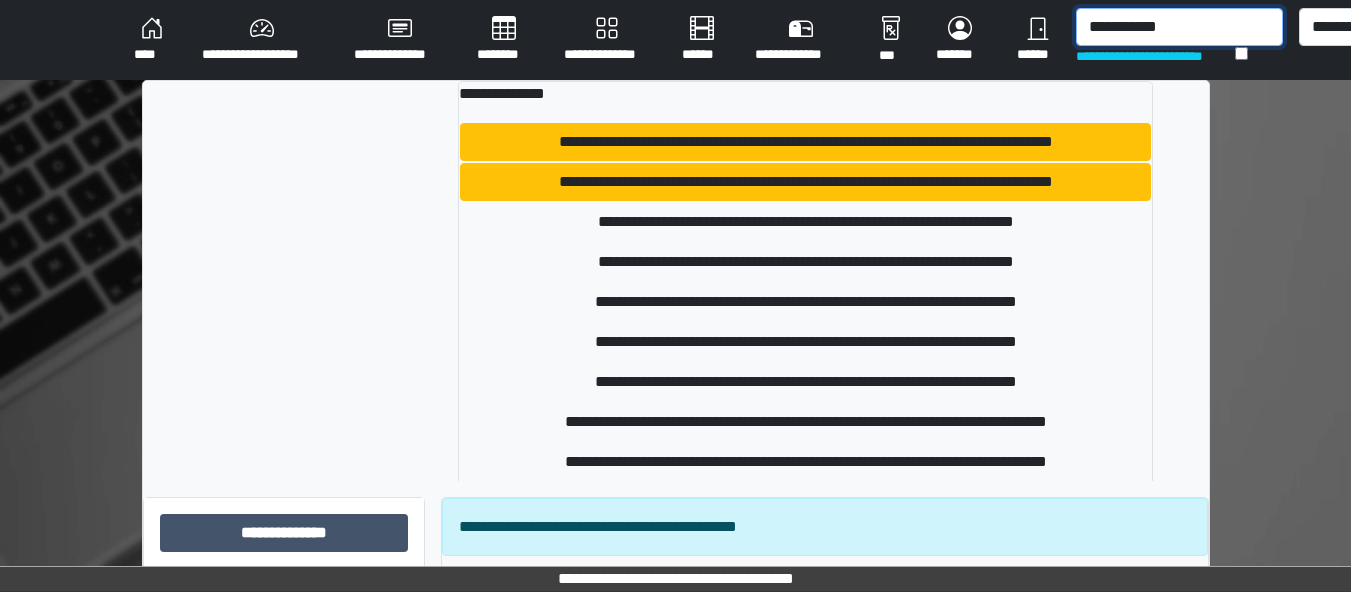 type on "**********" 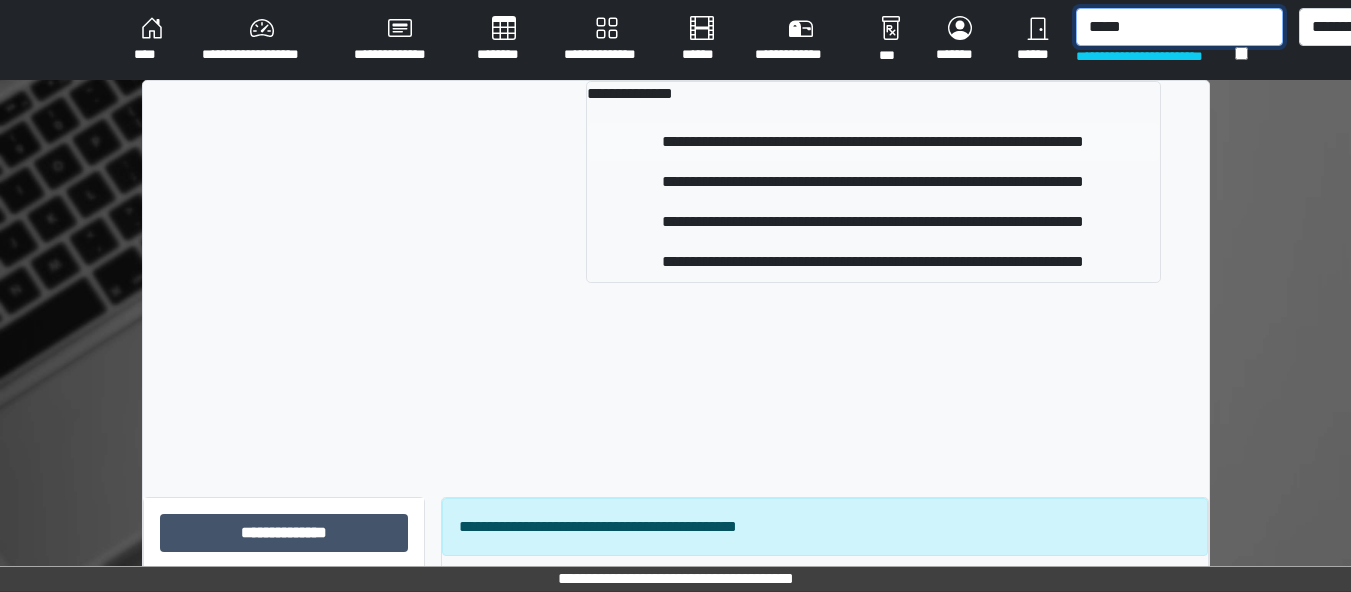 type on "*****" 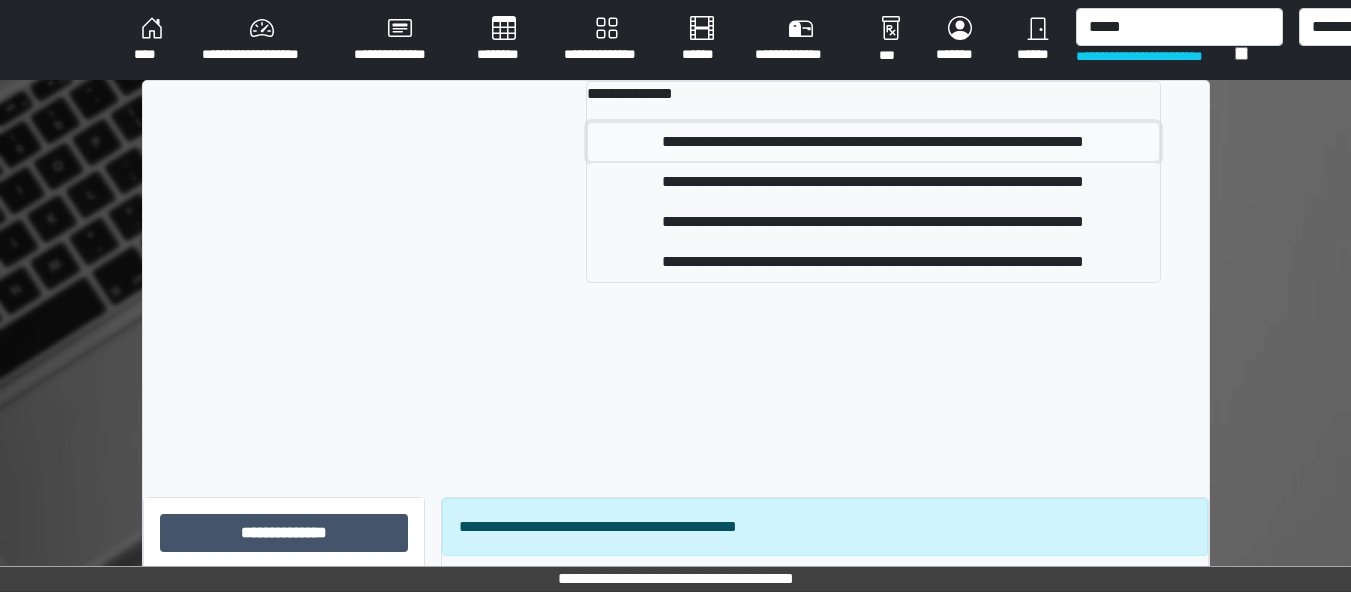 click on "**********" at bounding box center [873, 142] 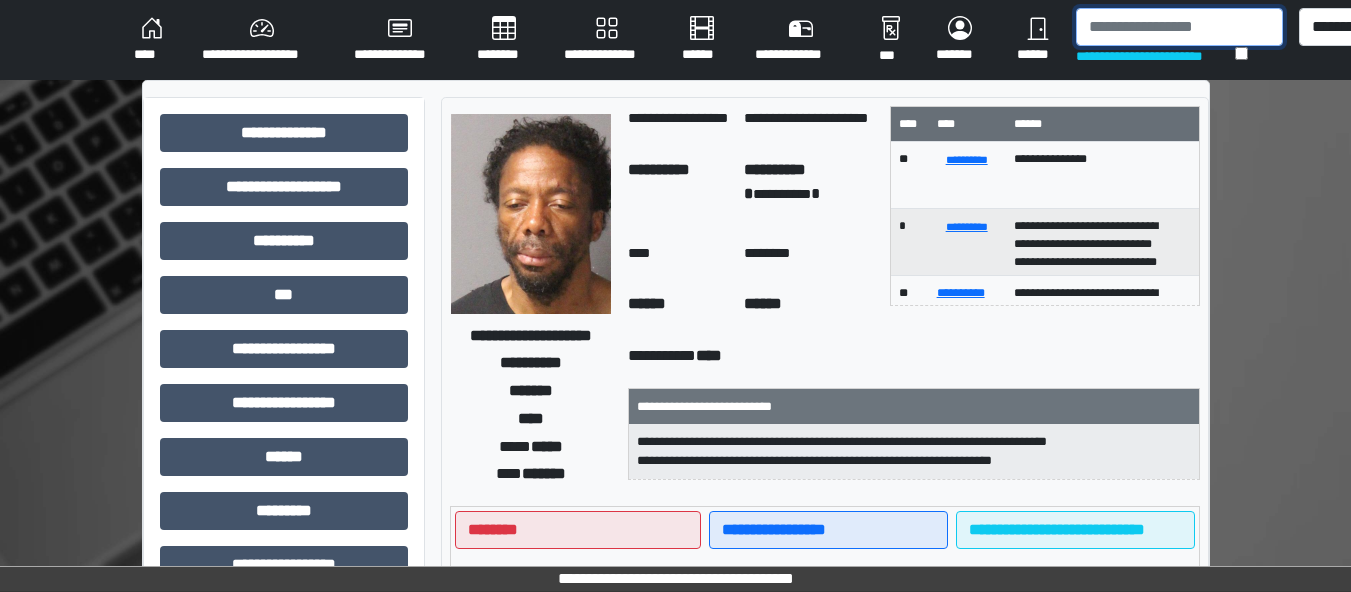 click at bounding box center [1179, 27] 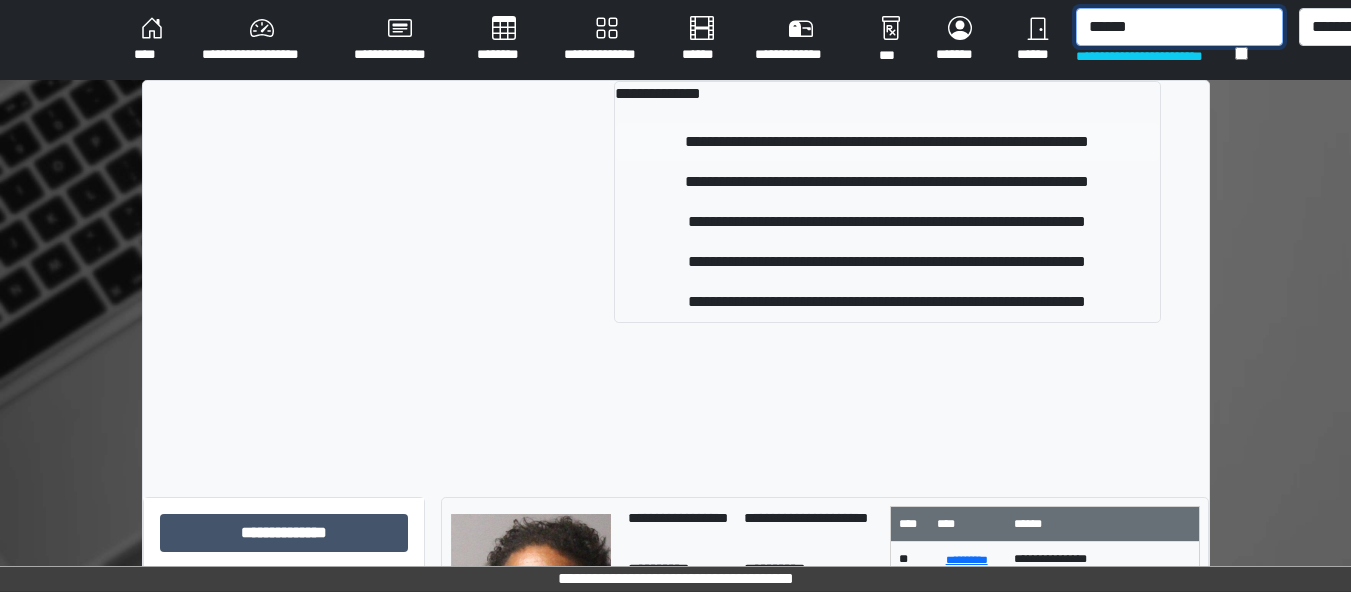 type on "******" 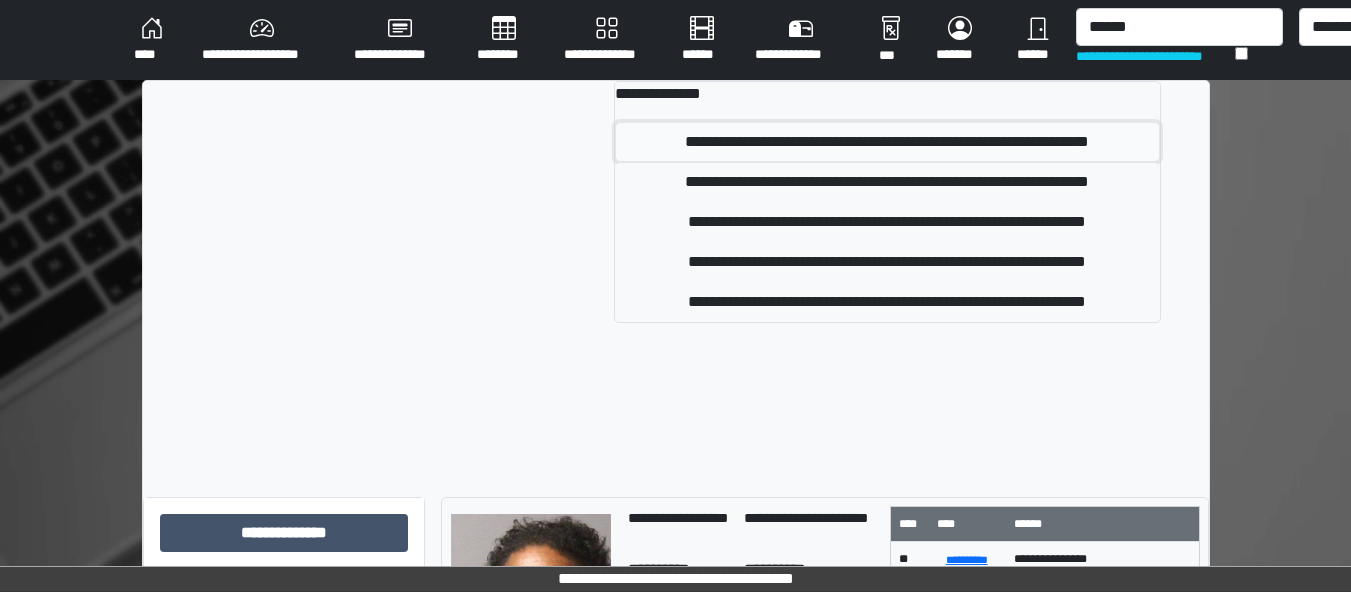 click on "**********" at bounding box center (887, 142) 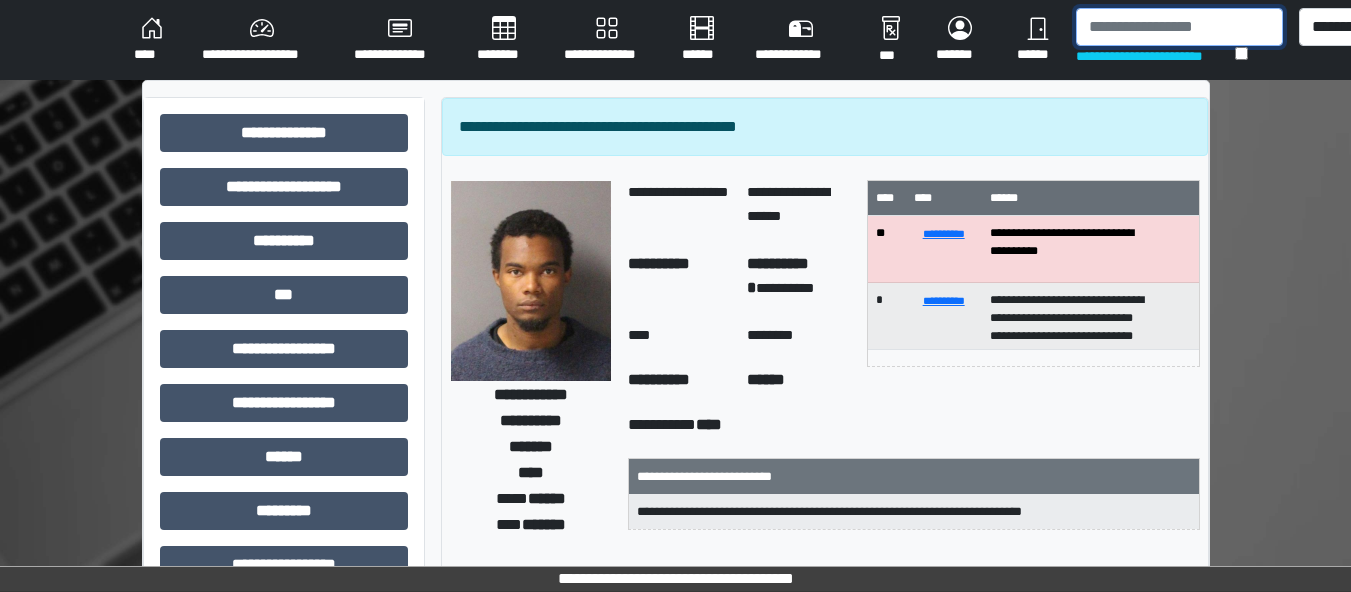 click at bounding box center (1179, 27) 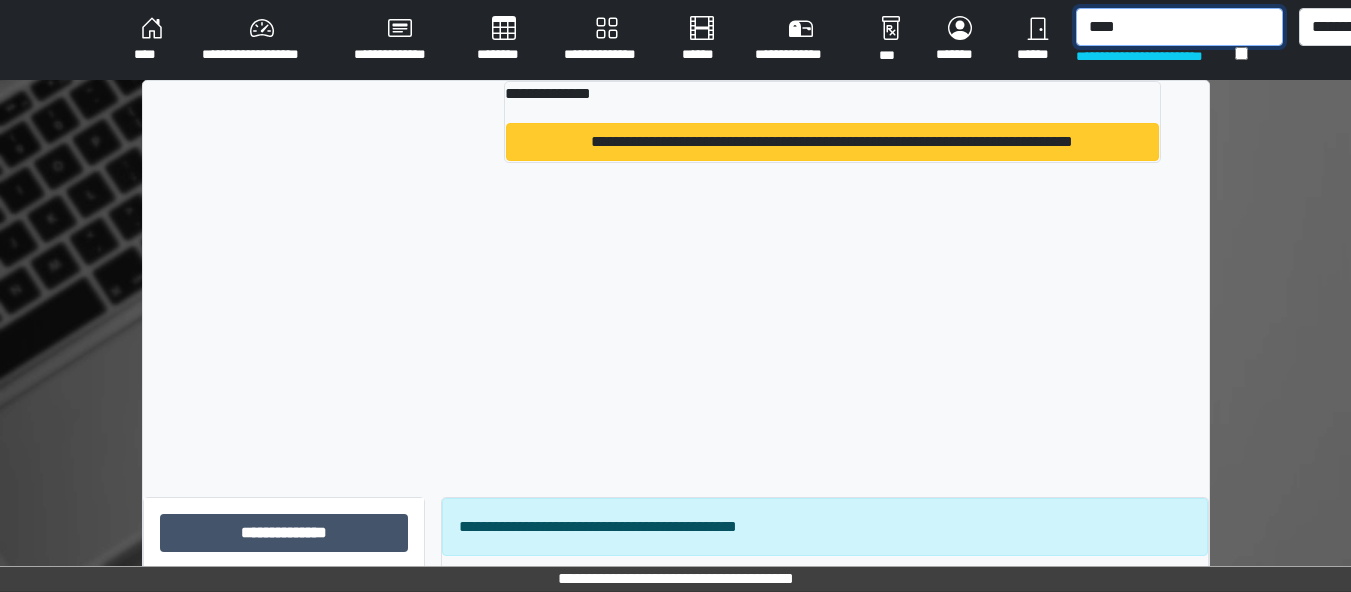type on "****" 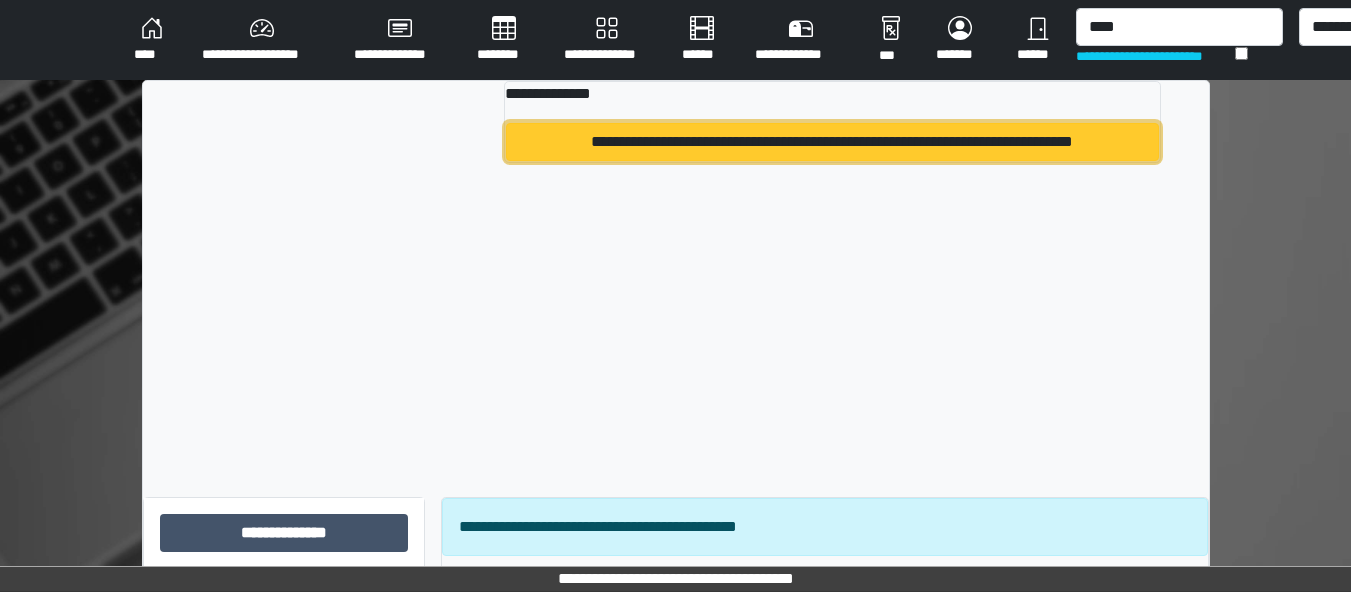 click on "**********" at bounding box center [832, 142] 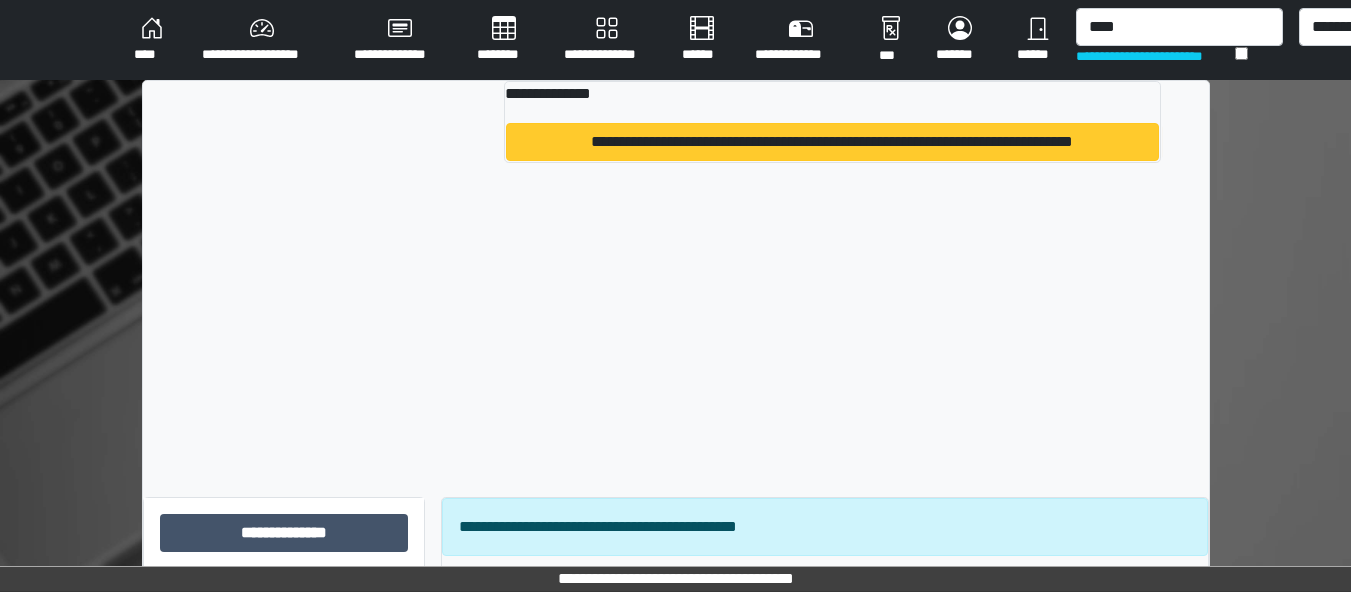 type 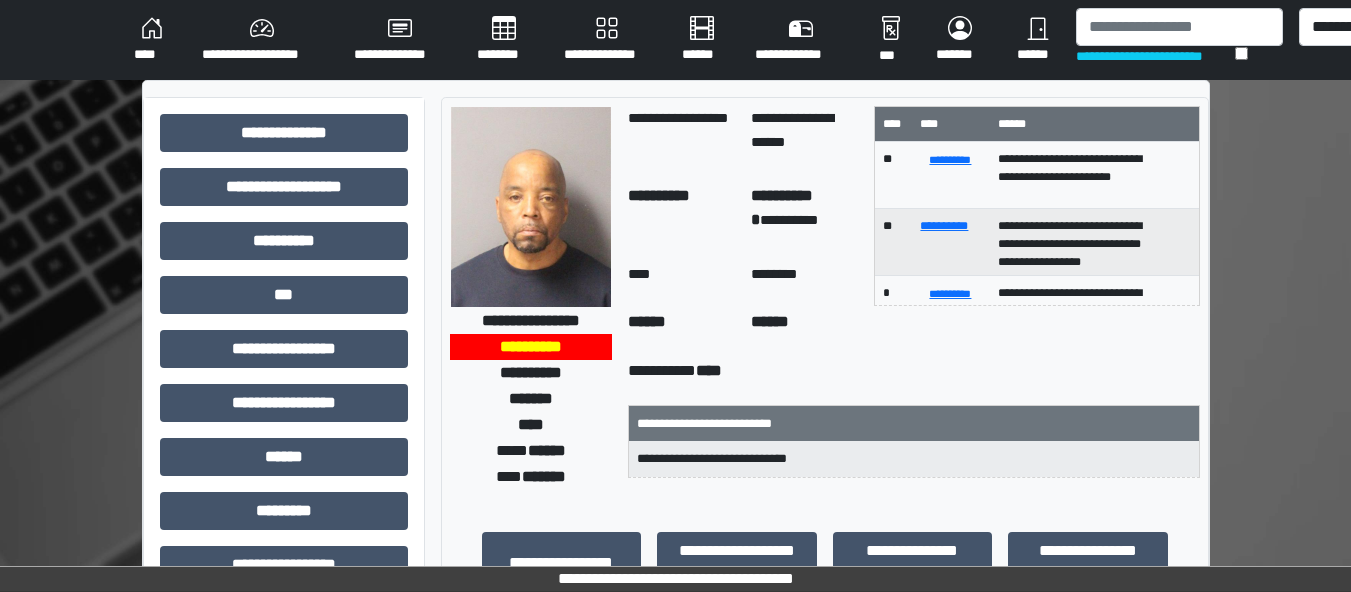 click on "****" at bounding box center (152, 40) 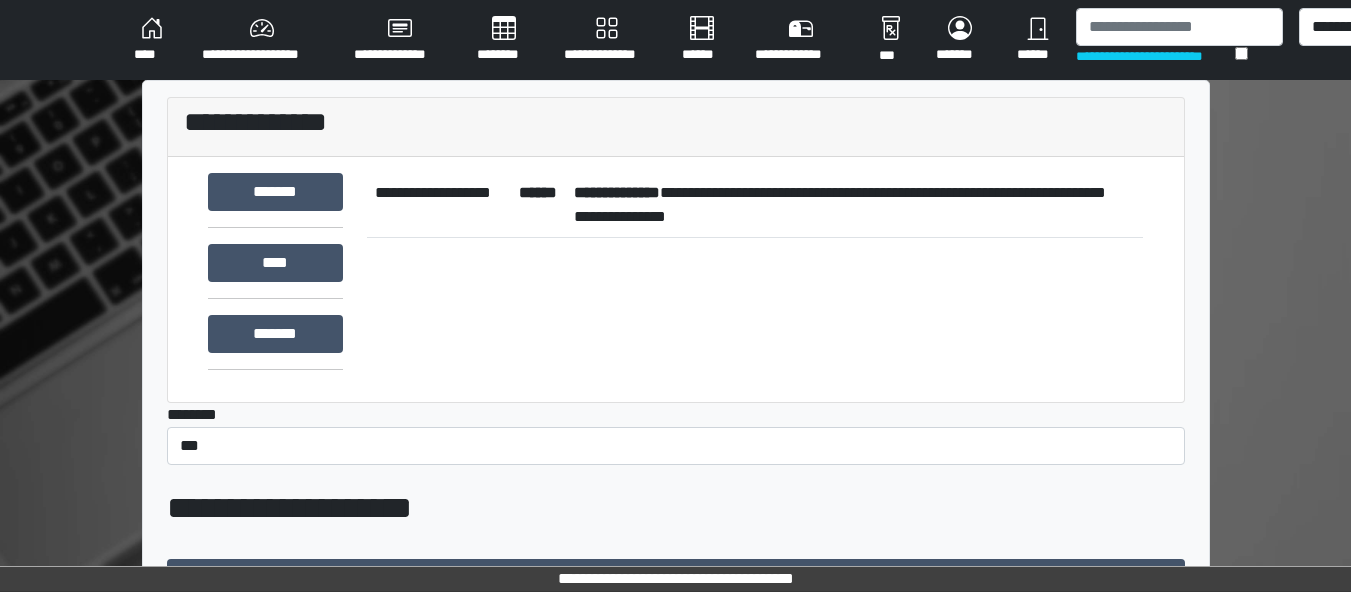 scroll, scrollTop: 0, scrollLeft: 0, axis: both 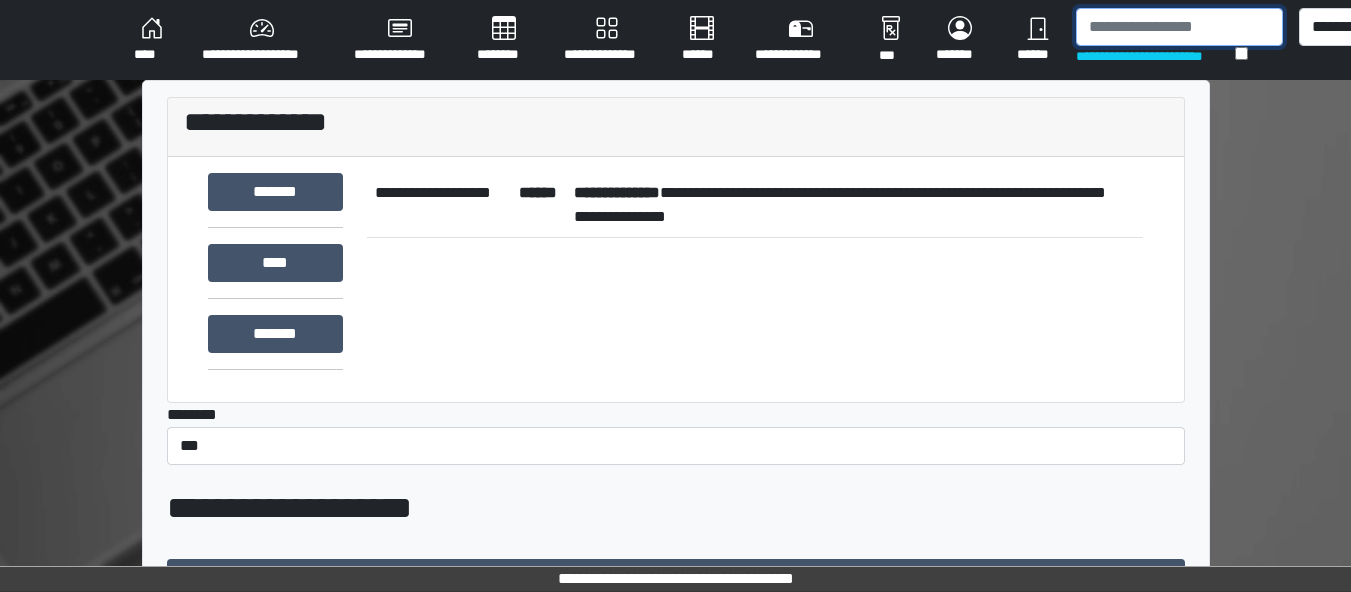 click at bounding box center [1179, 27] 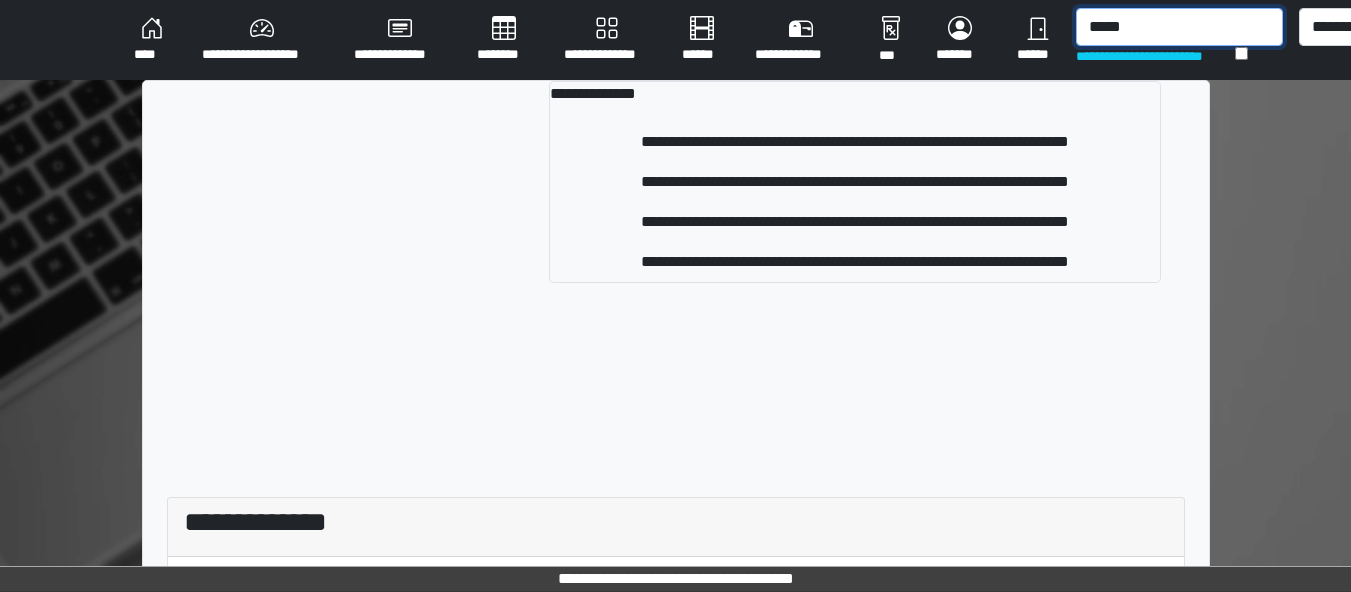 drag, startPoint x: 1157, startPoint y: 21, endPoint x: 1051, endPoint y: 32, distance: 106.56923 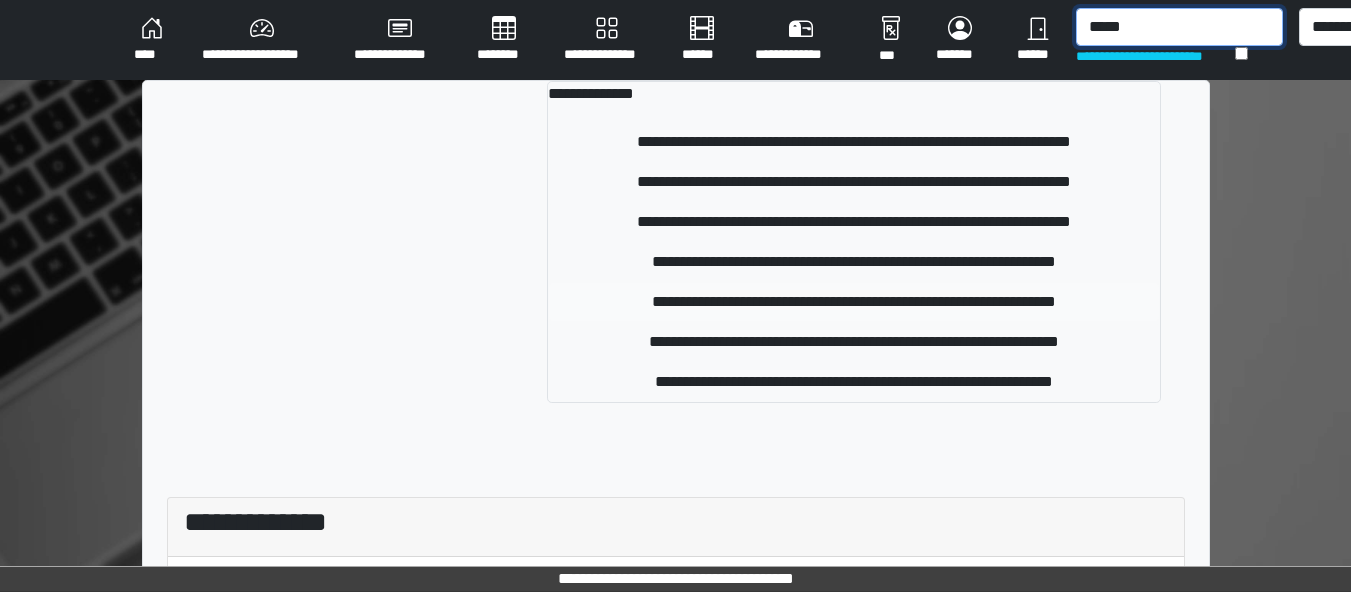 type on "*****" 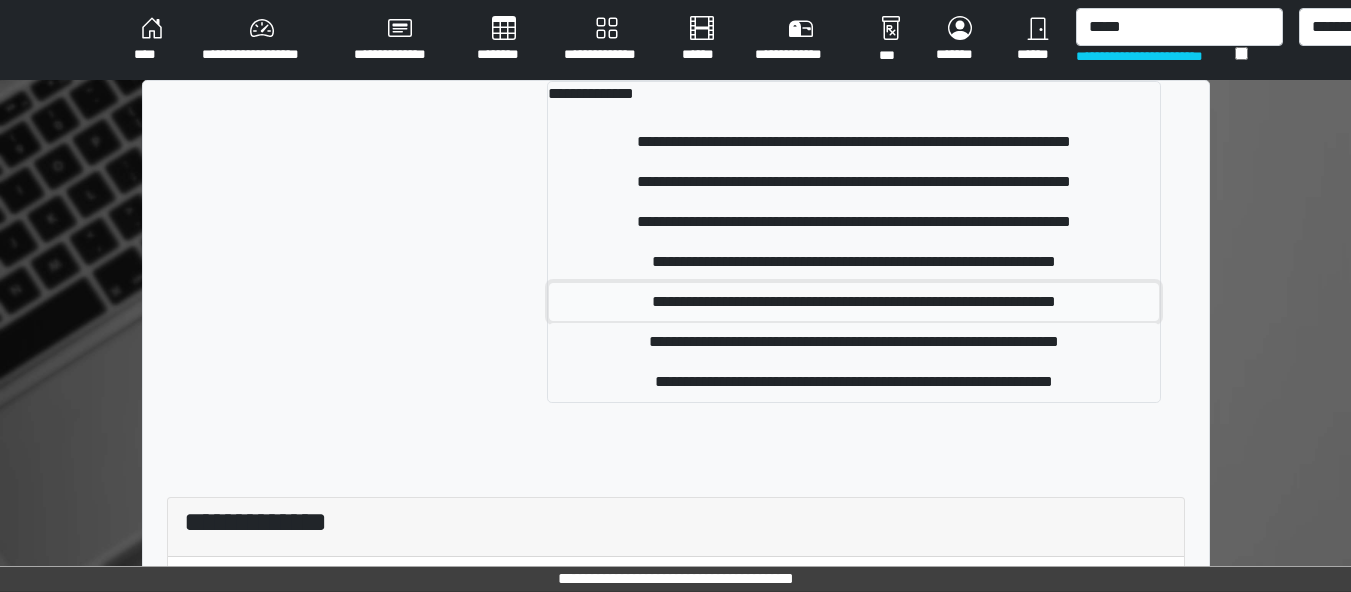 click on "**********" at bounding box center (854, 302) 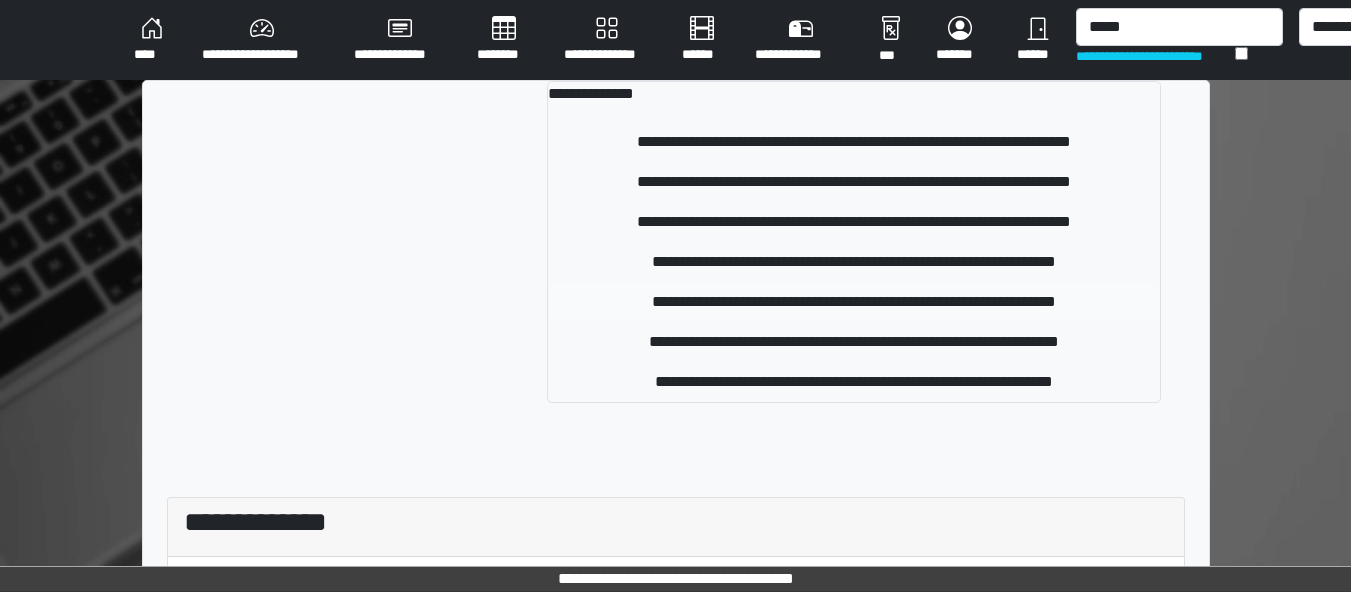 type 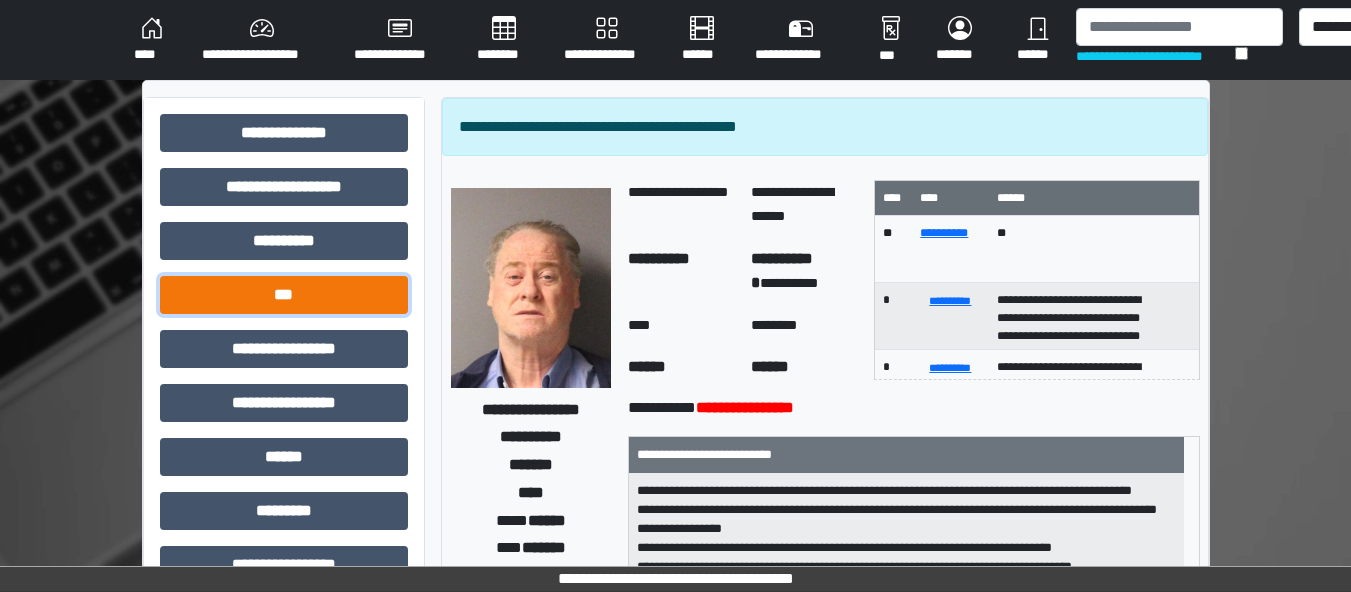 click on "***" at bounding box center [284, 295] 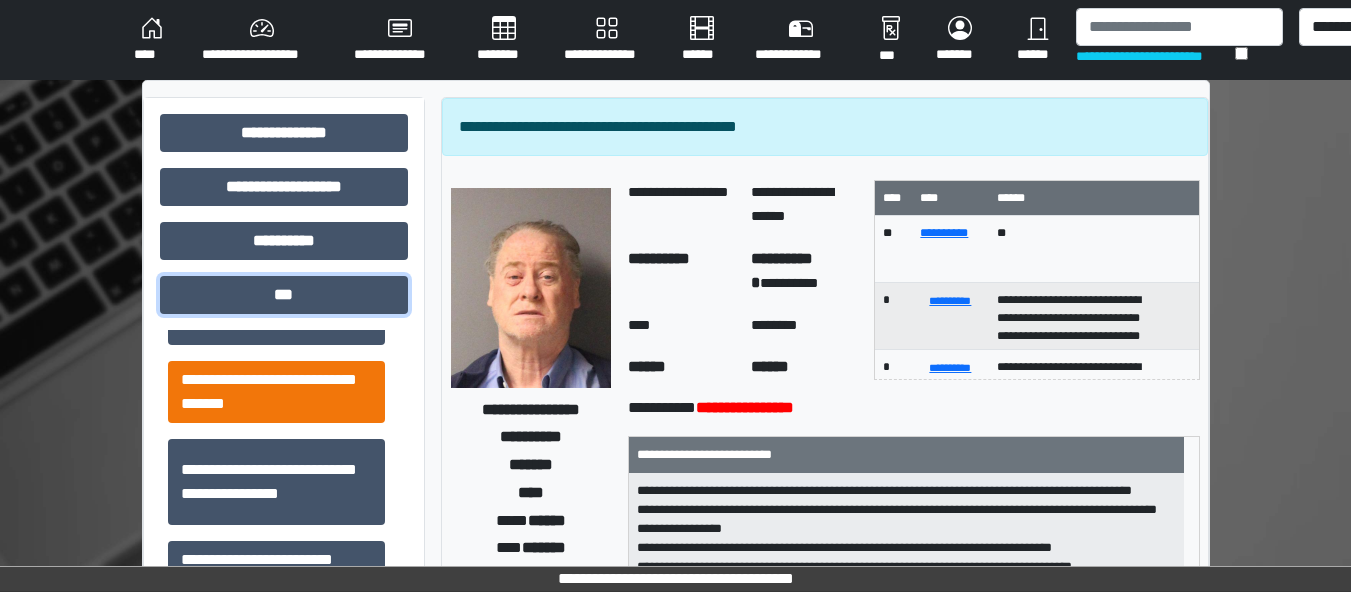scroll, scrollTop: 200, scrollLeft: 0, axis: vertical 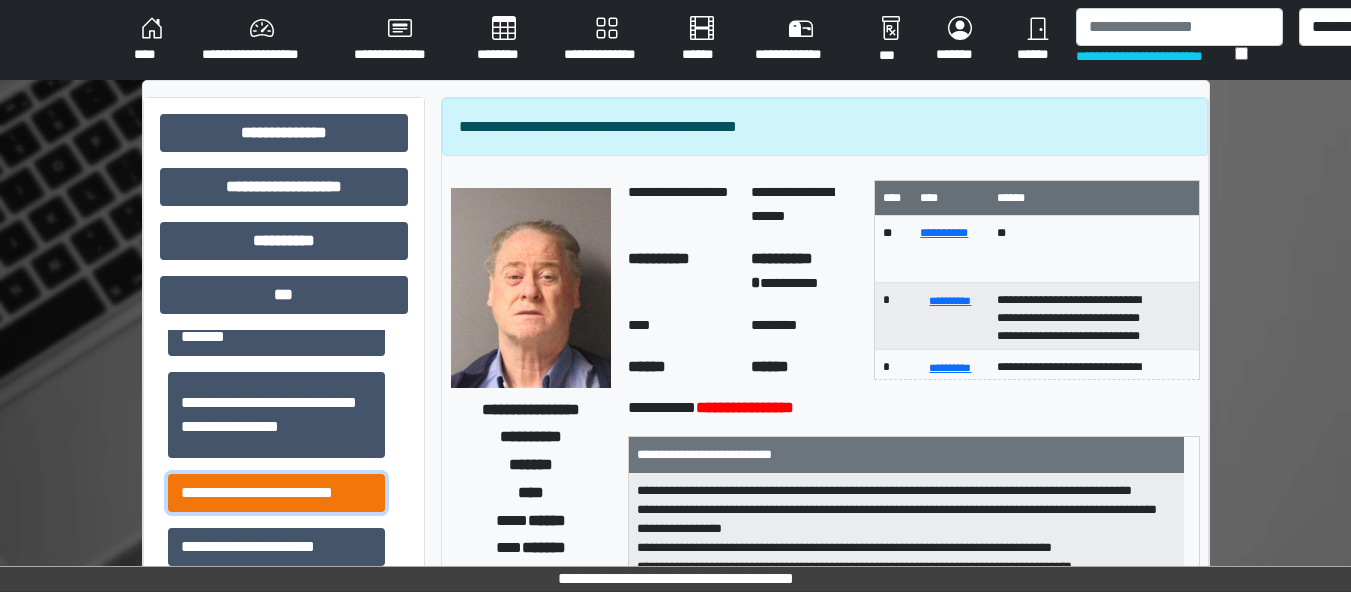 click on "**********" at bounding box center (276, 493) 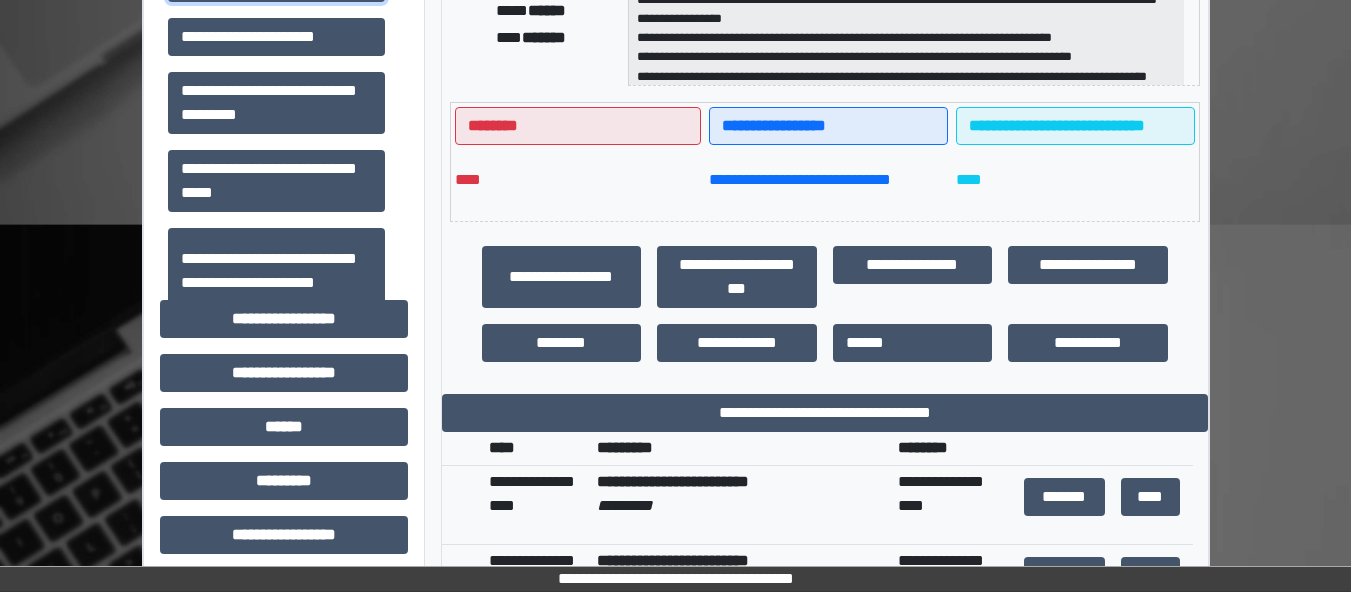 scroll, scrollTop: 533, scrollLeft: 0, axis: vertical 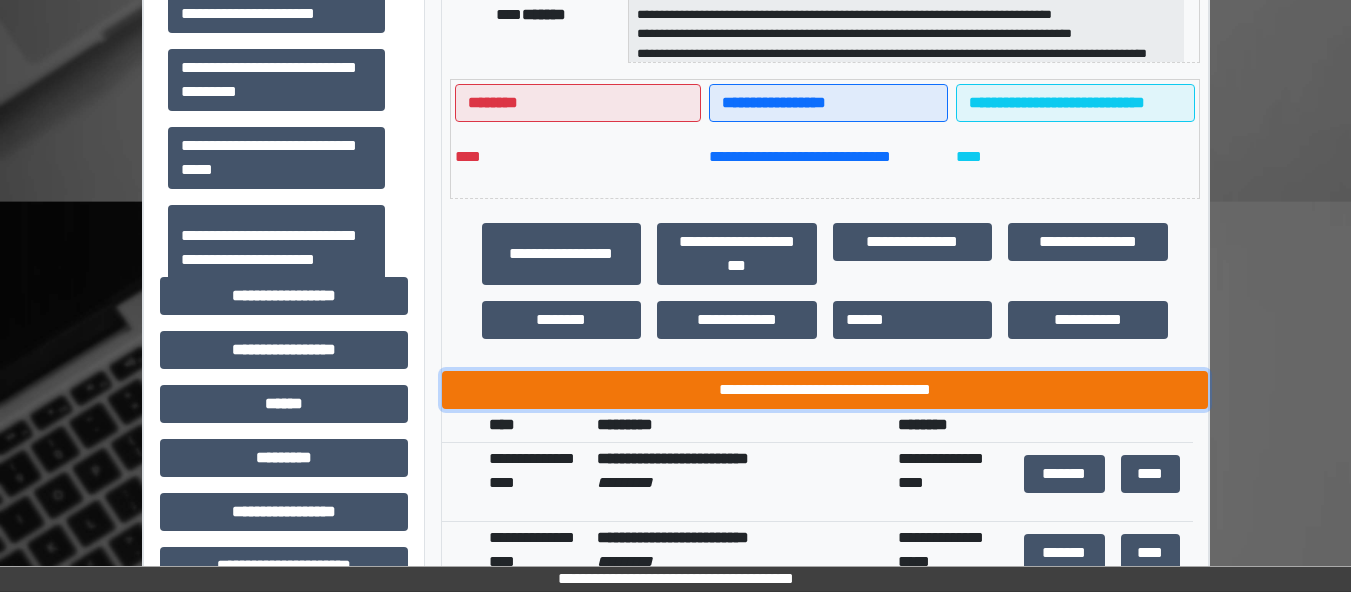 click on "**********" at bounding box center (825, 390) 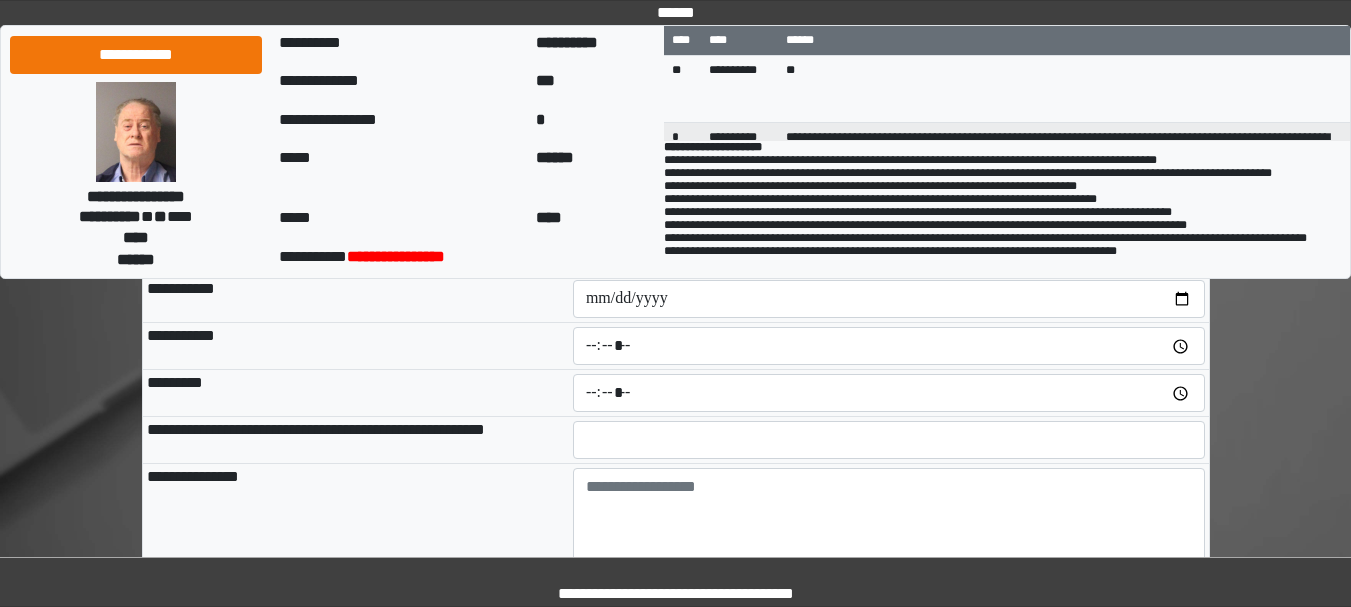 scroll, scrollTop: 133, scrollLeft: 0, axis: vertical 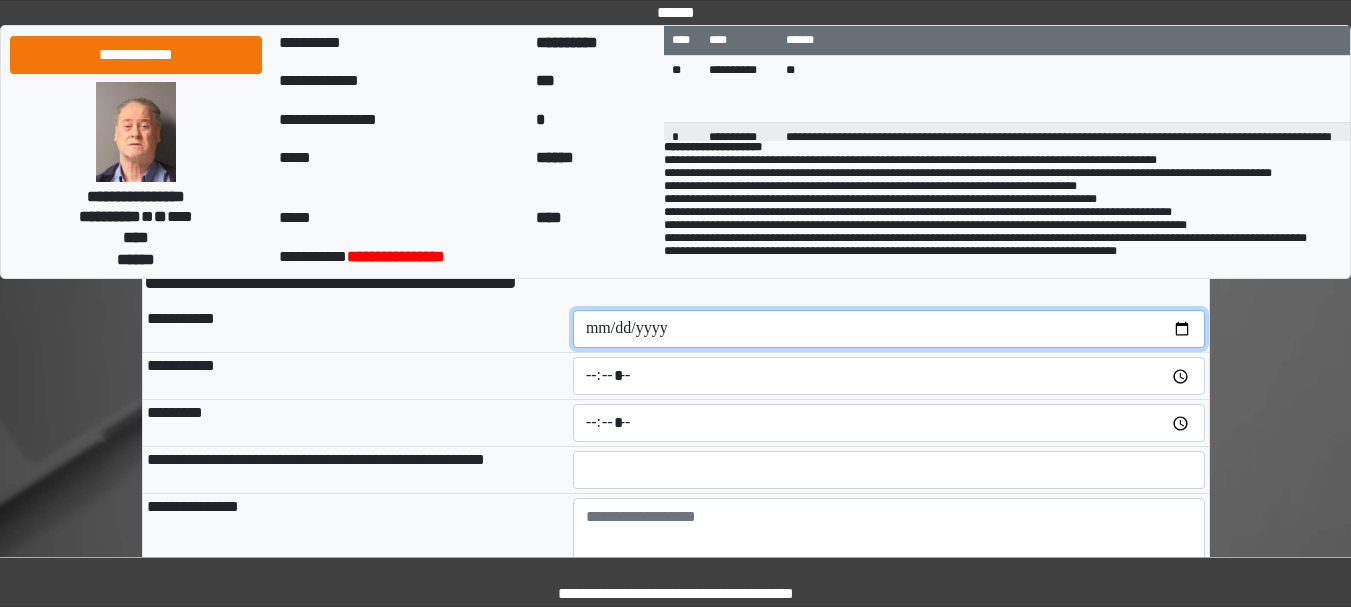 click at bounding box center [889, 329] 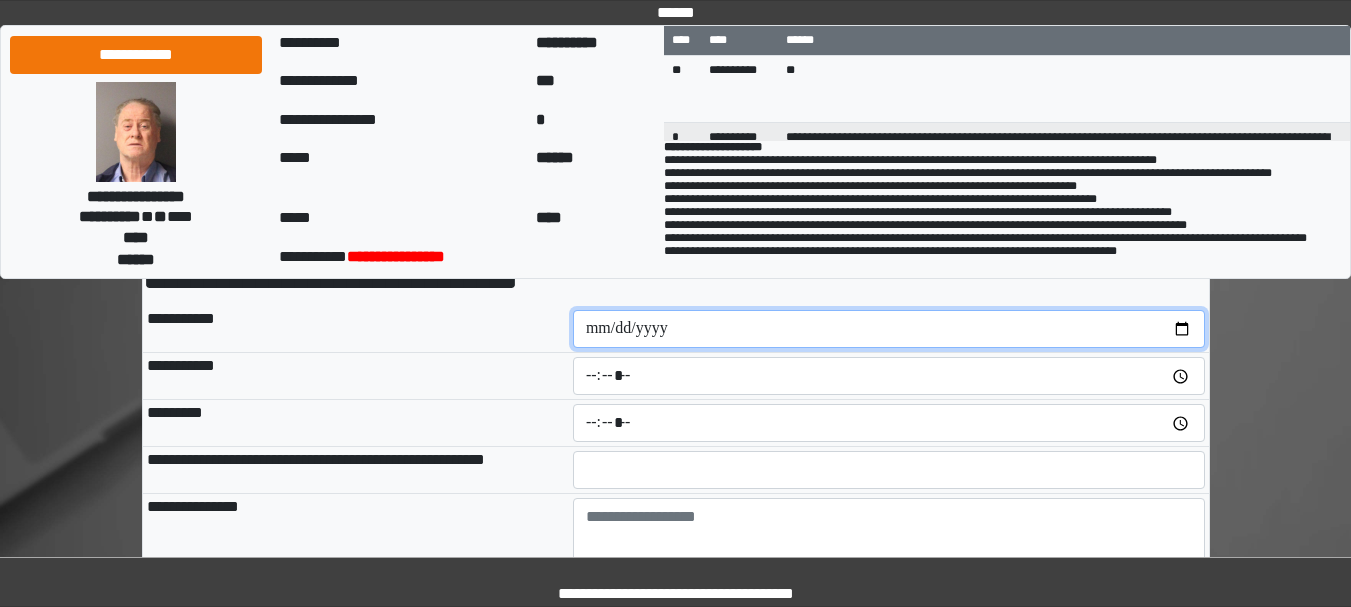 type on "**********" 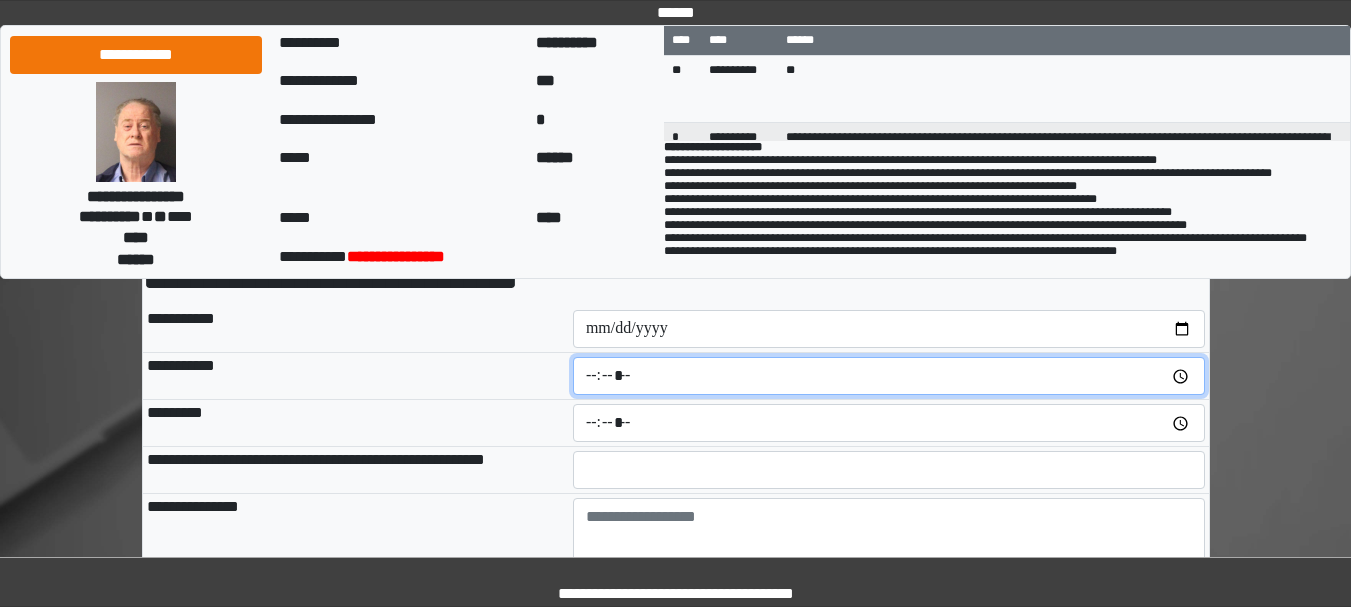 type on "*****" 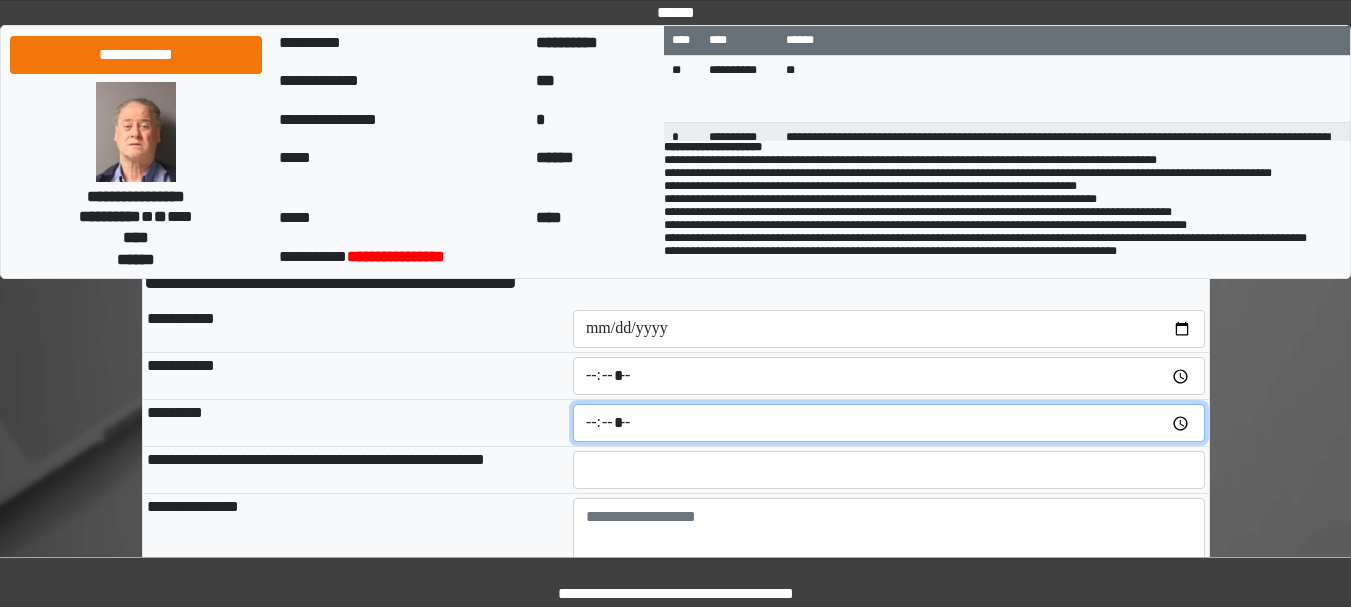 type on "*****" 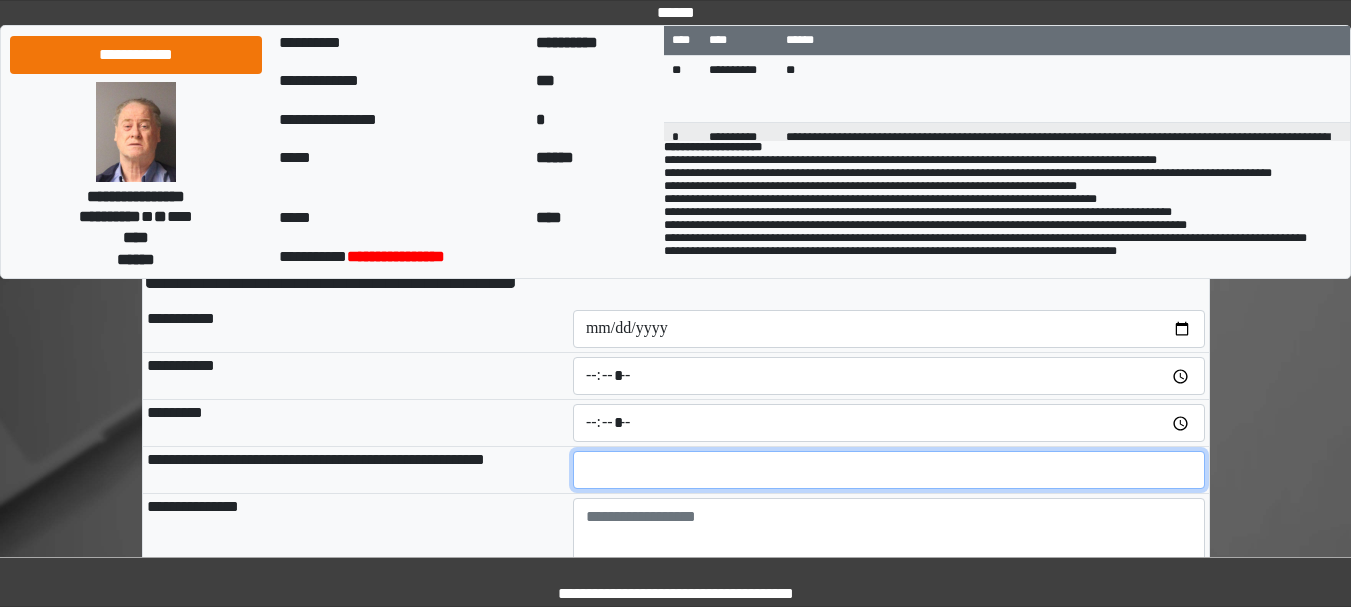 type on "**" 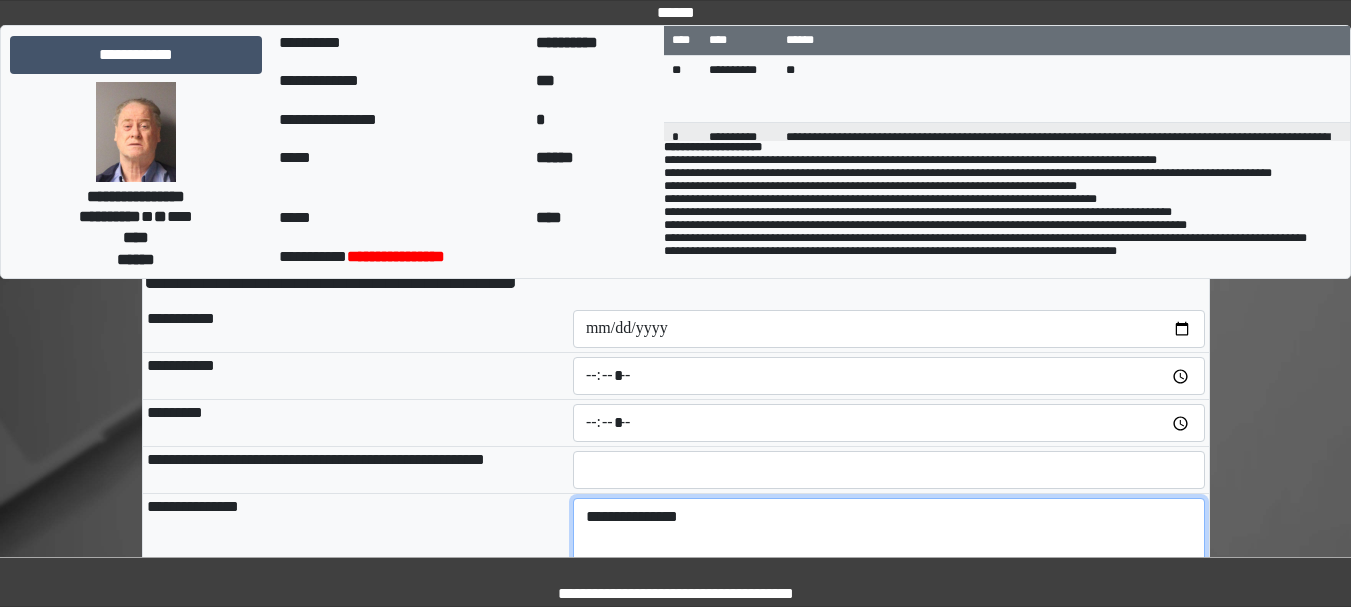 type on "**********" 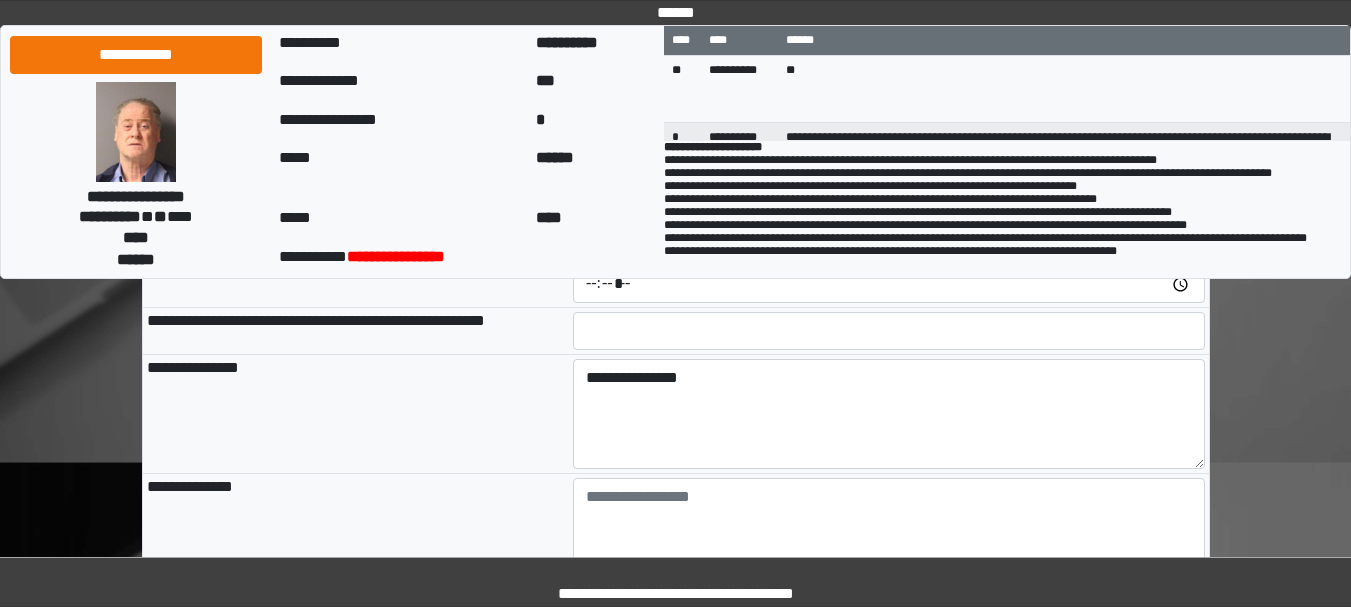 scroll, scrollTop: 333, scrollLeft: 0, axis: vertical 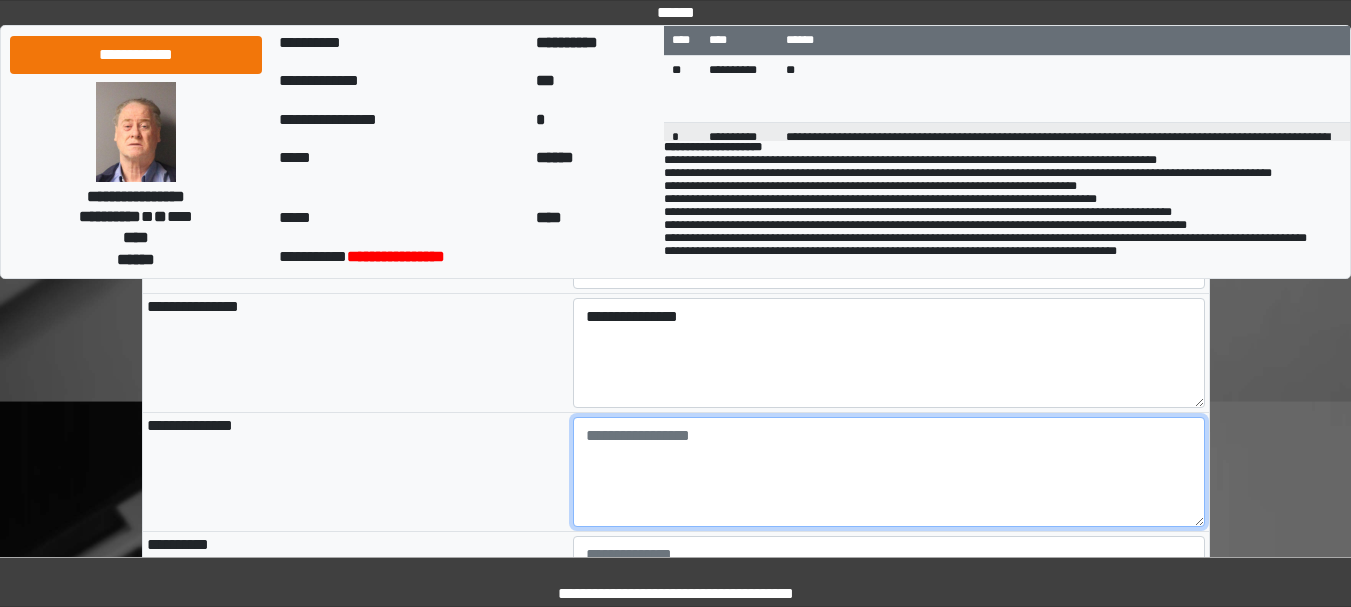 click at bounding box center [889, 472] 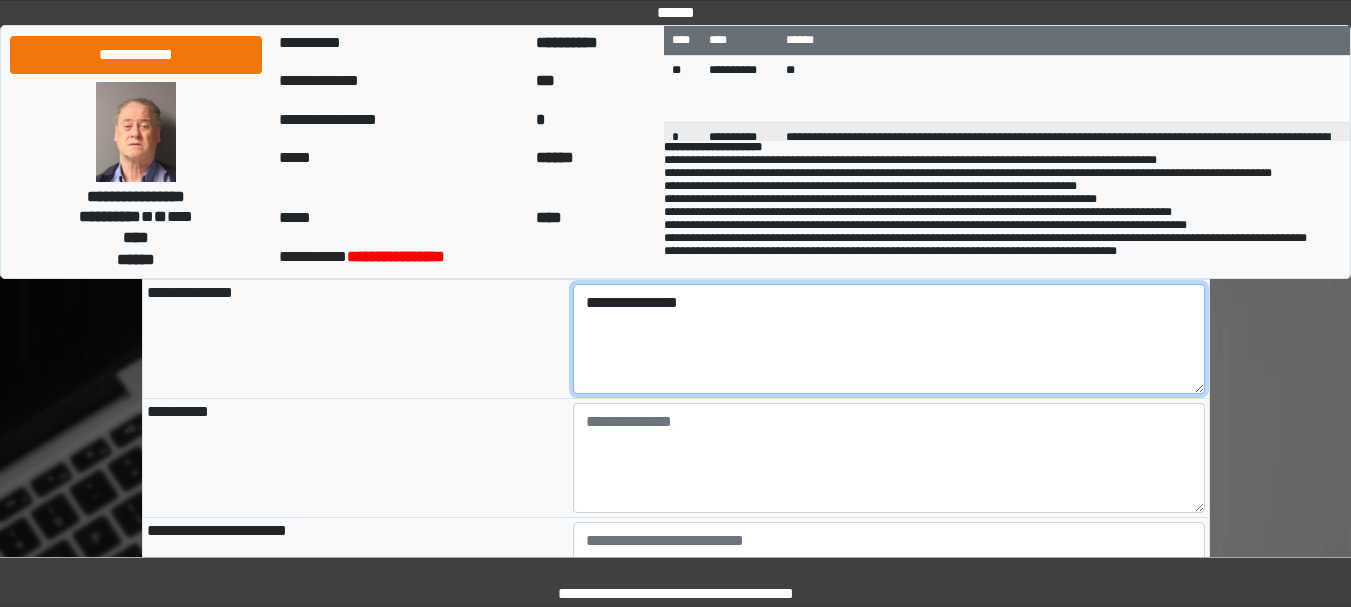 scroll, scrollTop: 467, scrollLeft: 0, axis: vertical 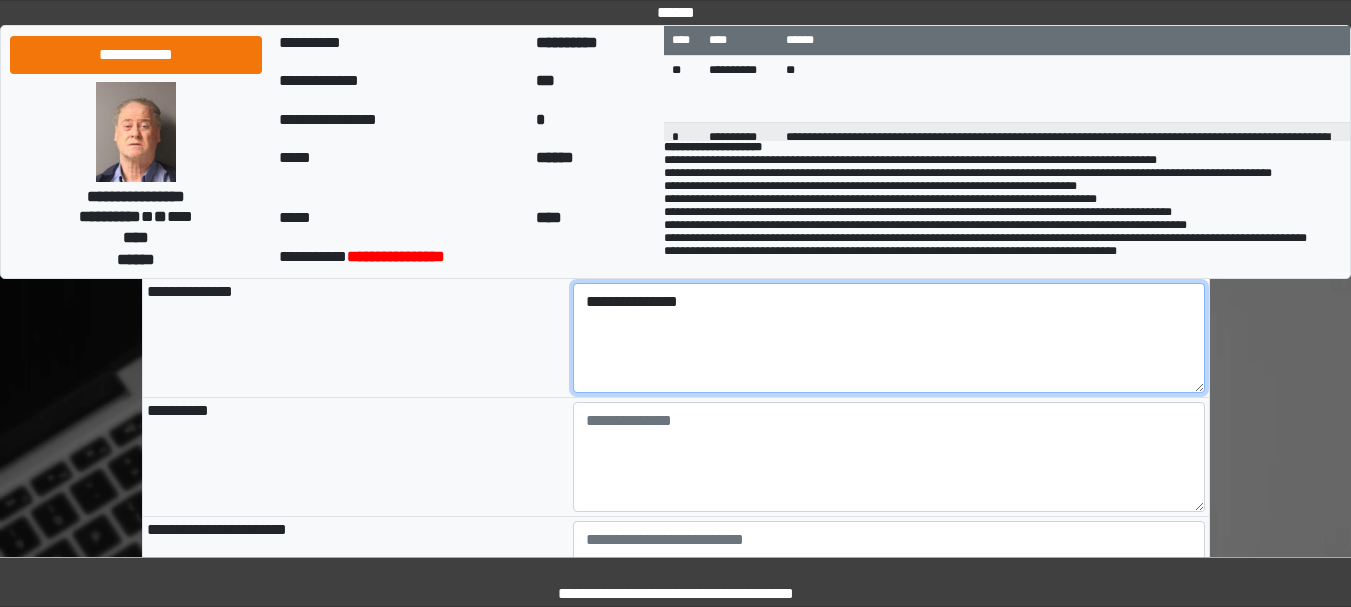 type on "**********" 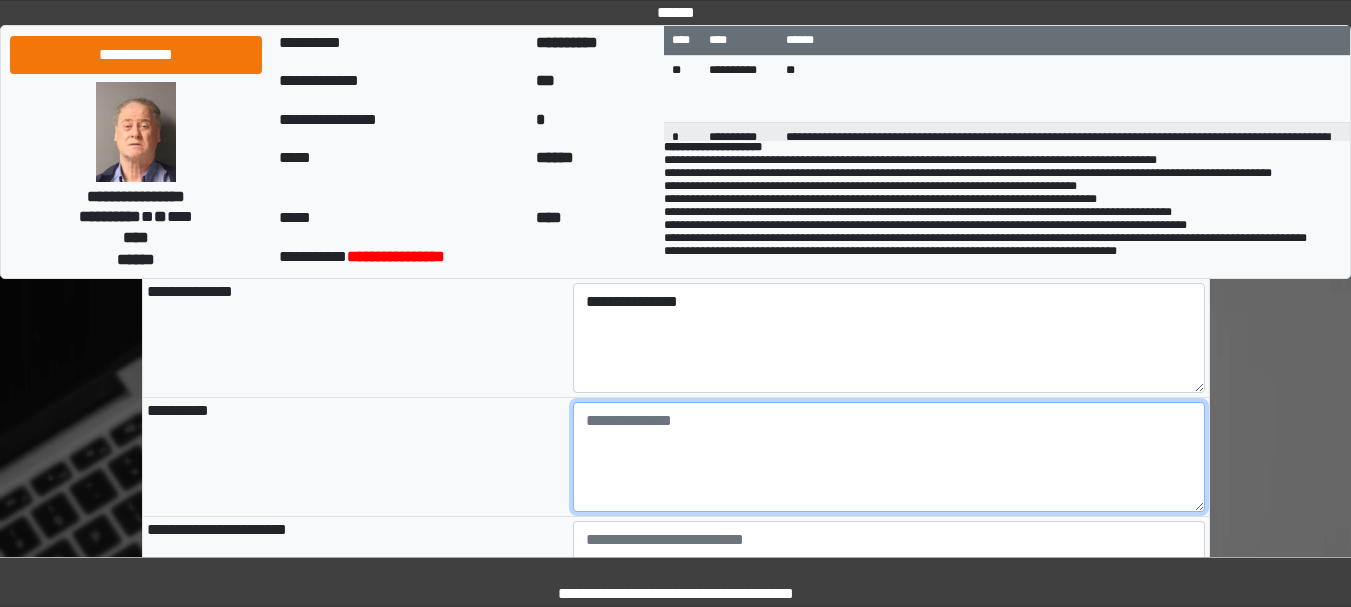 click at bounding box center (889, 457) 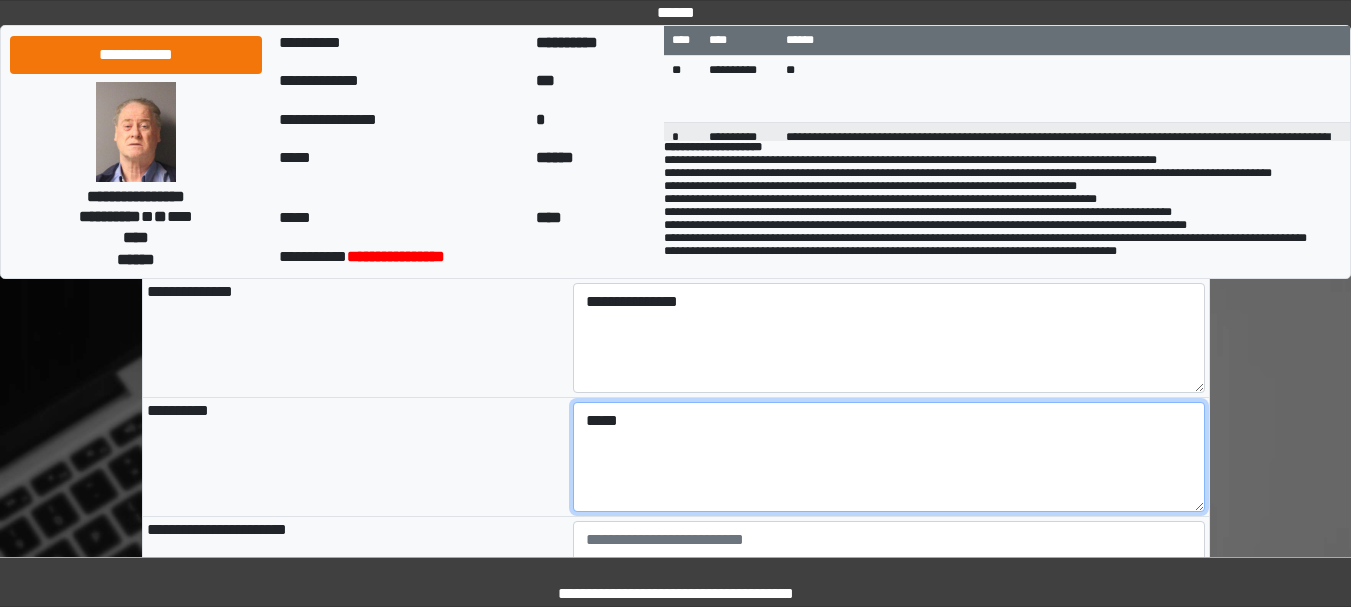 type on "******" 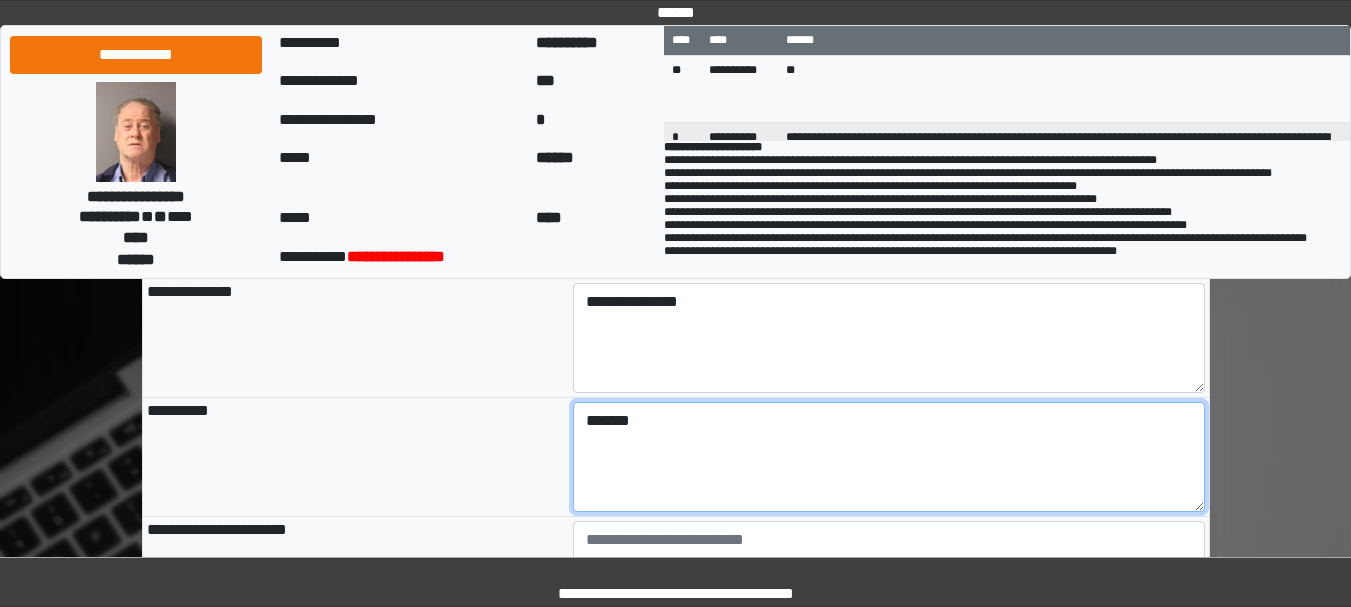scroll, scrollTop: 533, scrollLeft: 0, axis: vertical 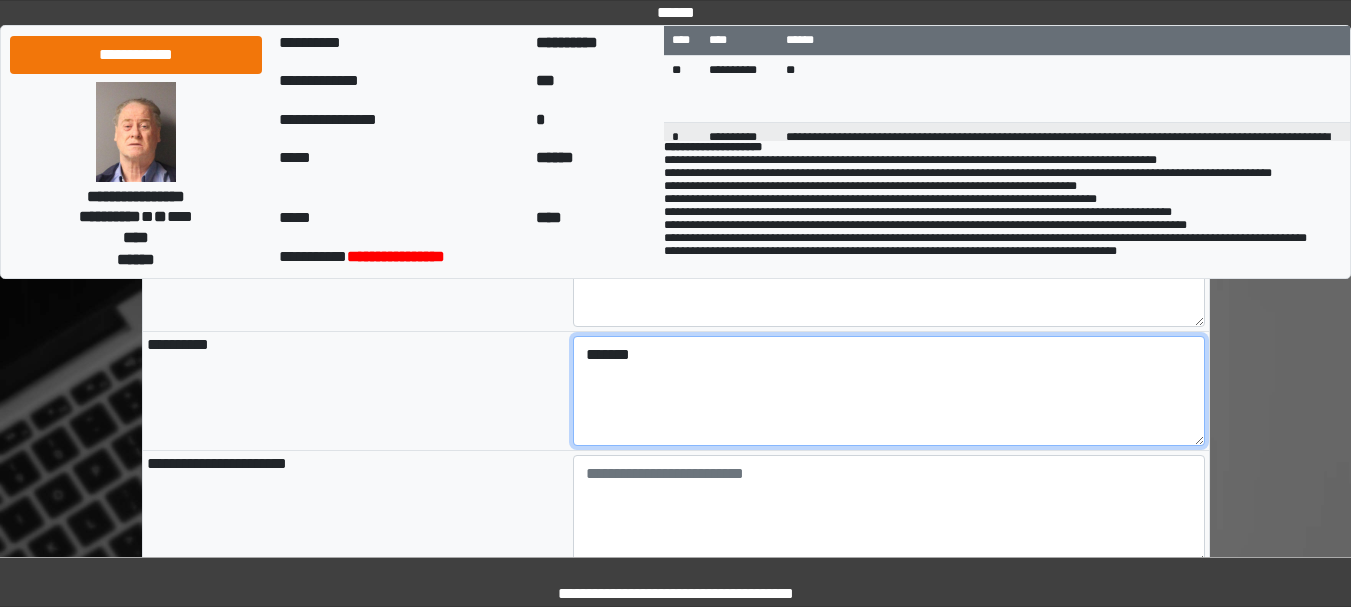 type on "*******" 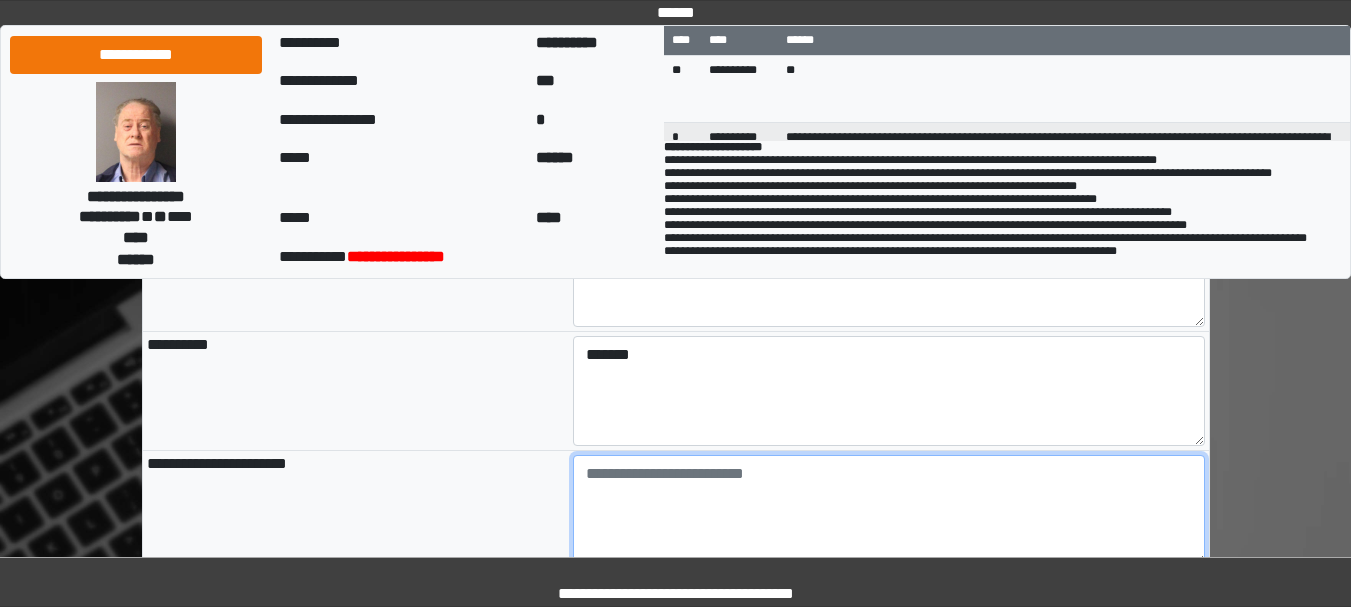 click at bounding box center [889, 510] 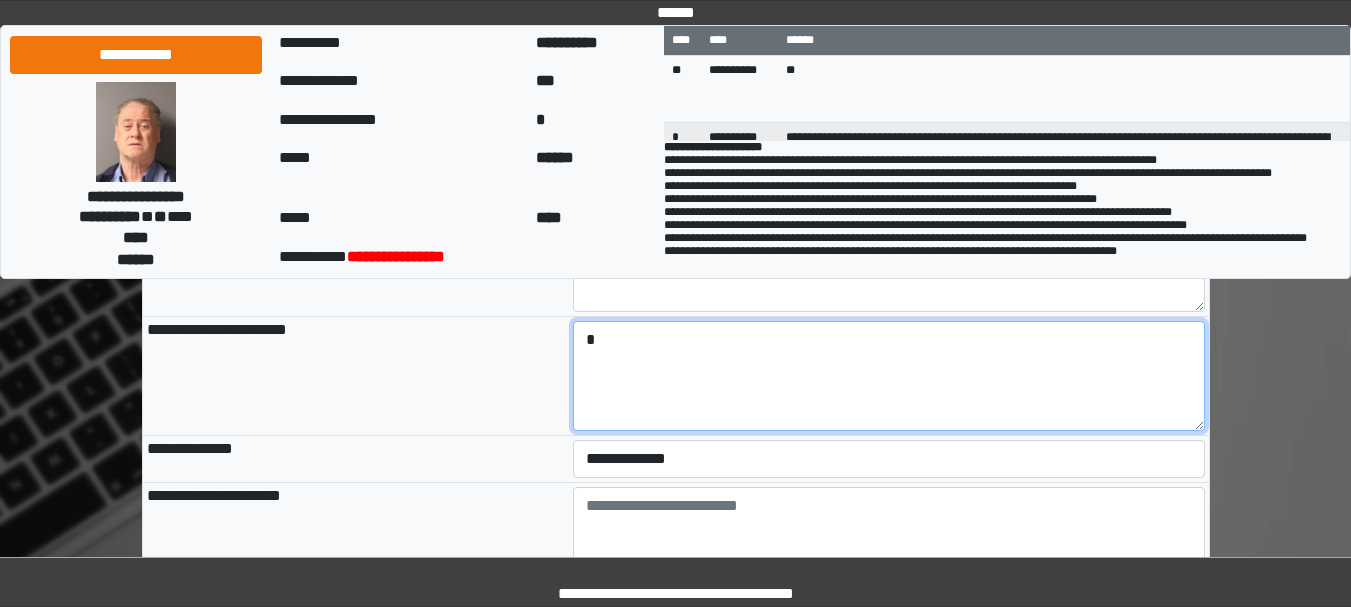 scroll, scrollTop: 733, scrollLeft: 0, axis: vertical 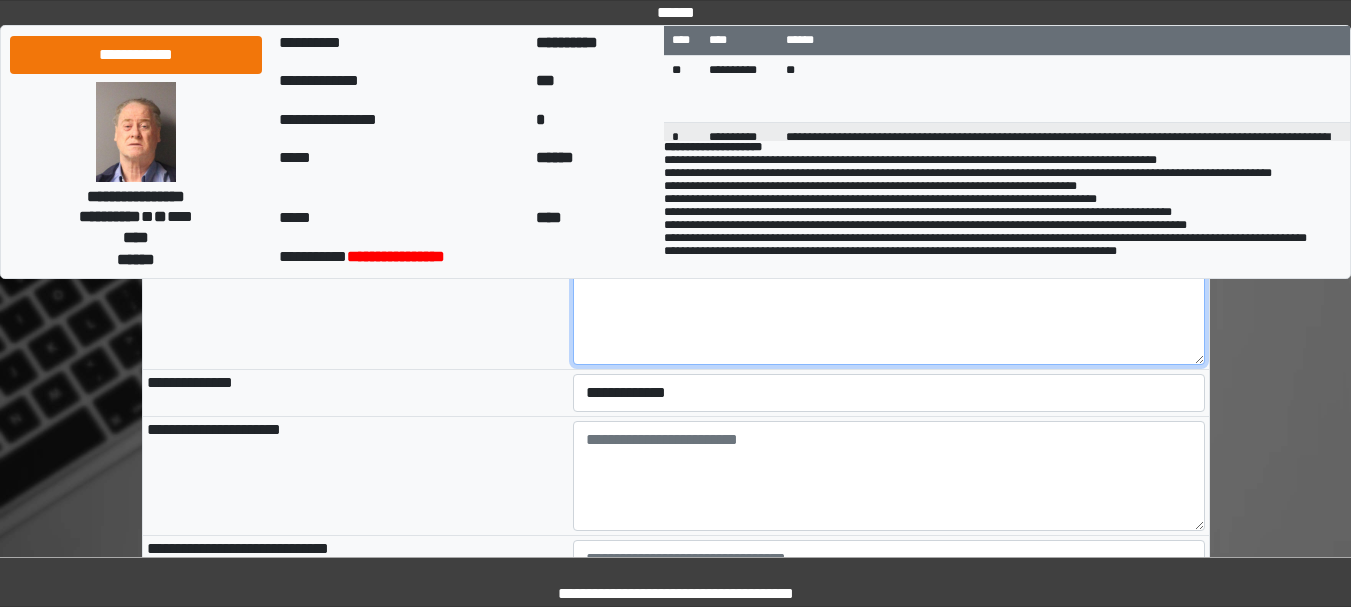 type on "*" 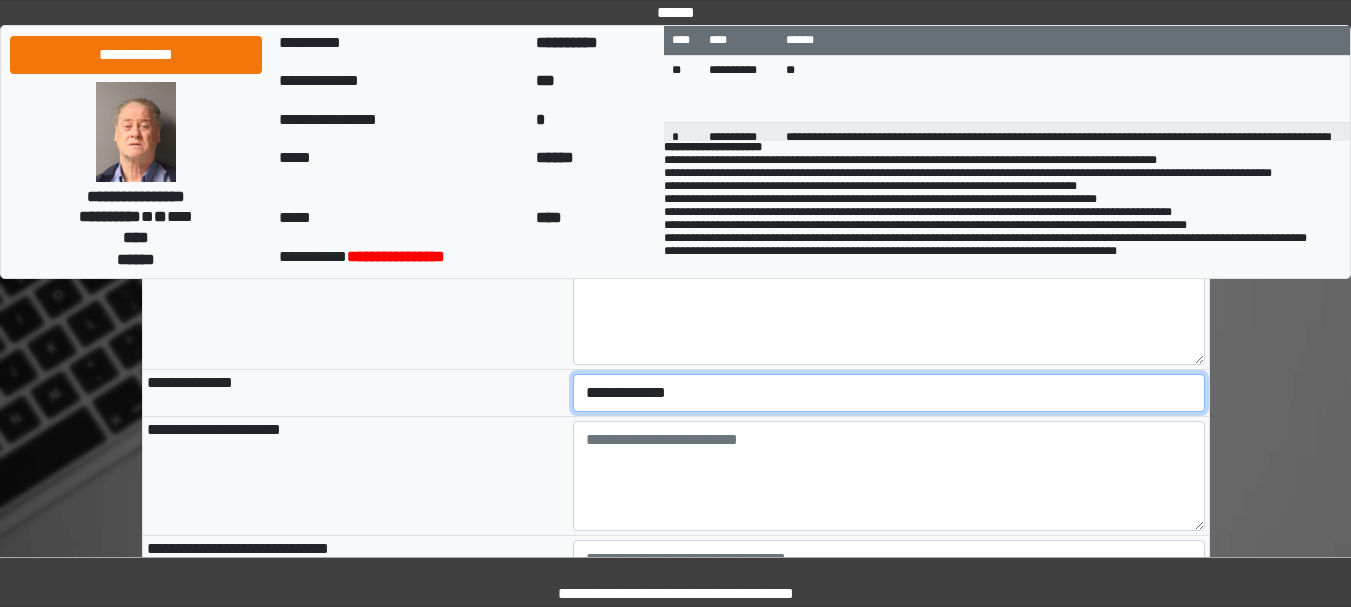 click on "**********" at bounding box center [889, 393] 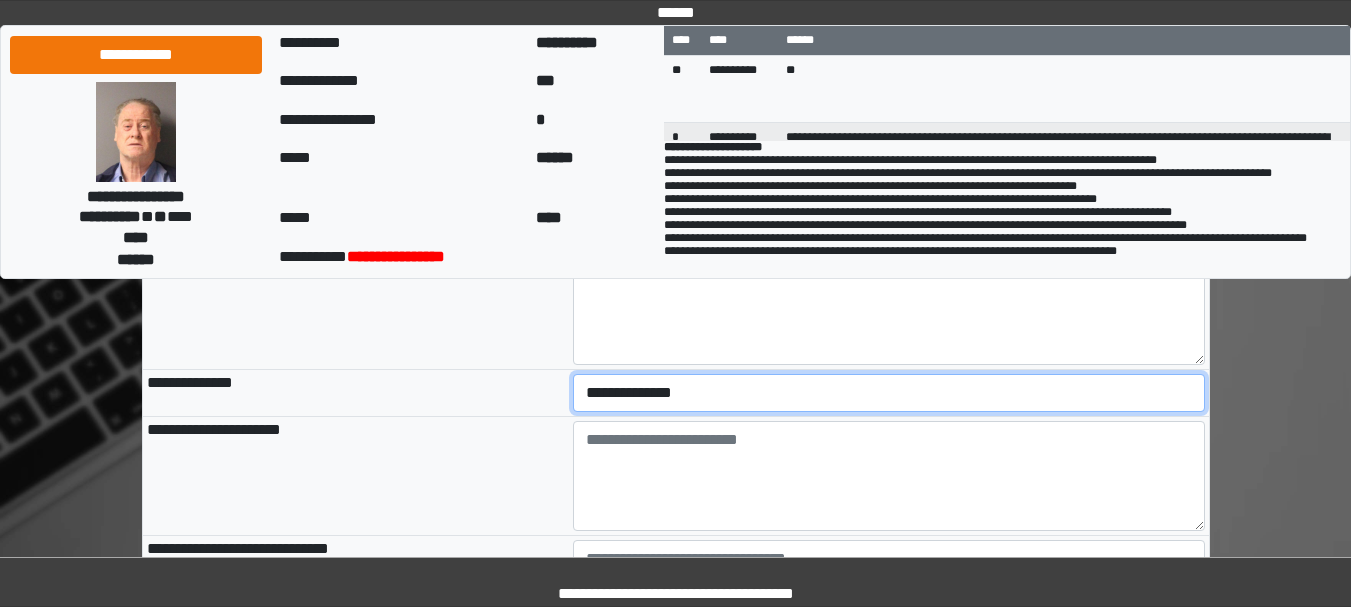 click on "**********" at bounding box center [889, 393] 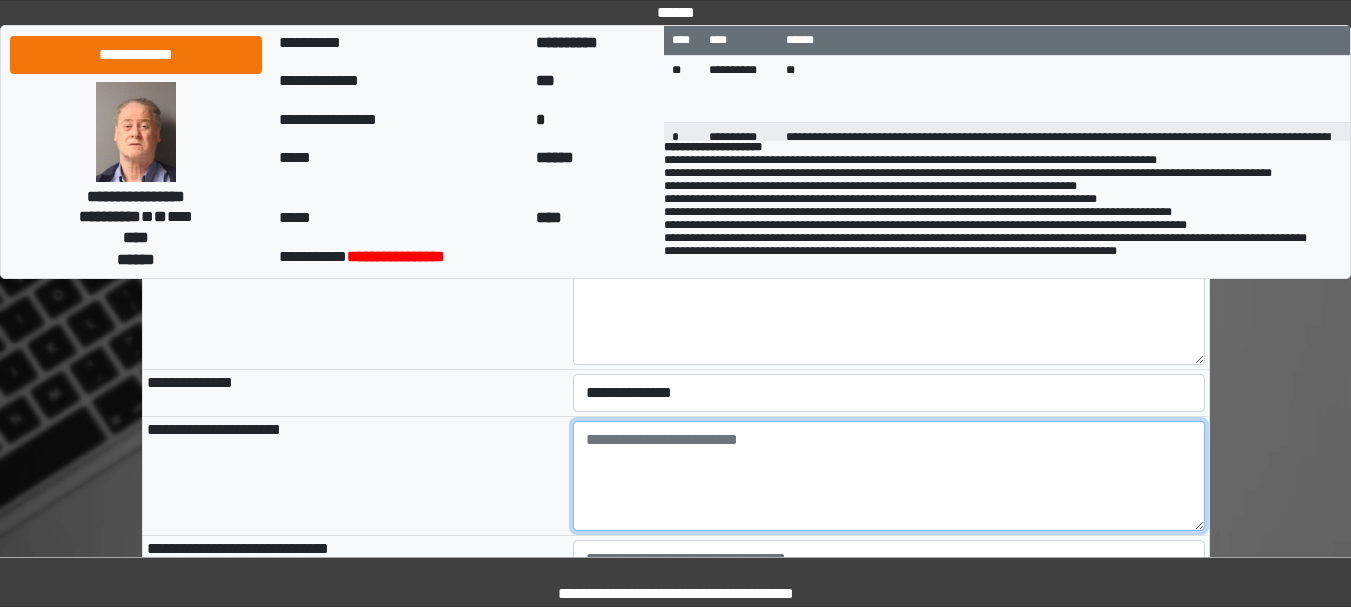 click at bounding box center (889, 476) 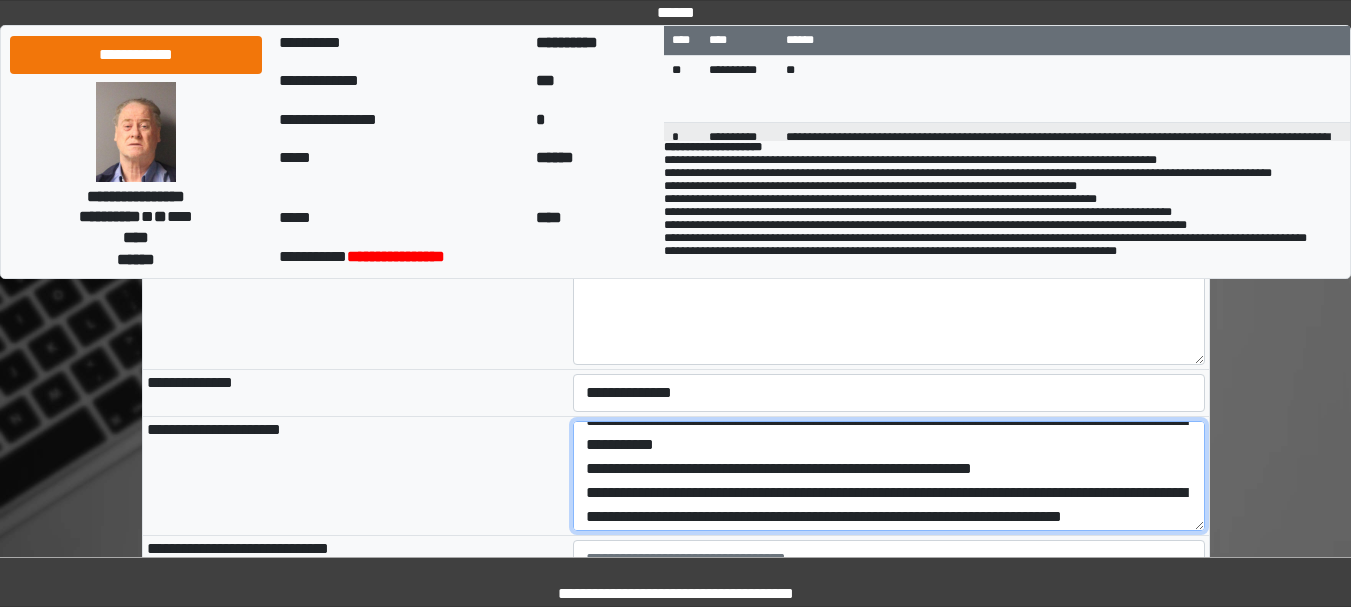 scroll, scrollTop: 0, scrollLeft: 0, axis: both 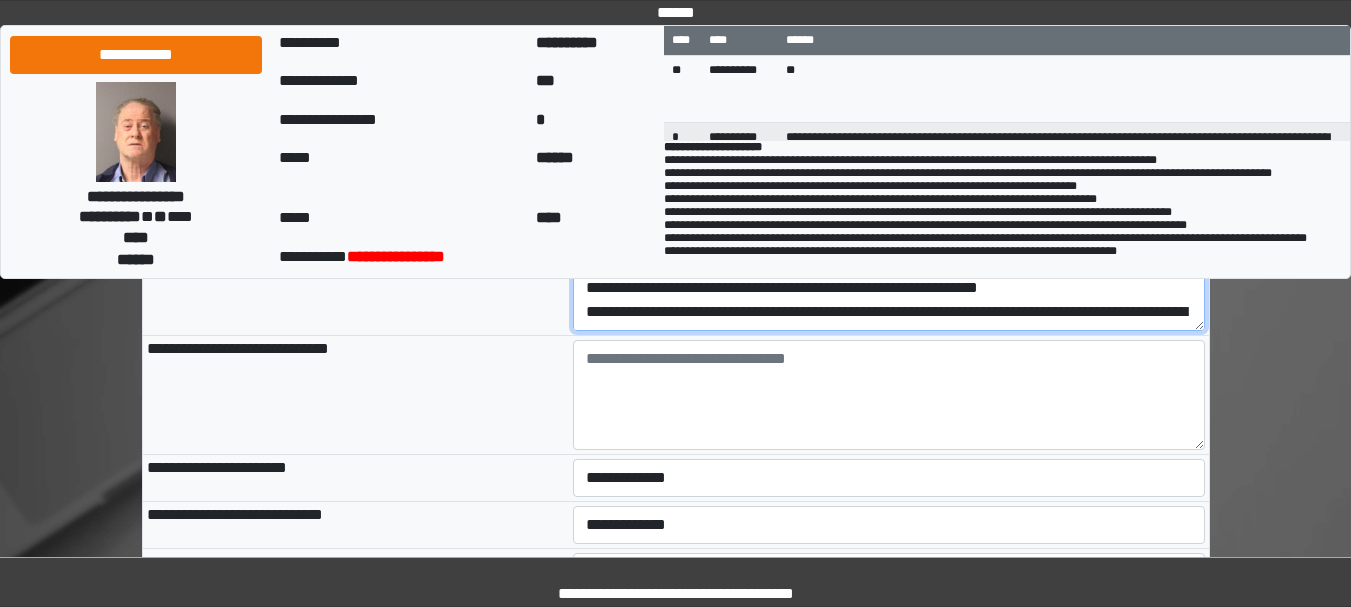 type on "**********" 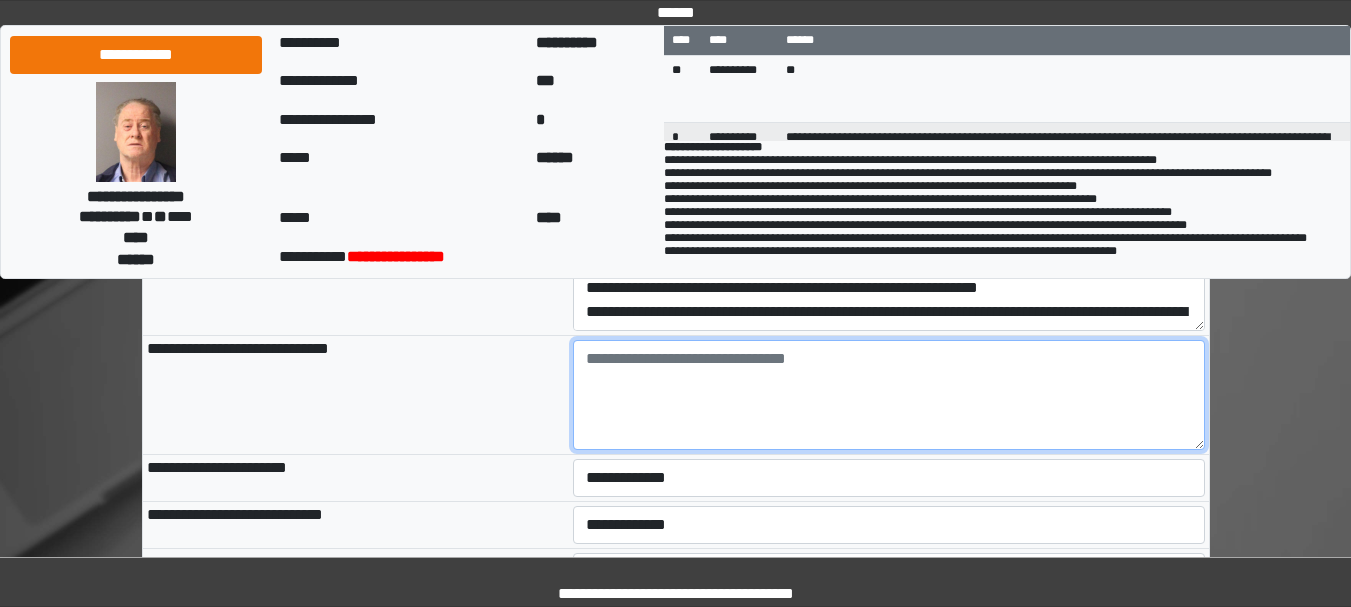 click at bounding box center (889, 395) 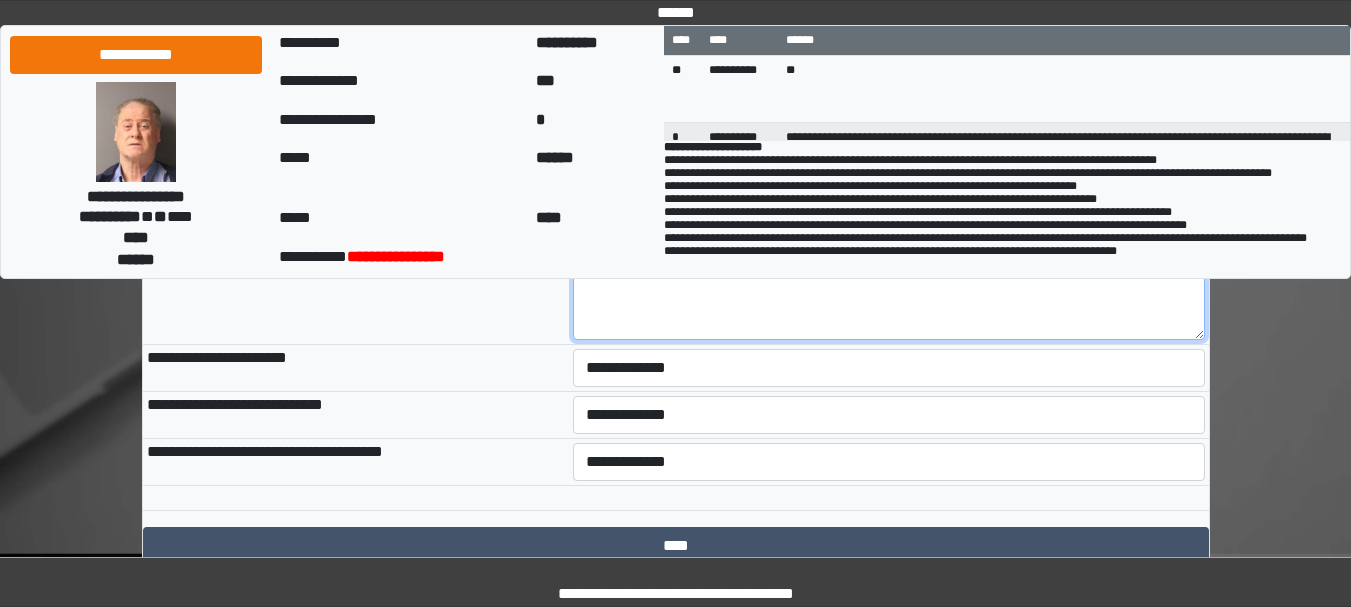 scroll, scrollTop: 1067, scrollLeft: 0, axis: vertical 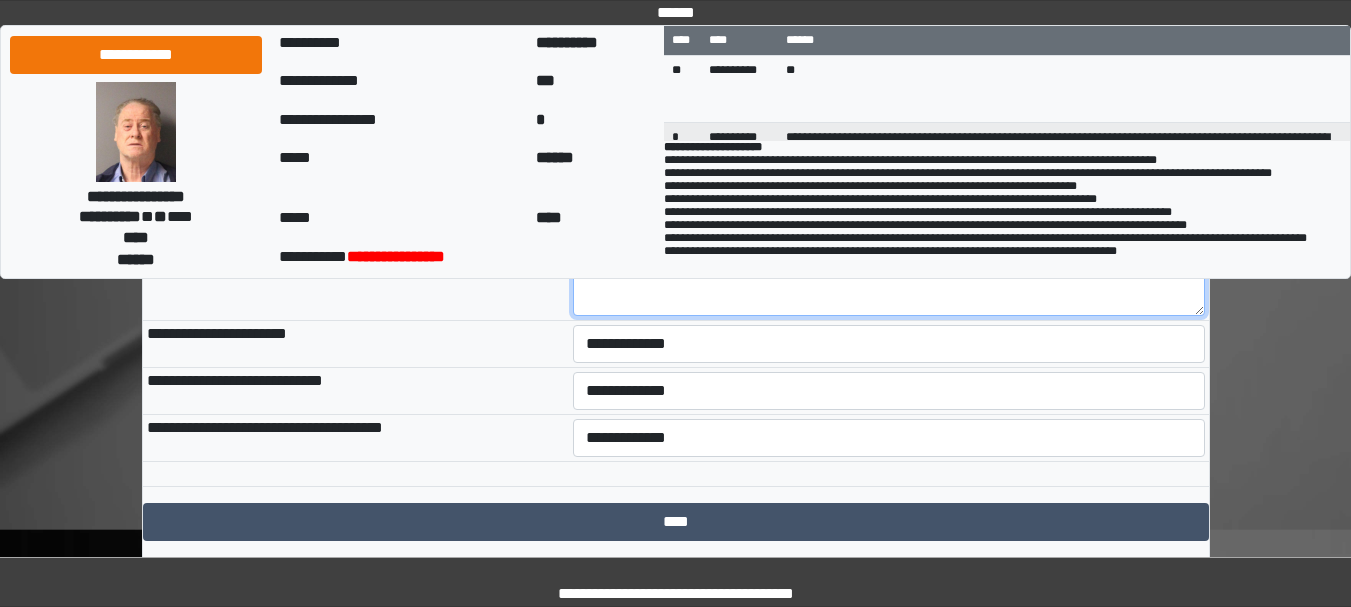 type on "**********" 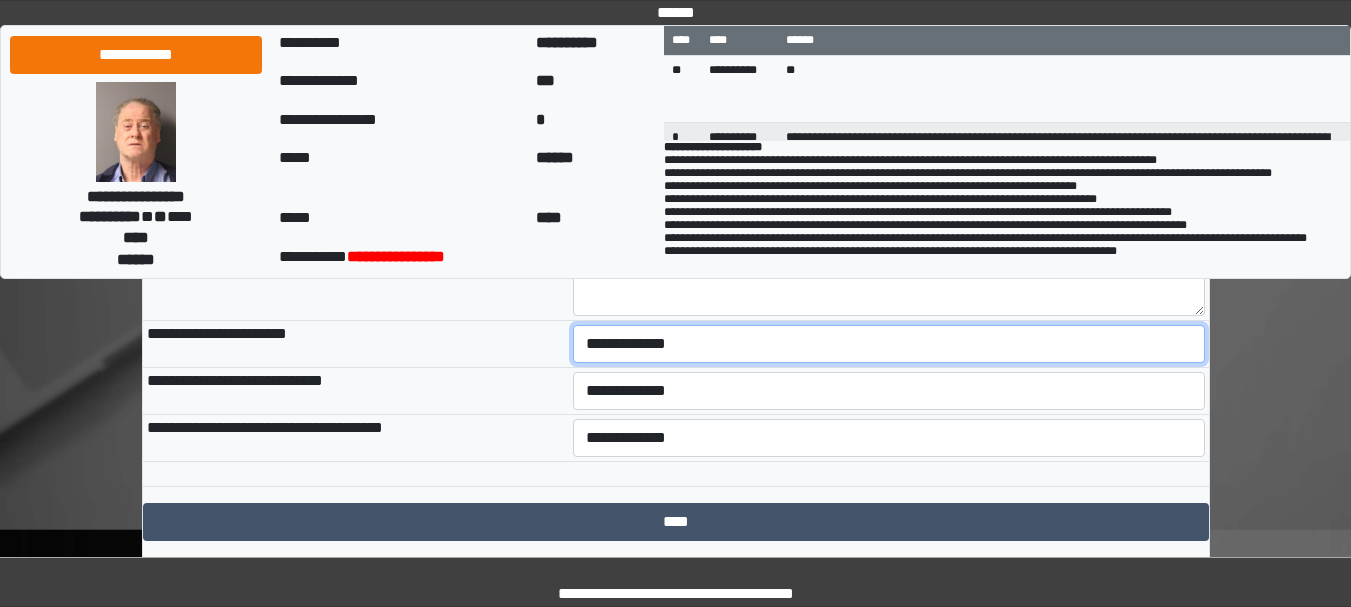 click on "**********" at bounding box center [889, 344] 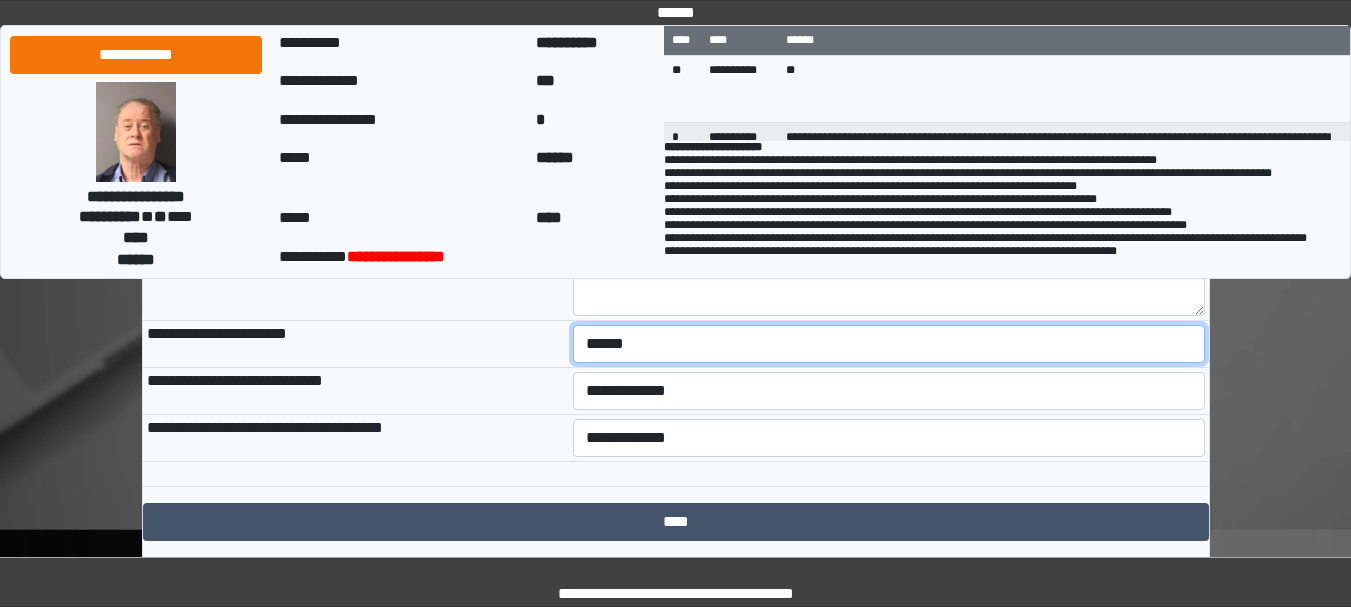 click on "**********" at bounding box center (889, 344) 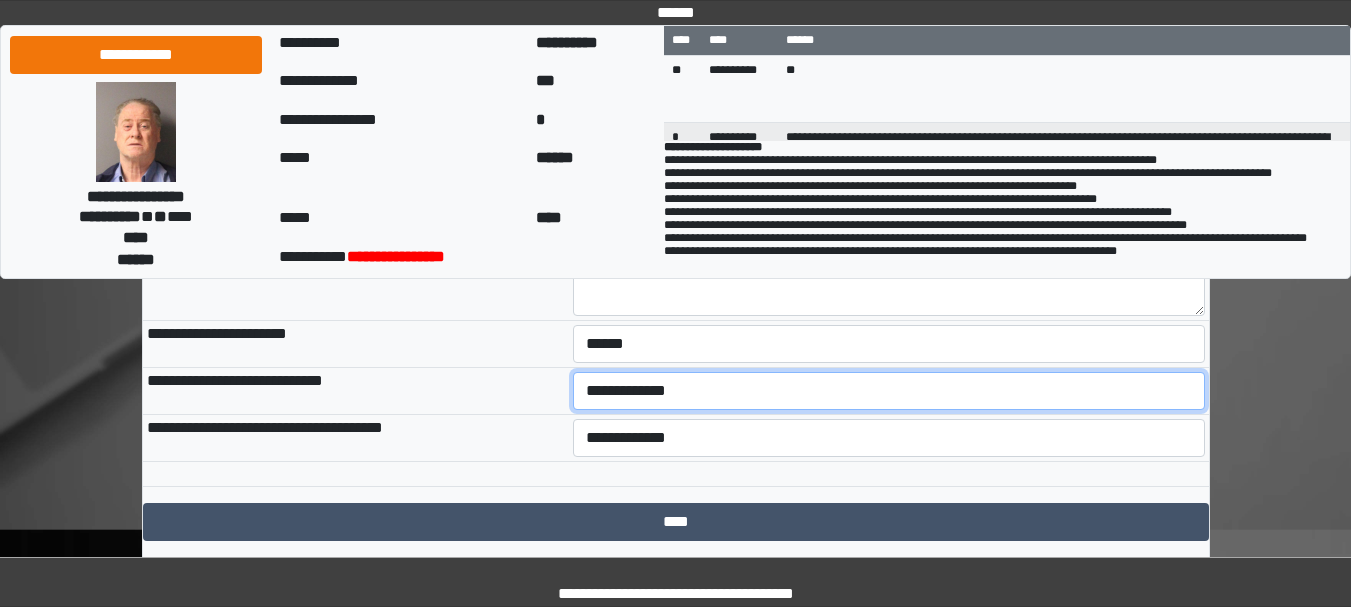 click on "**********" at bounding box center [889, 391] 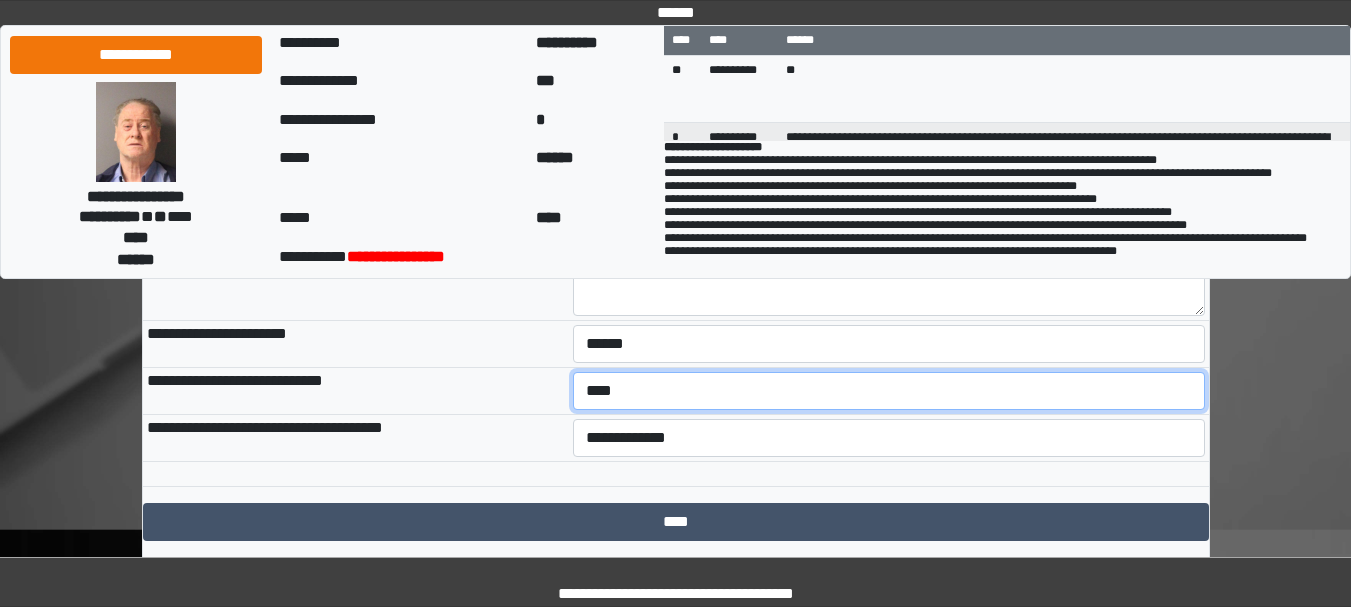 click on "**********" at bounding box center [889, 391] 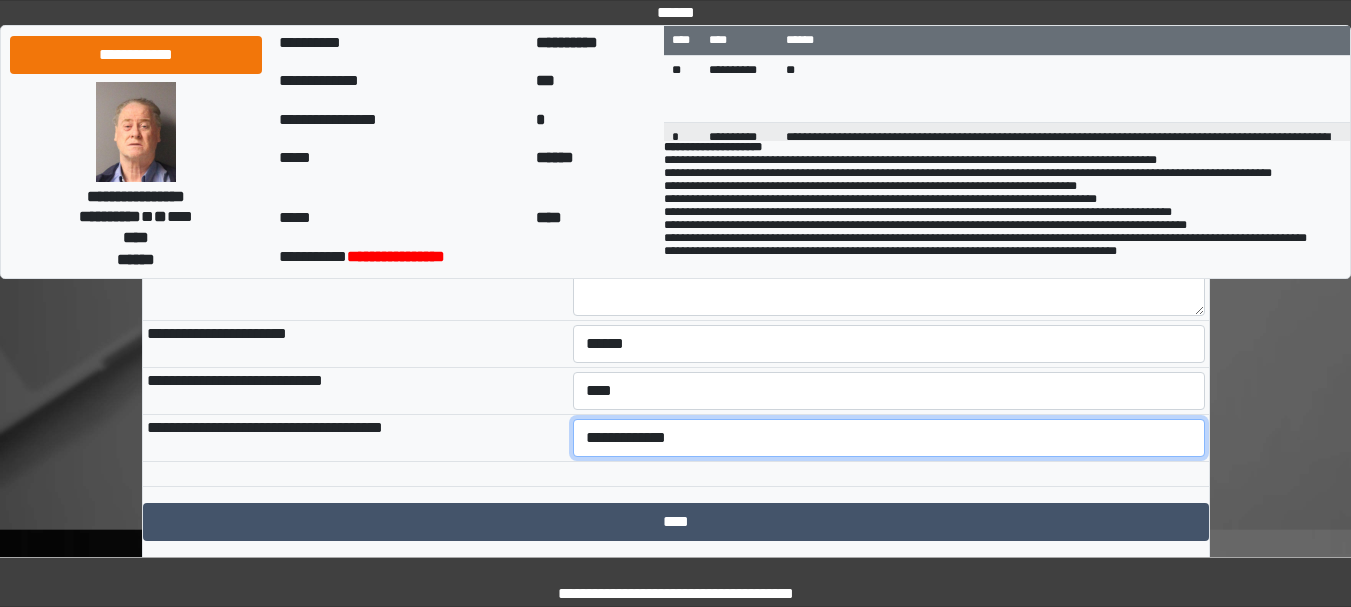 click on "**********" at bounding box center [889, 438] 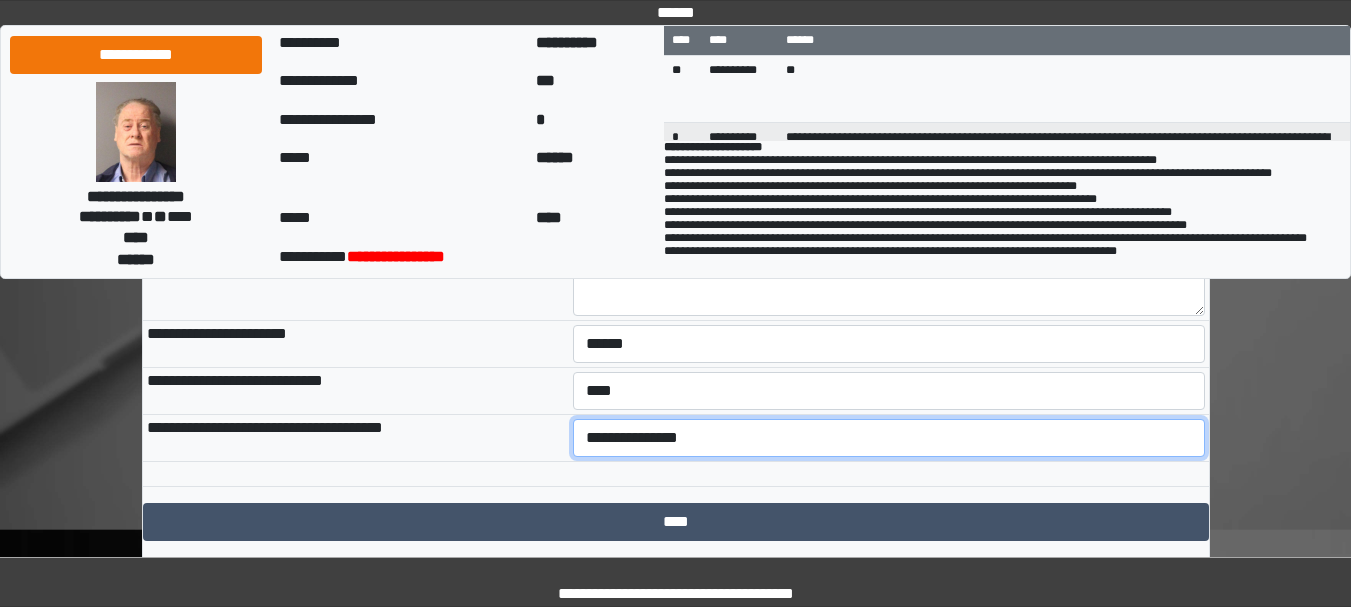 click on "**********" at bounding box center [889, 438] 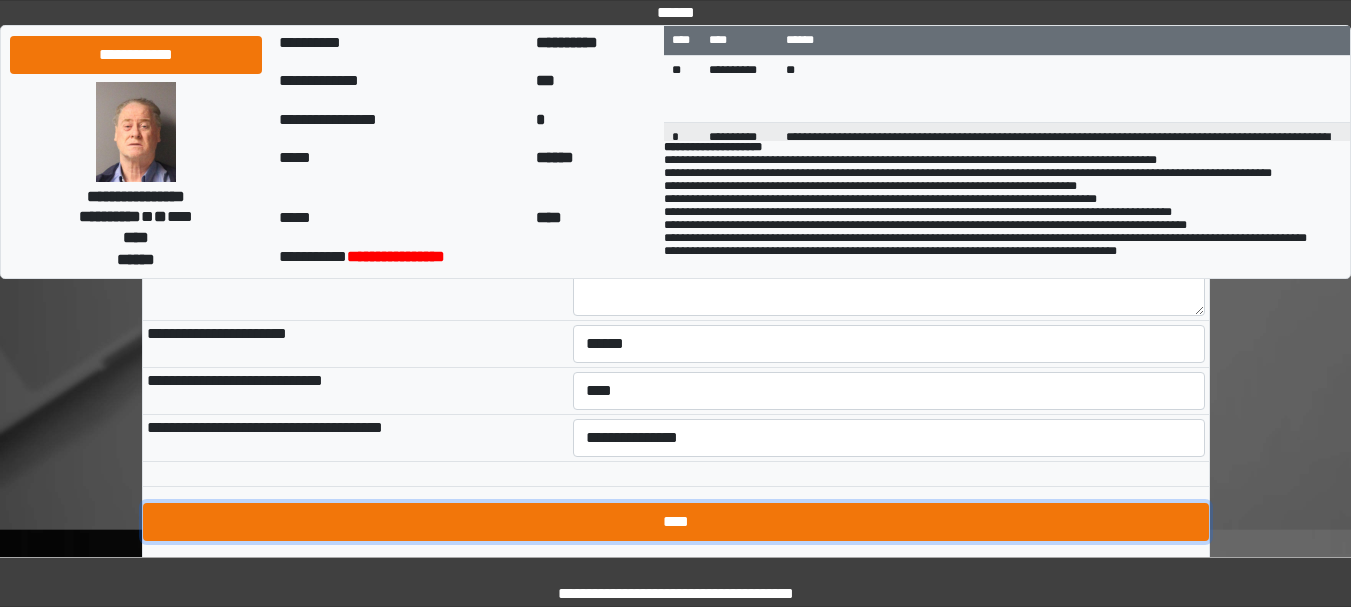 click on "****" at bounding box center (676, 522) 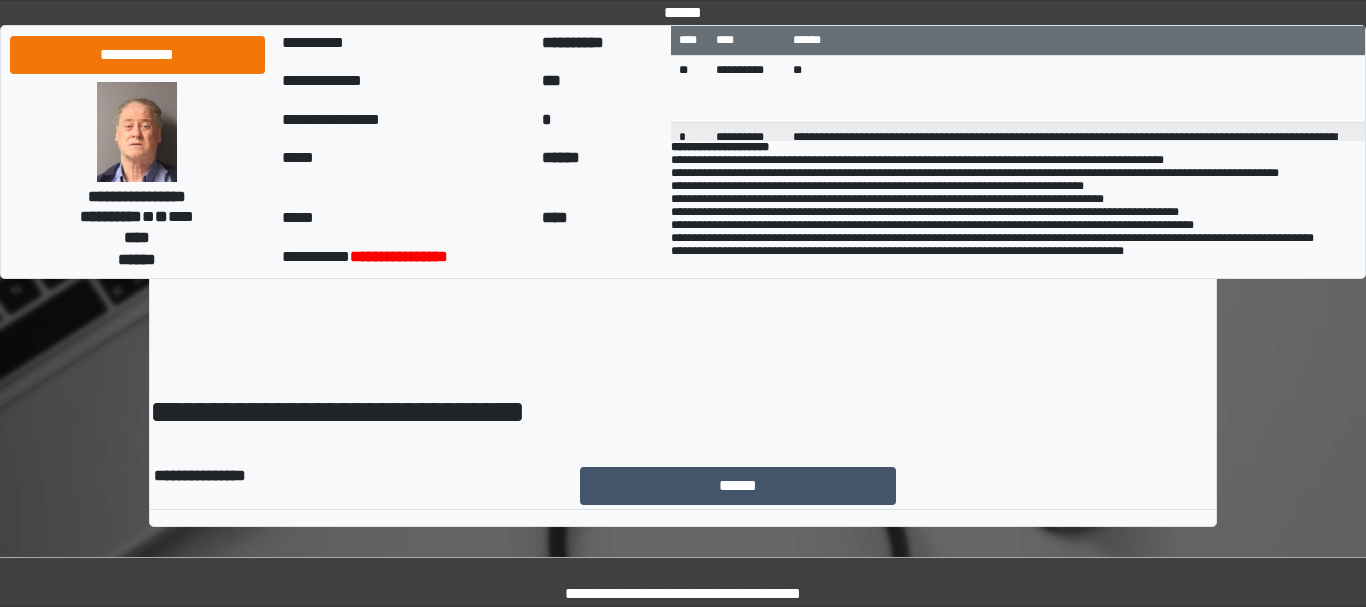 scroll, scrollTop: 0, scrollLeft: 0, axis: both 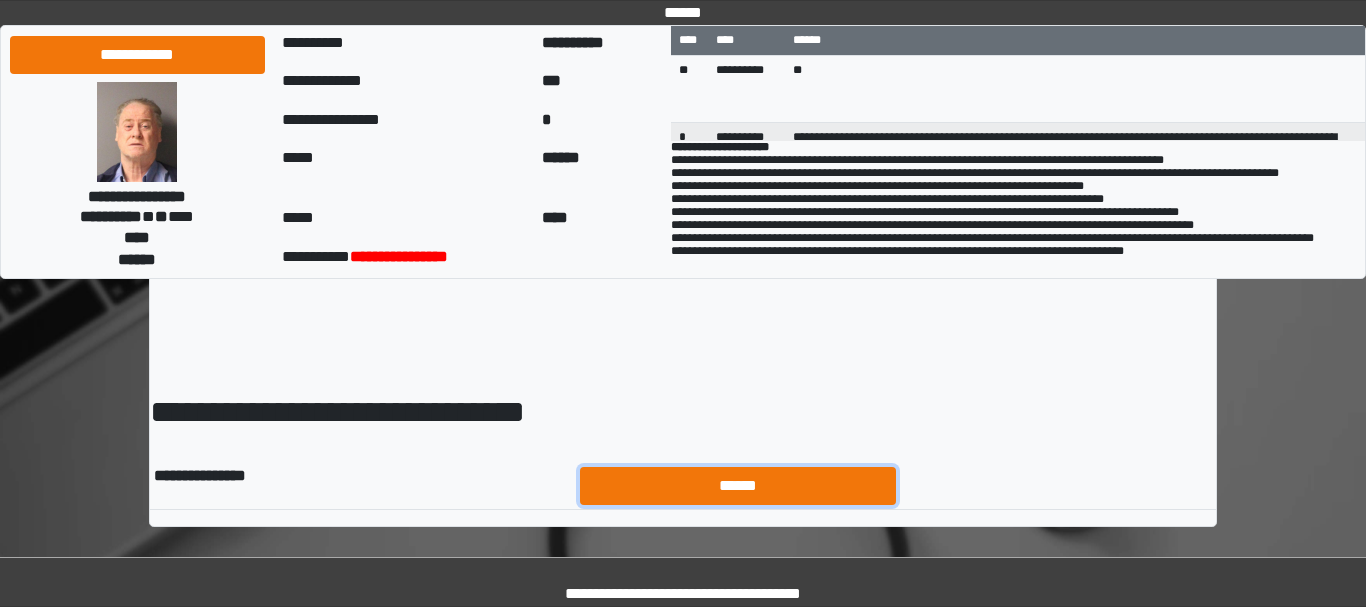 click on "******" at bounding box center (738, 486) 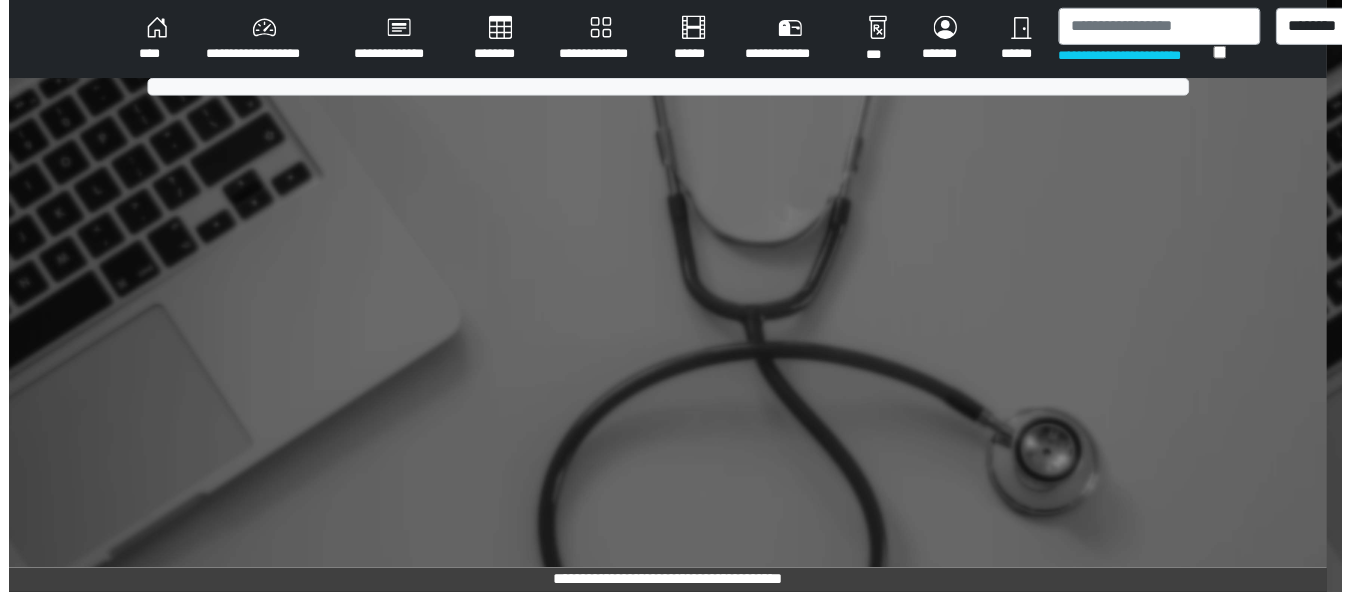 scroll, scrollTop: 0, scrollLeft: 0, axis: both 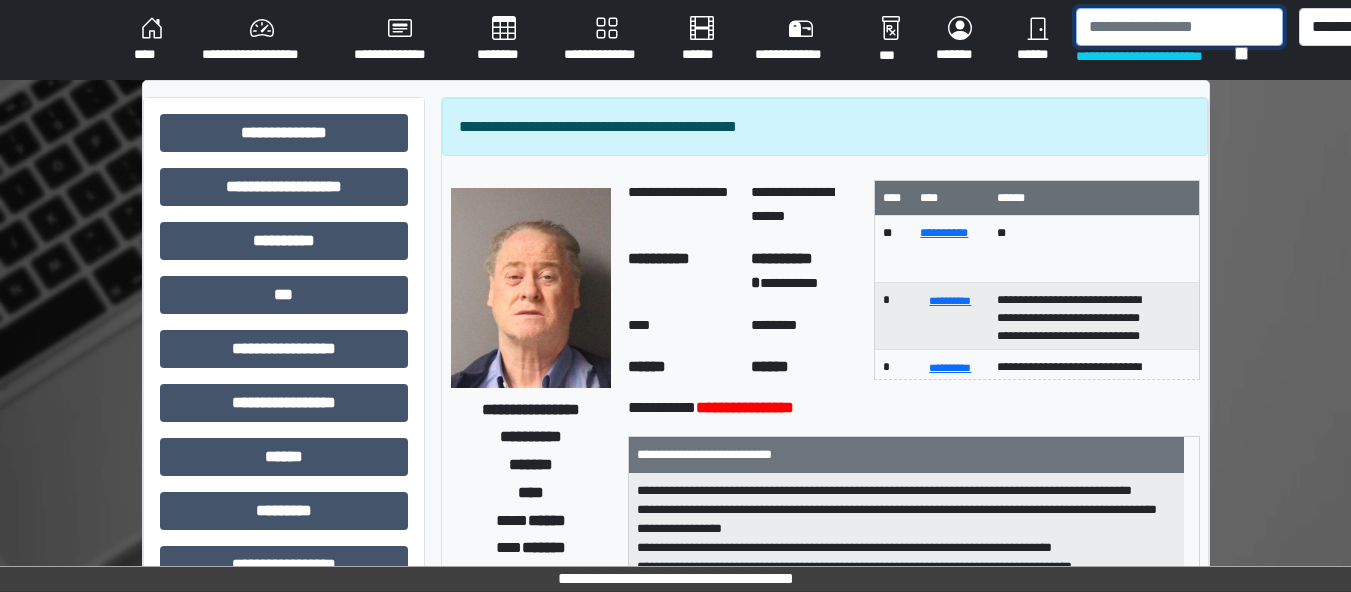 click at bounding box center [1179, 27] 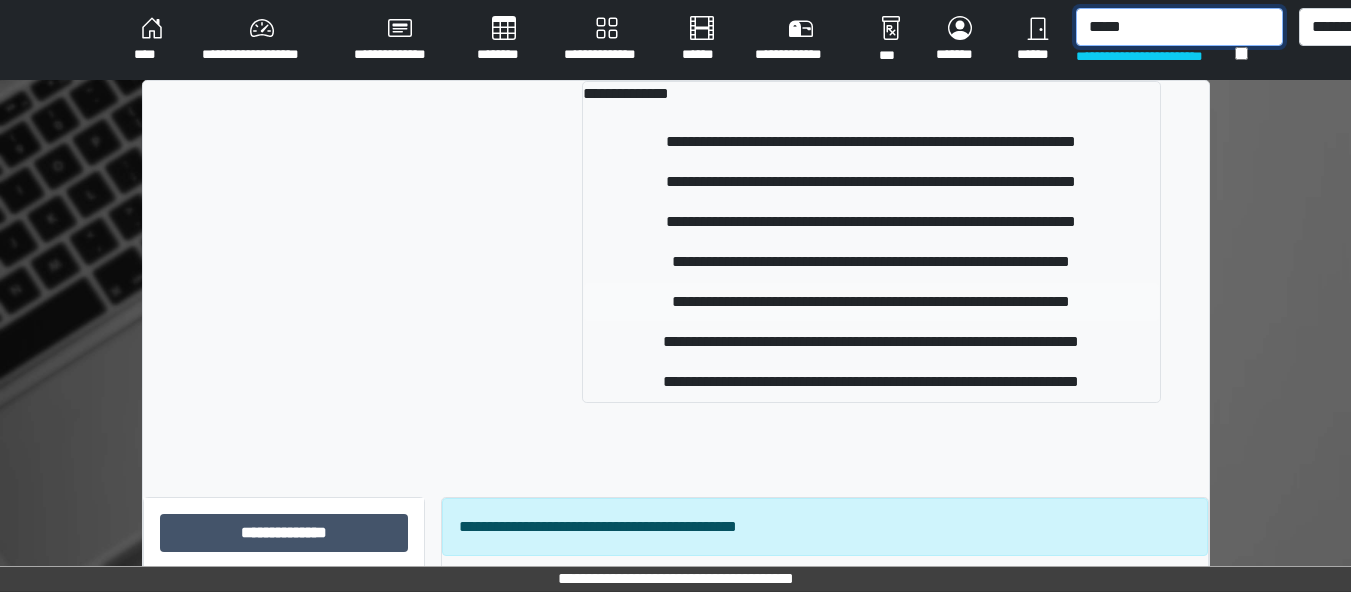 type on "*****" 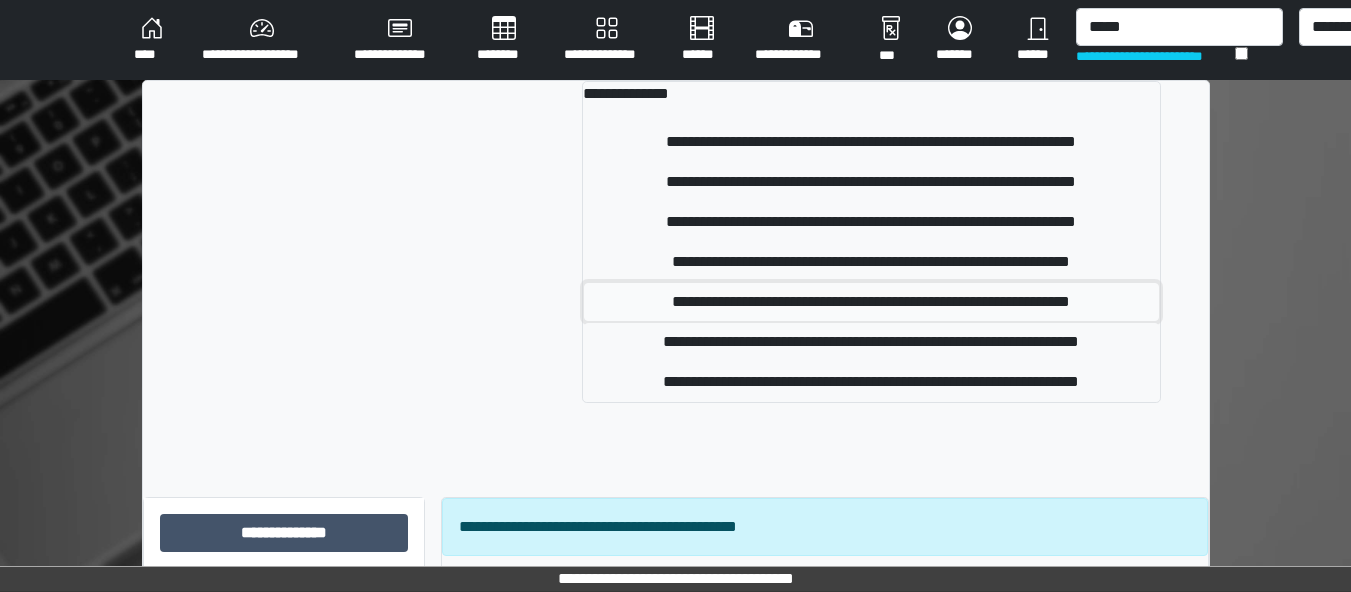 click on "**********" at bounding box center (871, 302) 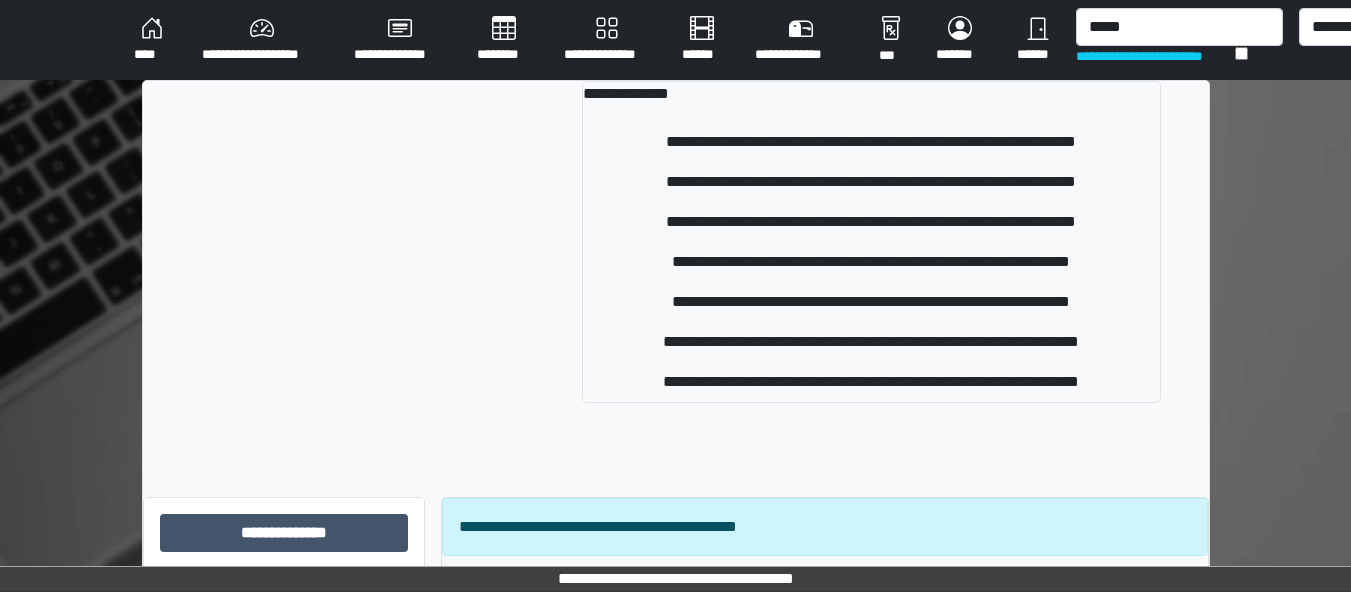 type 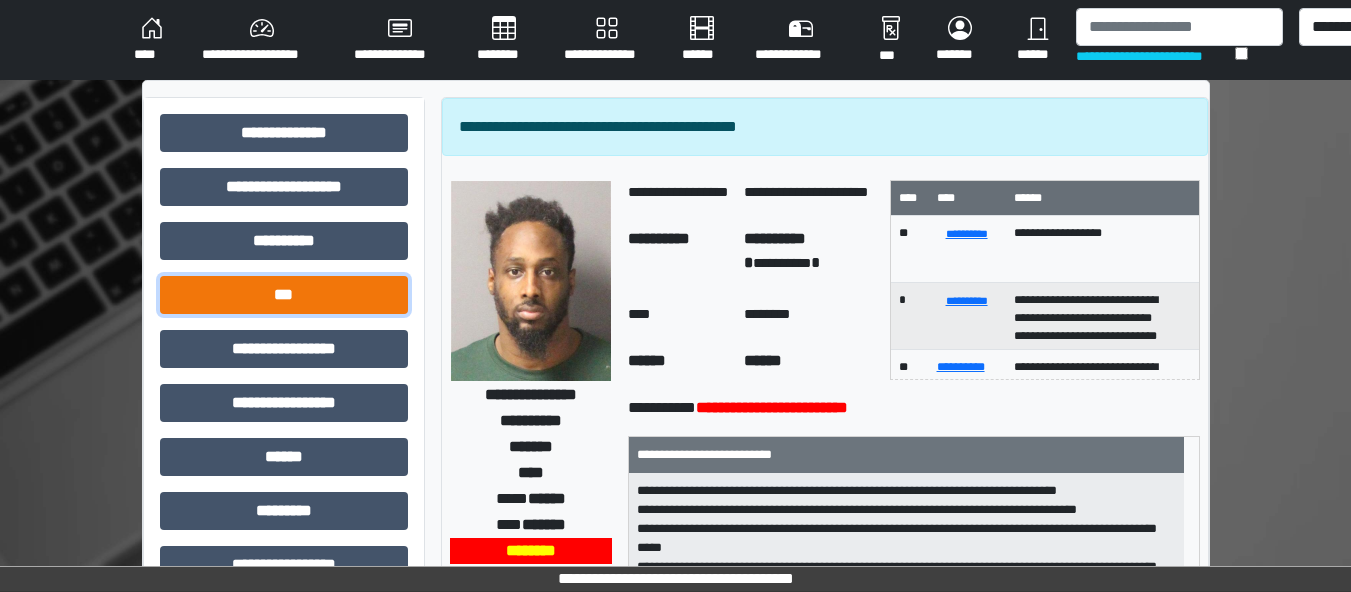 click on "***" at bounding box center [284, 295] 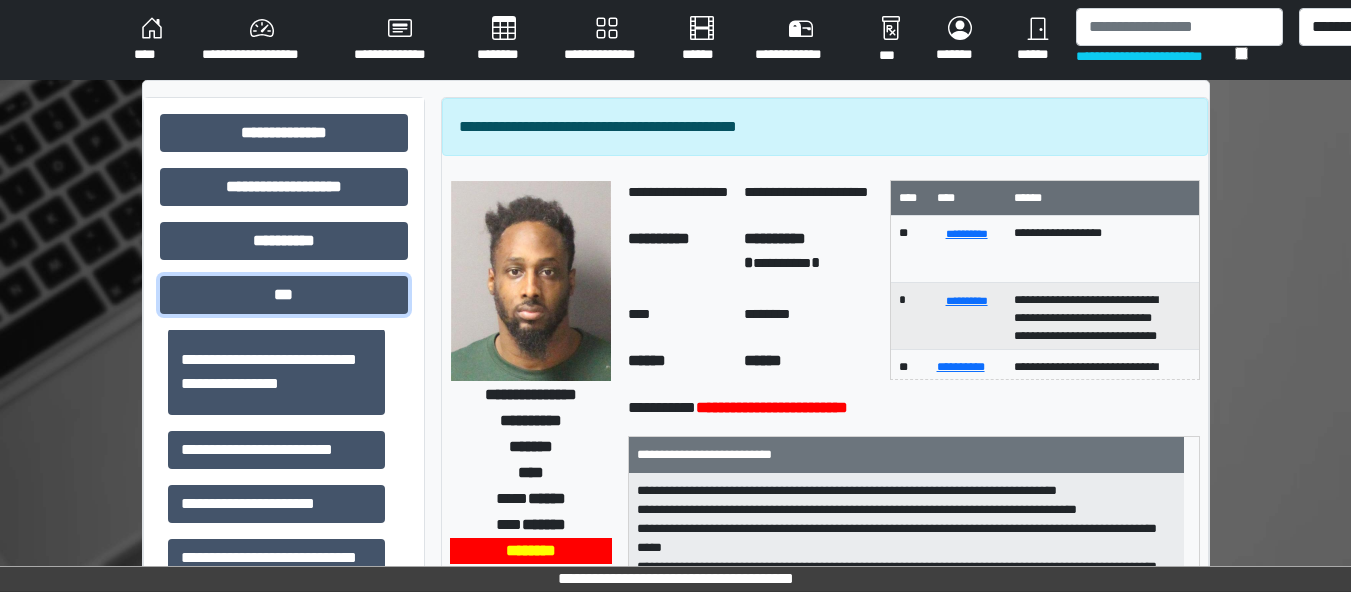scroll, scrollTop: 267, scrollLeft: 0, axis: vertical 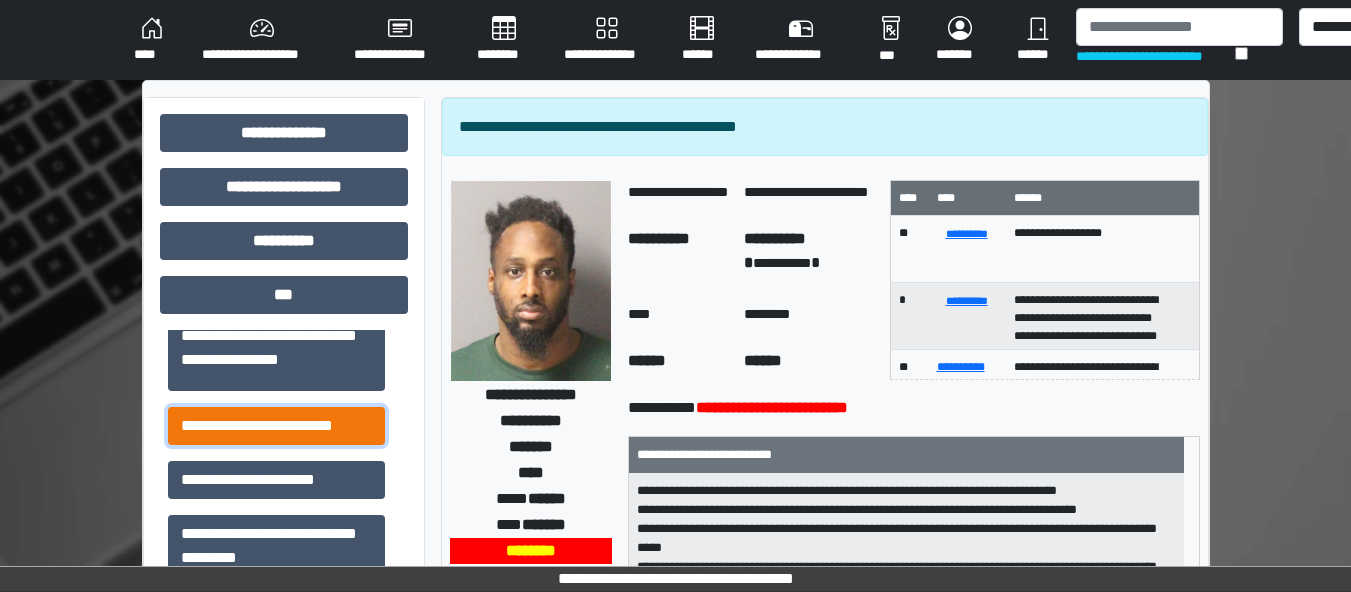 click on "**********" at bounding box center (276, 426) 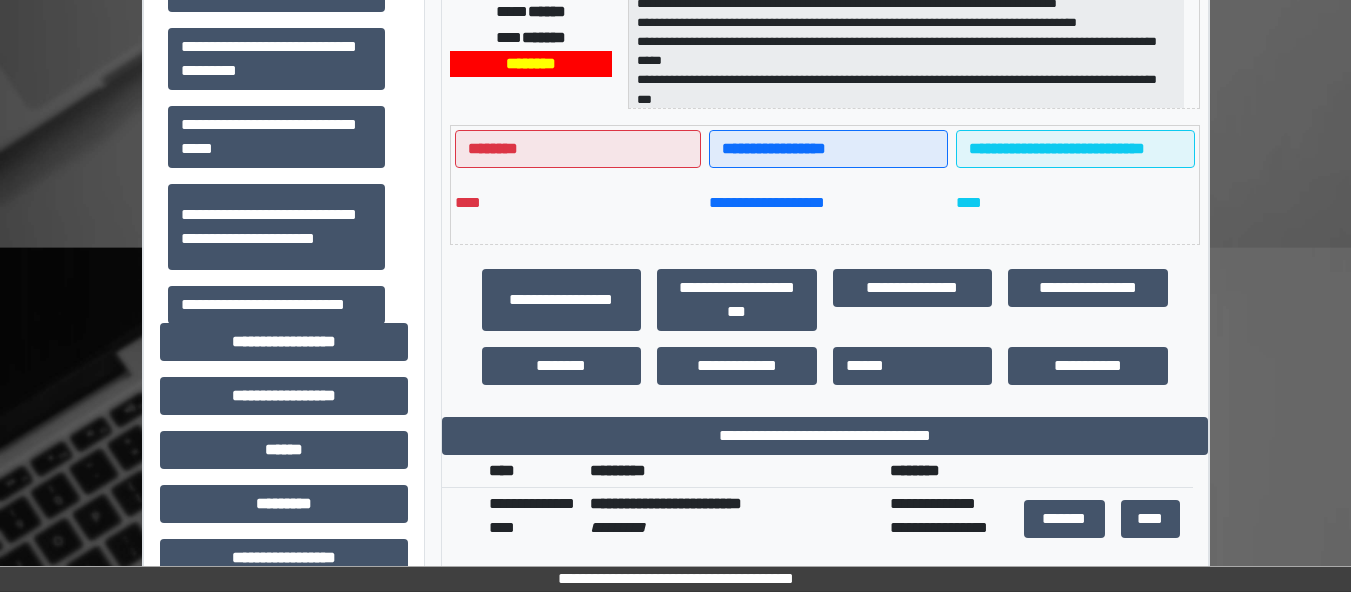 scroll, scrollTop: 533, scrollLeft: 0, axis: vertical 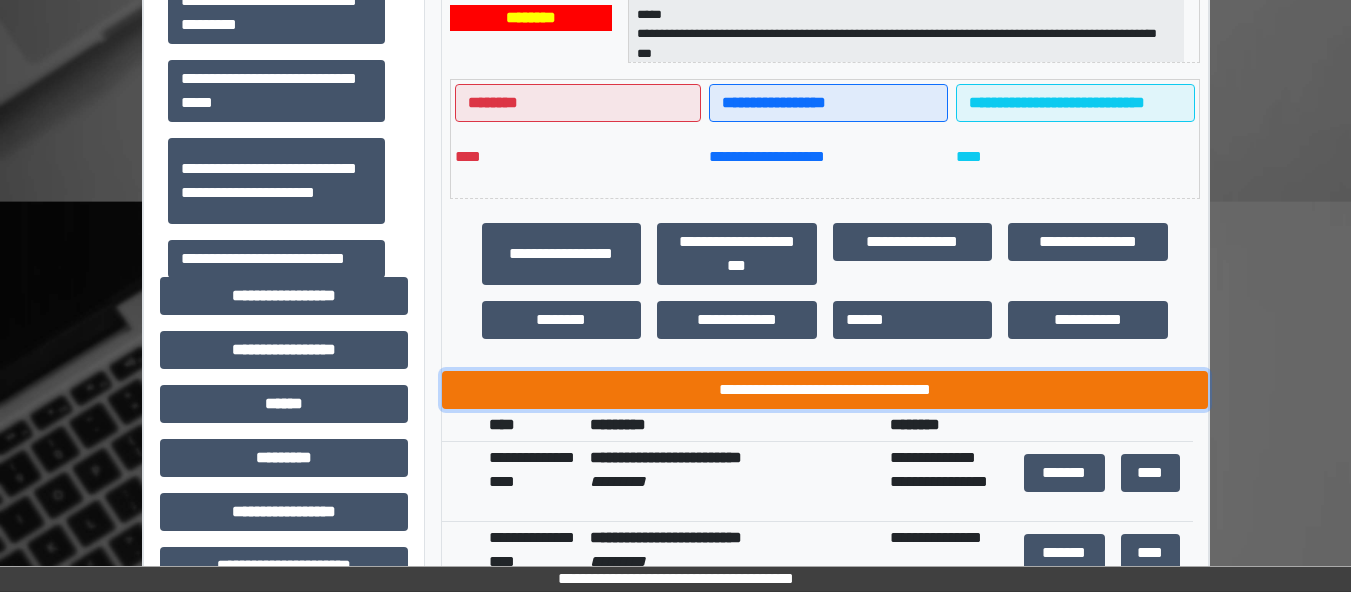 click on "**********" at bounding box center (825, 390) 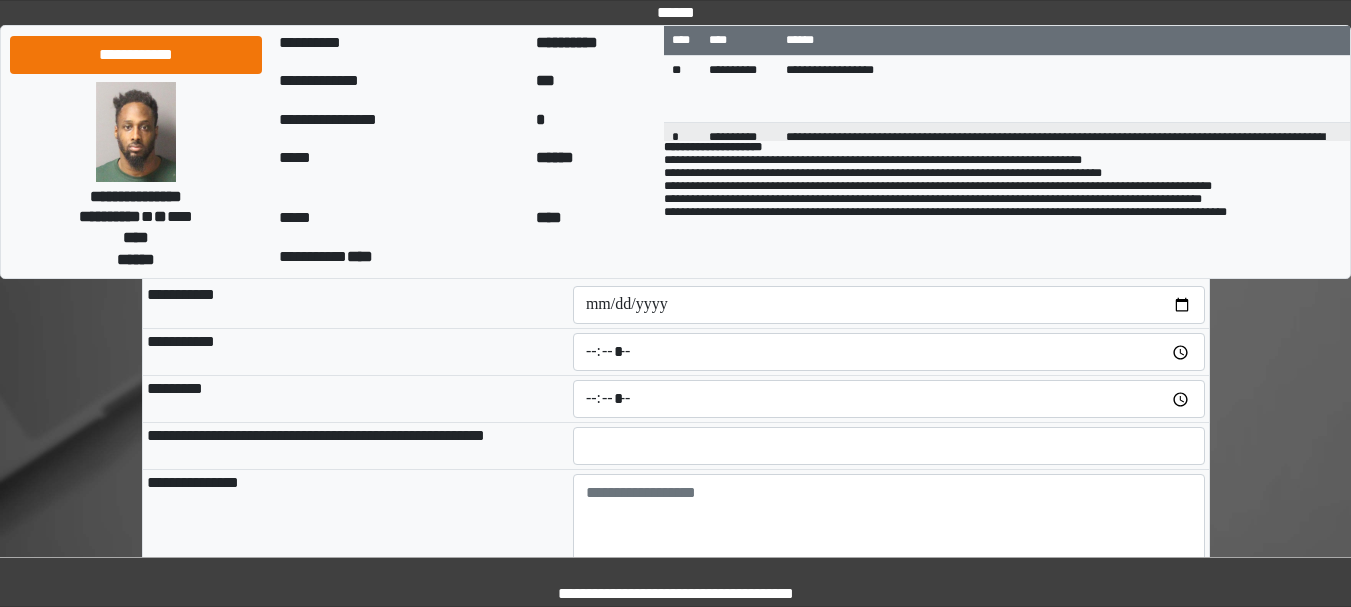 scroll, scrollTop: 133, scrollLeft: 0, axis: vertical 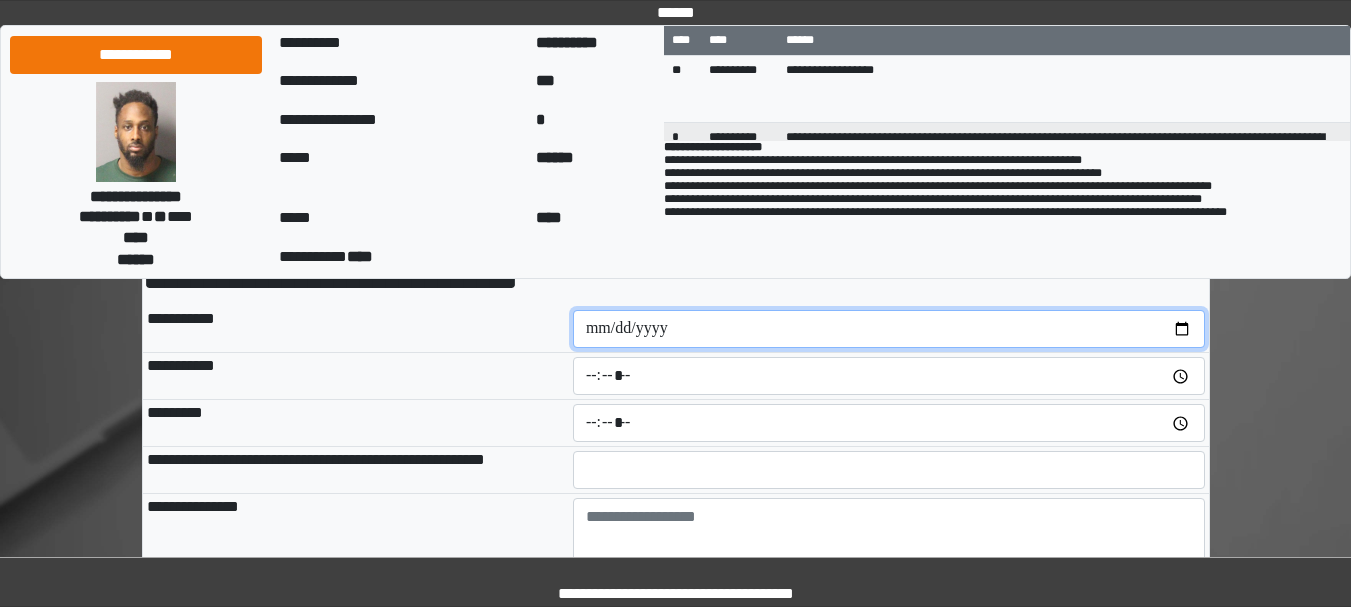 click at bounding box center (889, 329) 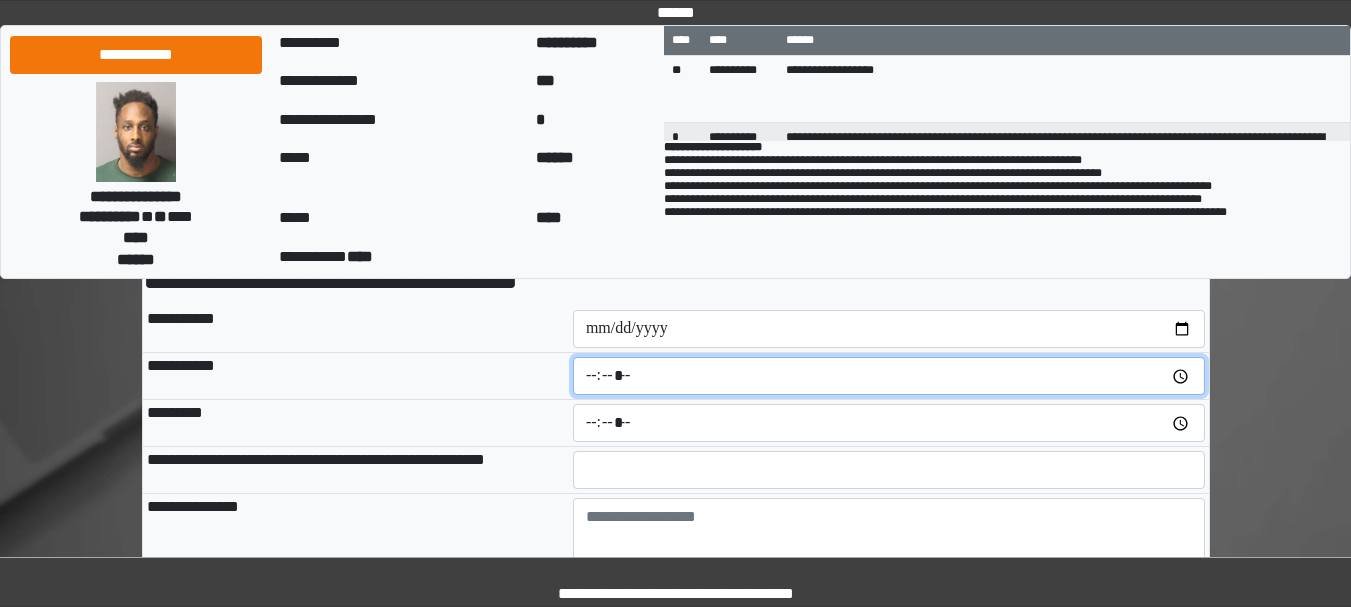 type on "*****" 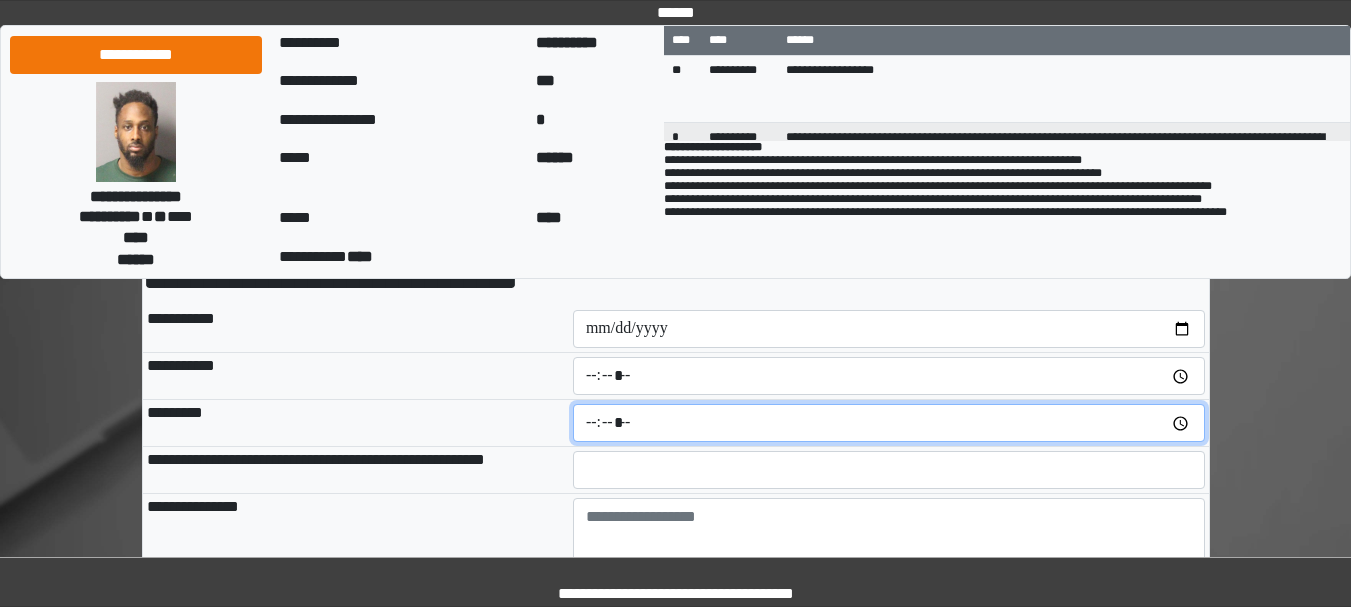 type on "*****" 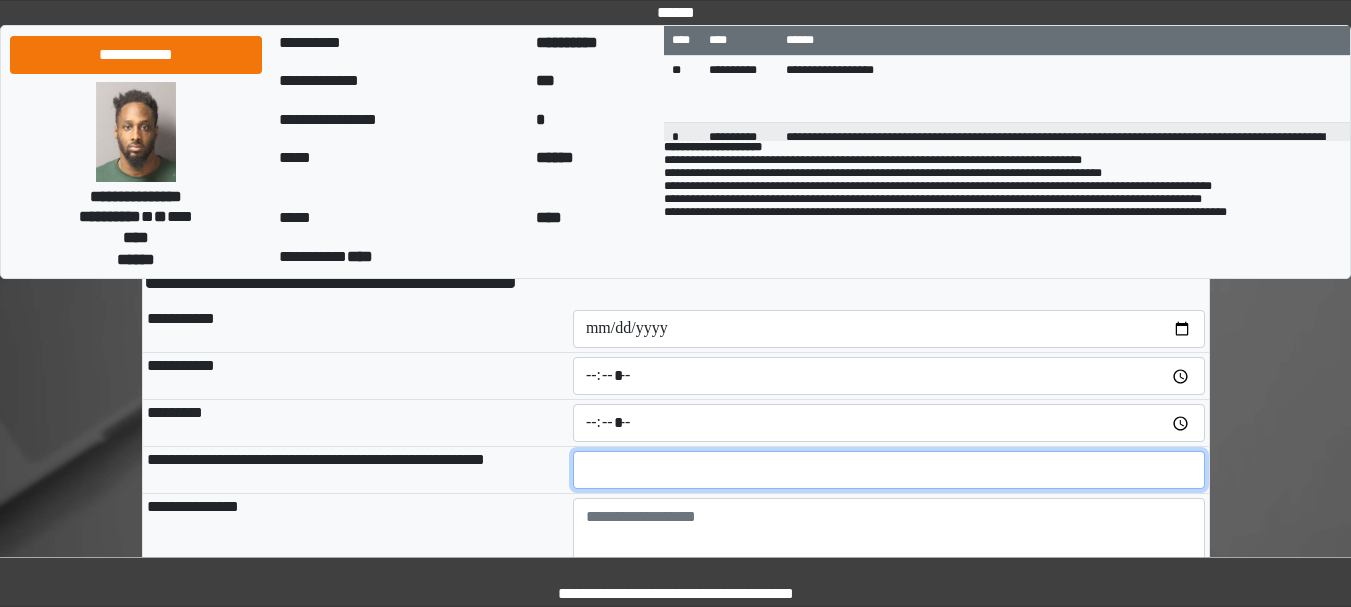 type on "**" 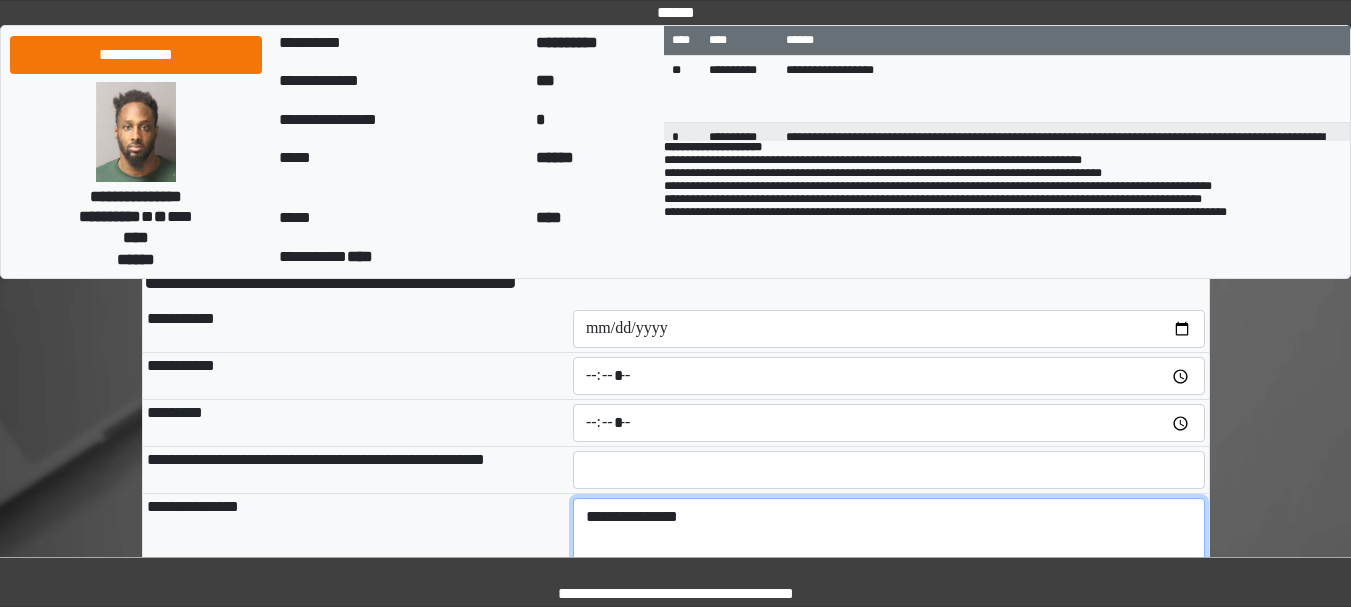 type on "**********" 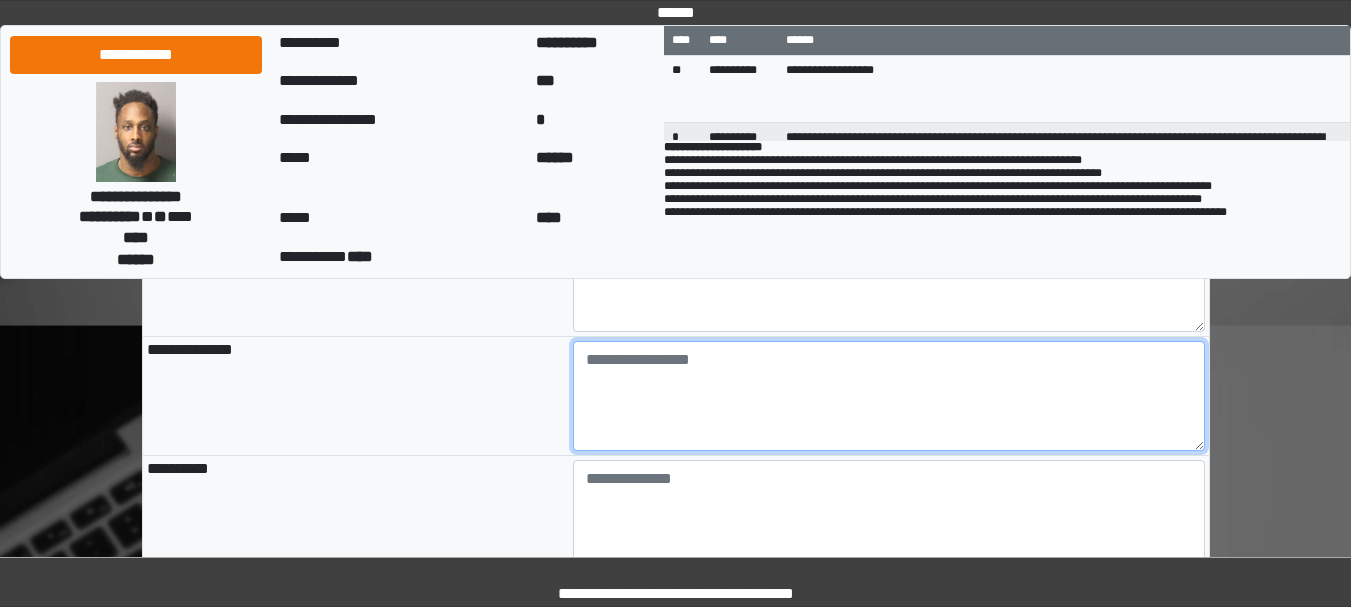 scroll, scrollTop: 466, scrollLeft: 0, axis: vertical 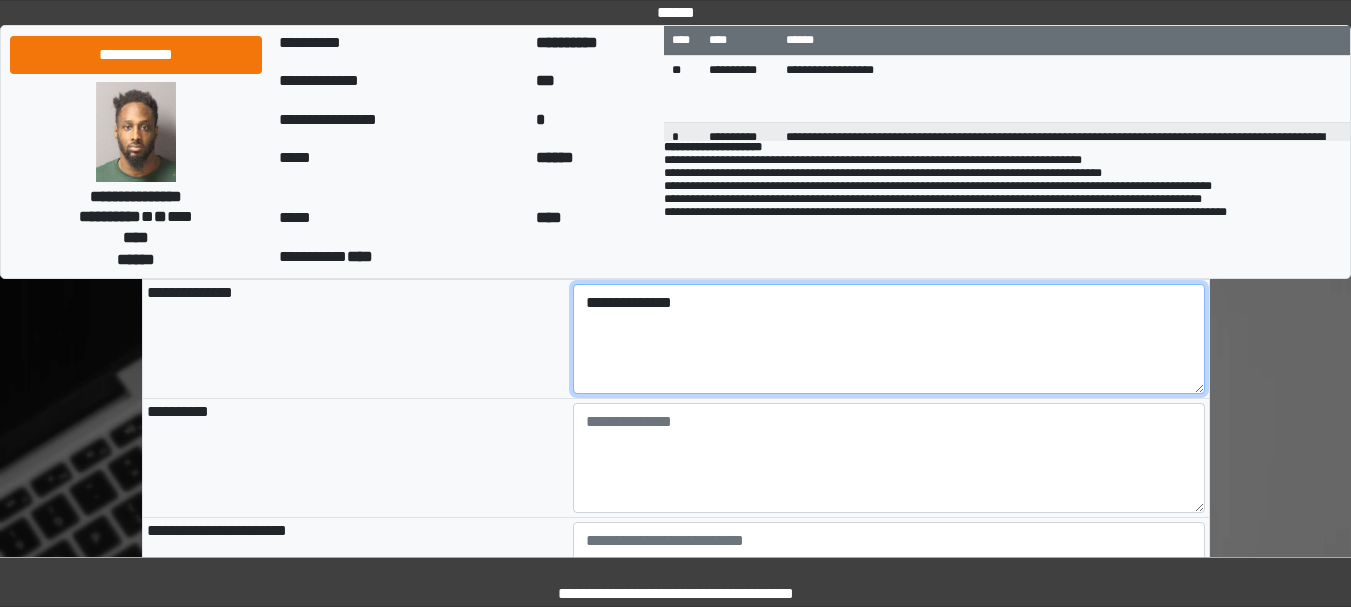 type on "**********" 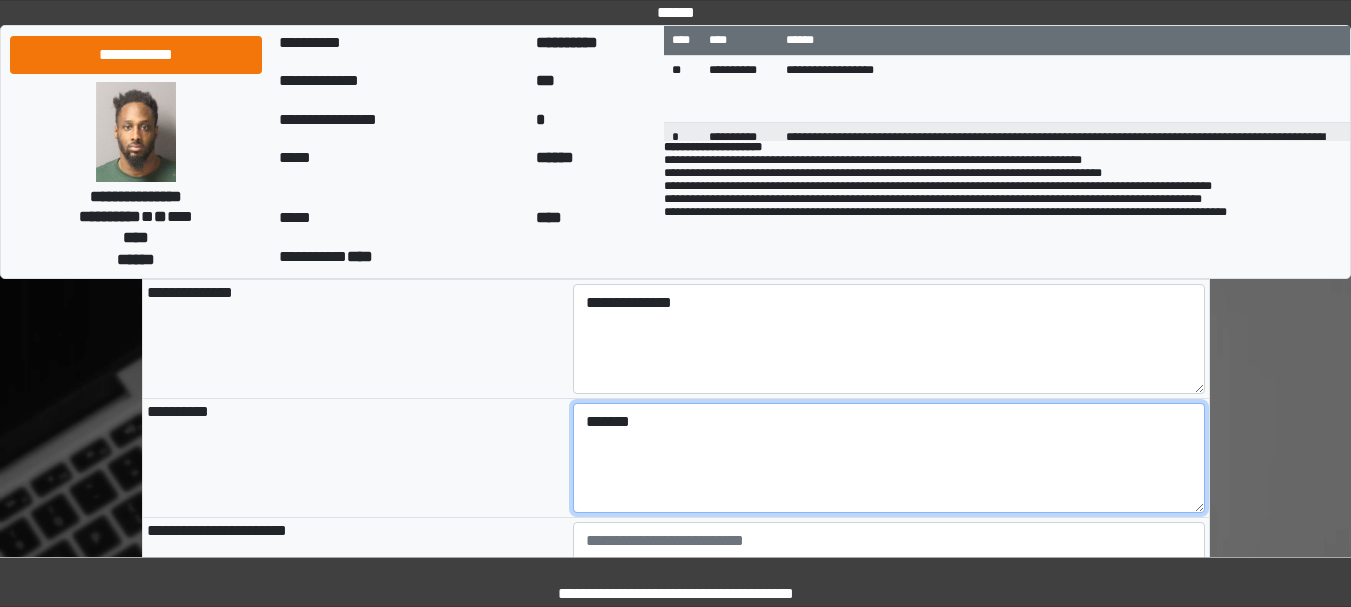 type on "*******" 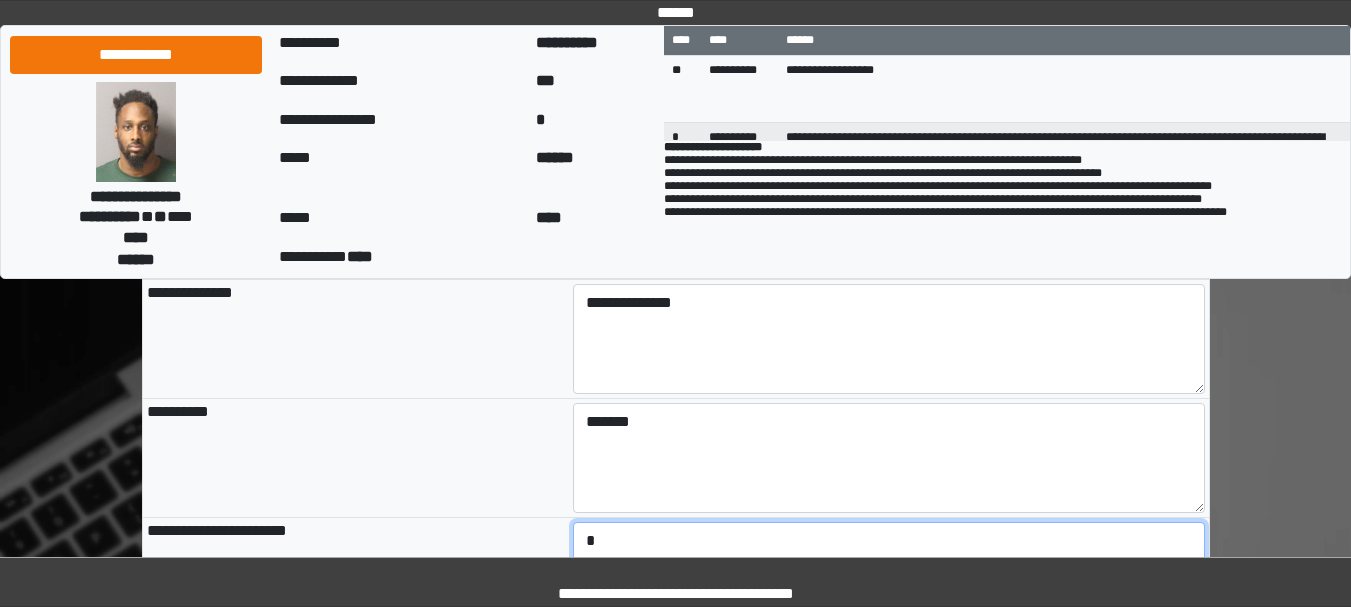 type on "*" 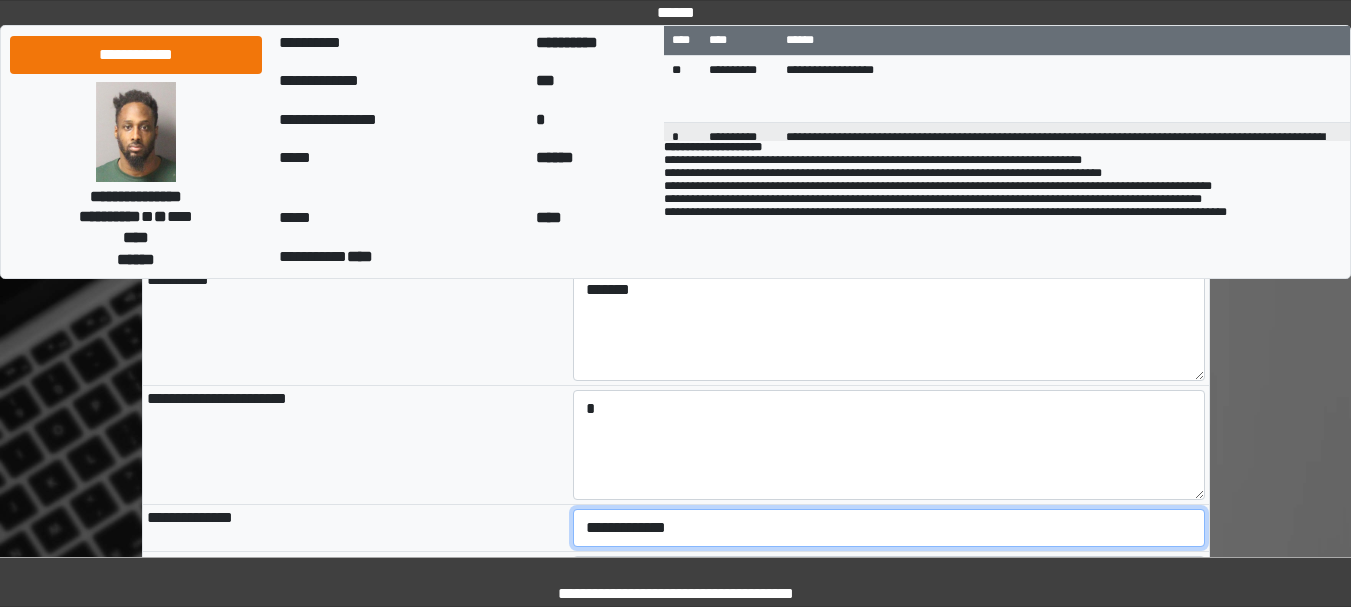 scroll, scrollTop: 823, scrollLeft: 0, axis: vertical 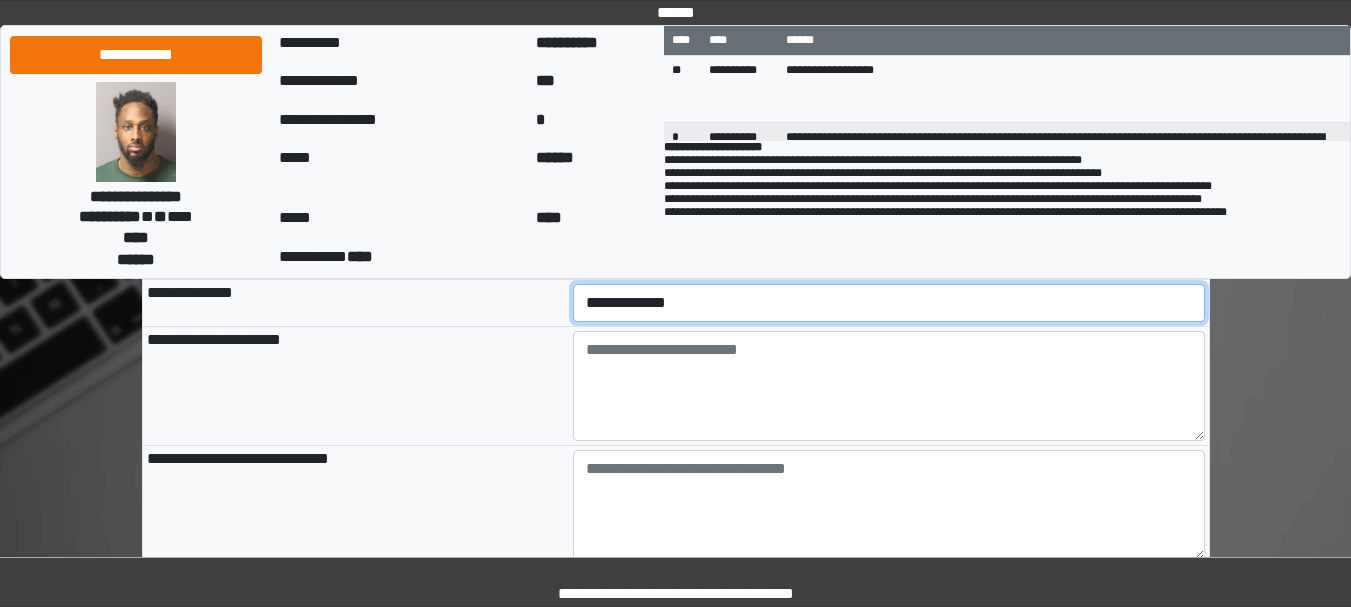 select on "***" 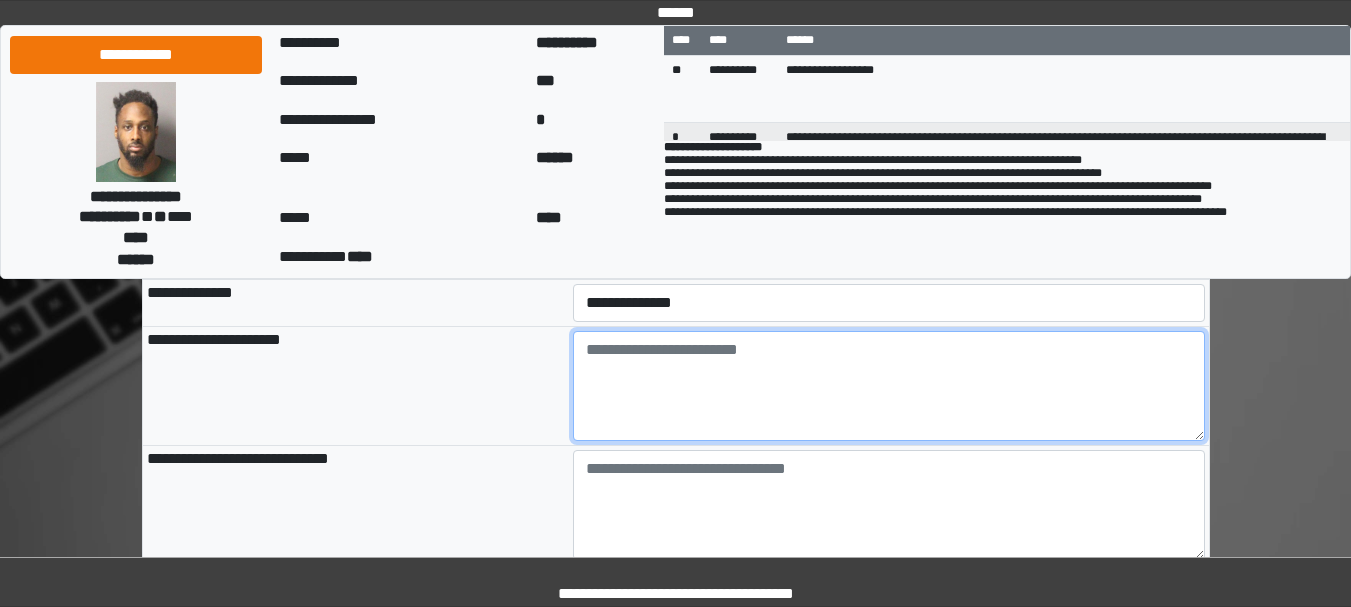paste on "**********" 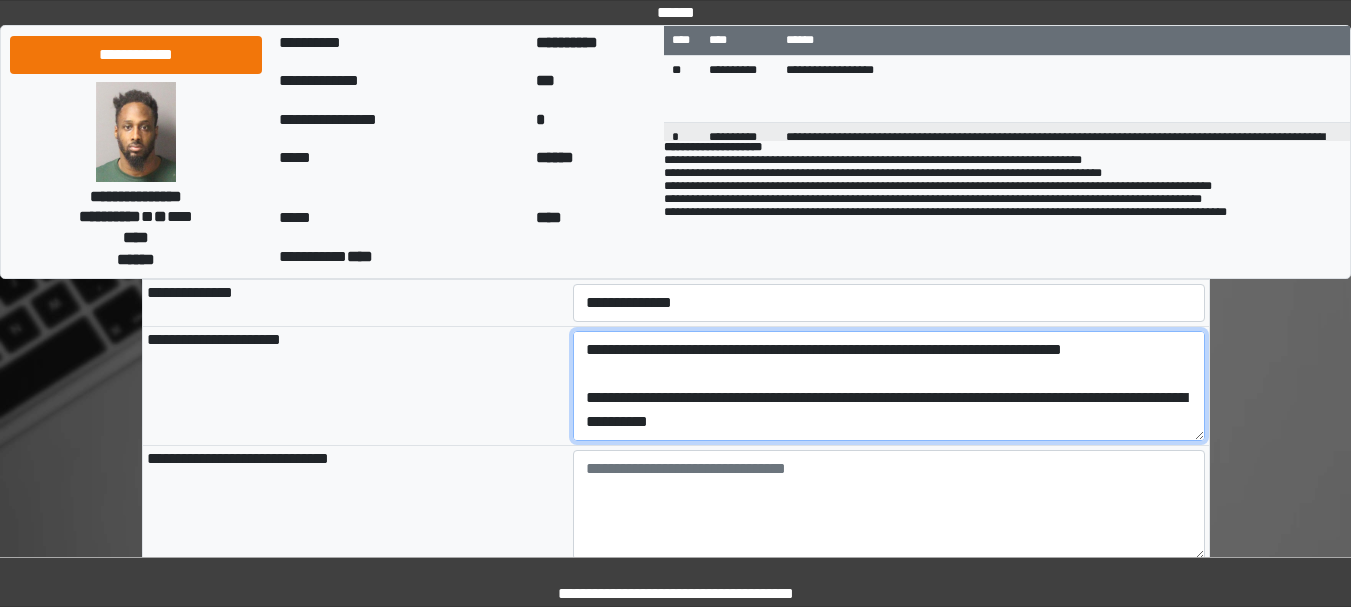 scroll, scrollTop: 7, scrollLeft: 0, axis: vertical 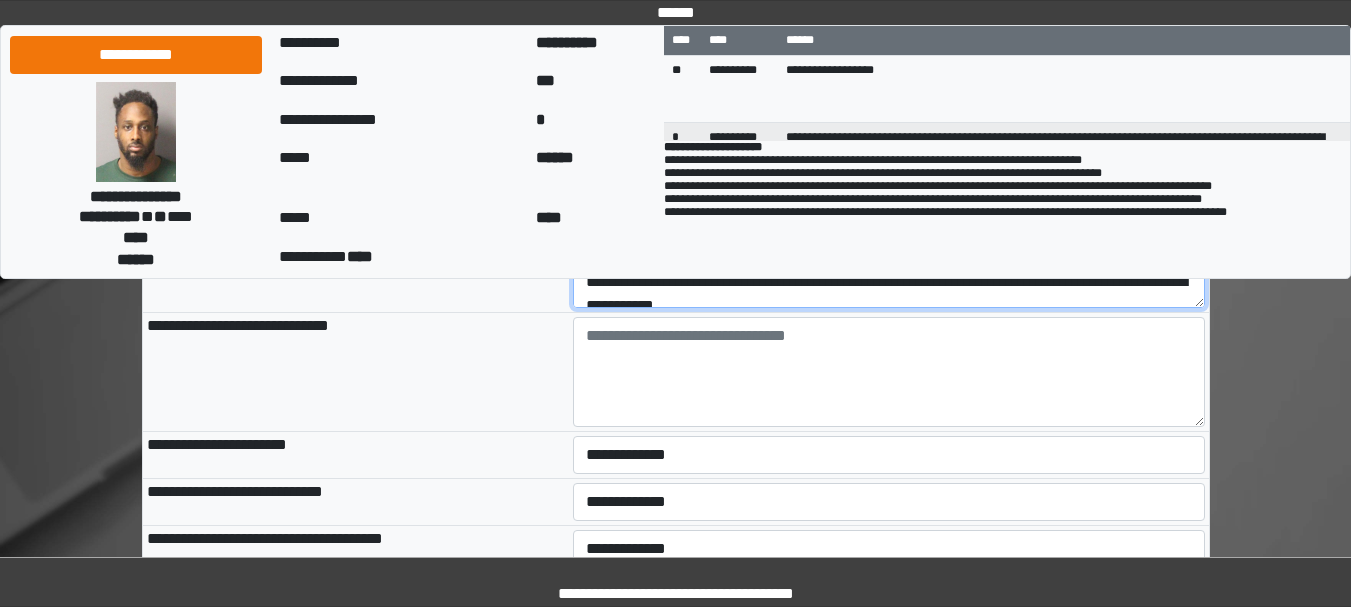 type on "**********" 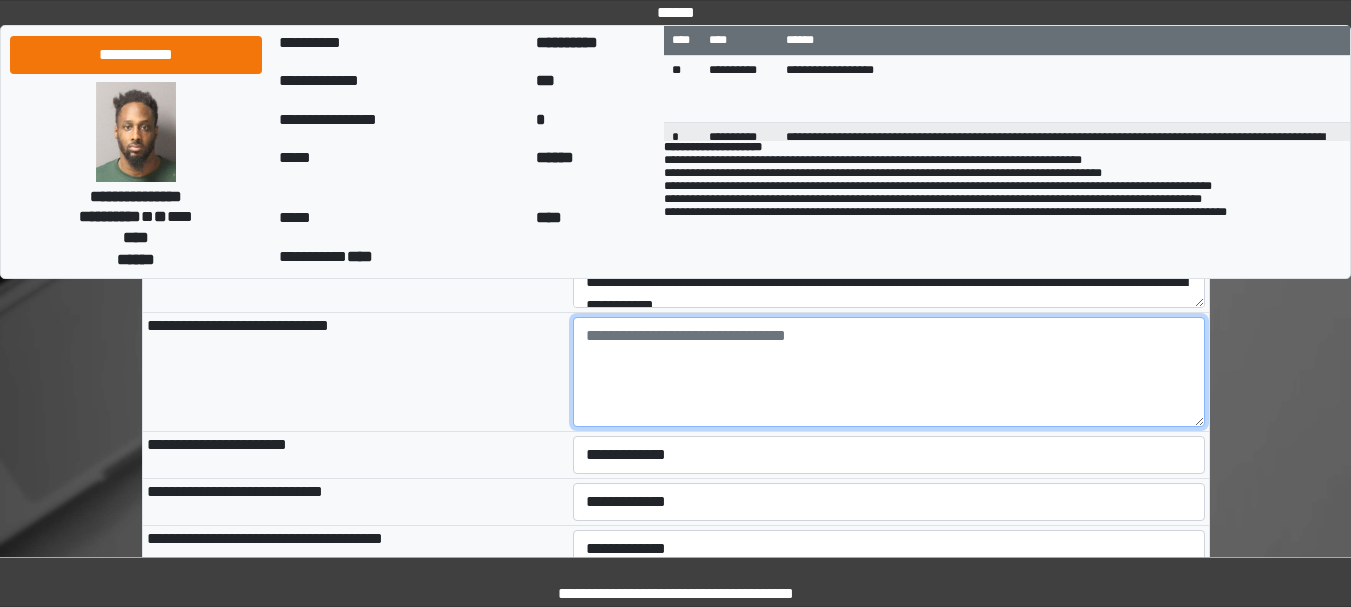 click at bounding box center [889, 372] 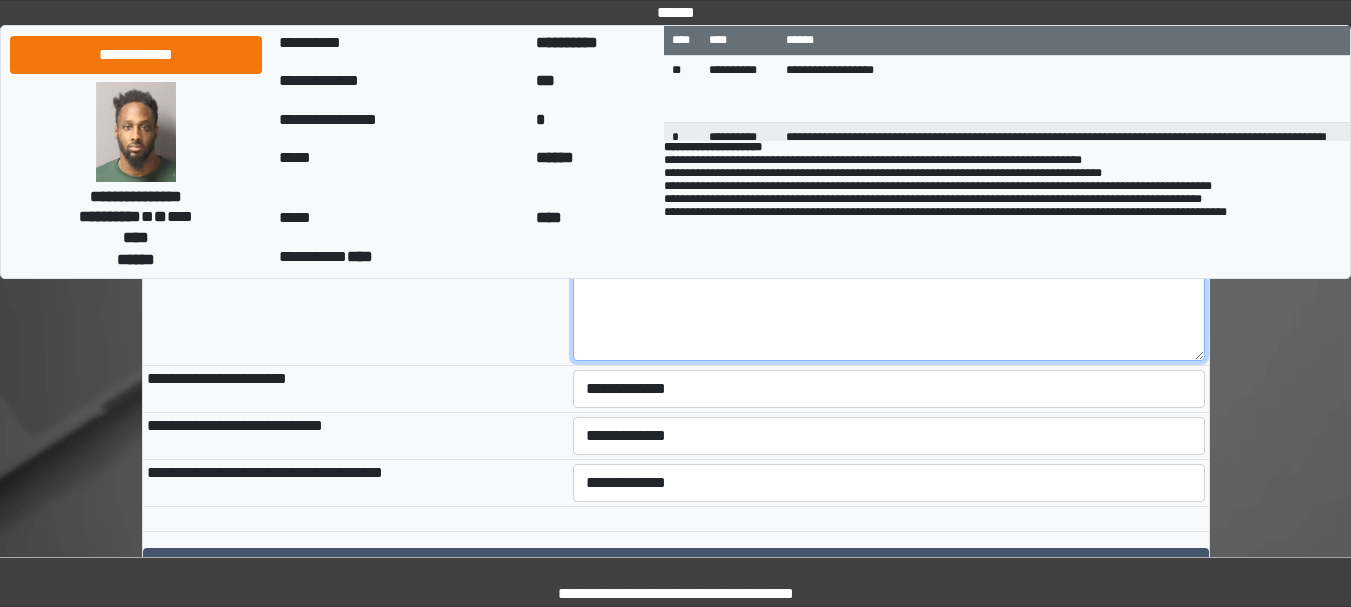 scroll, scrollTop: 1023, scrollLeft: 0, axis: vertical 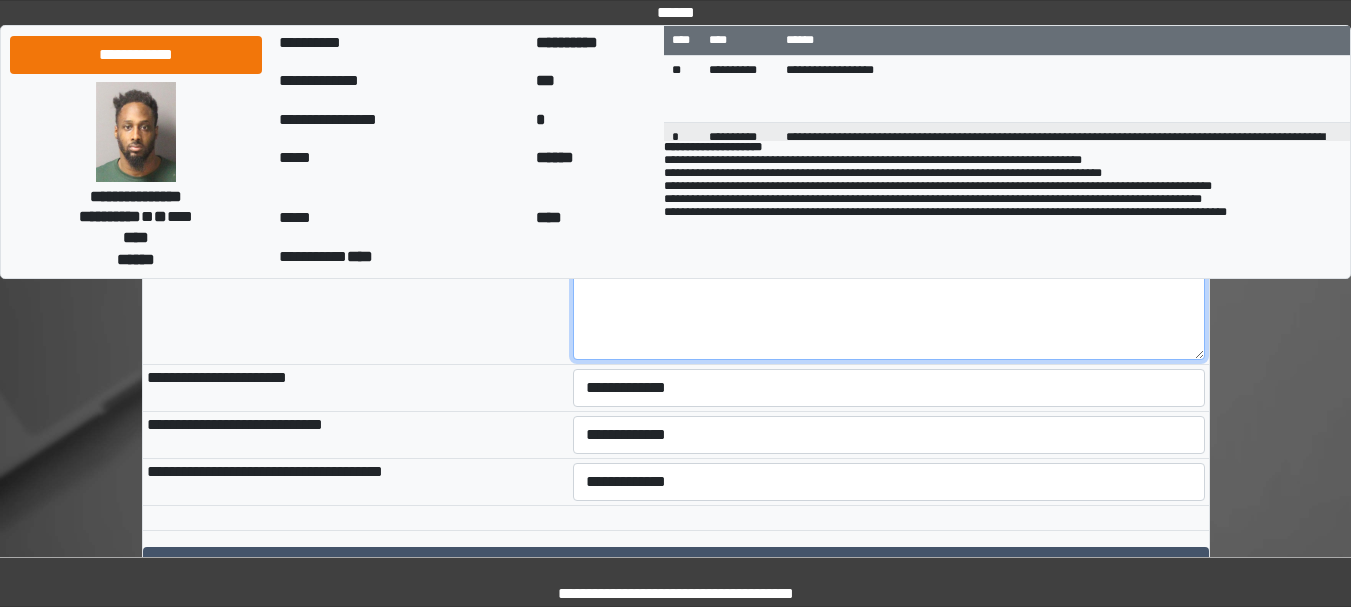 type on "**********" 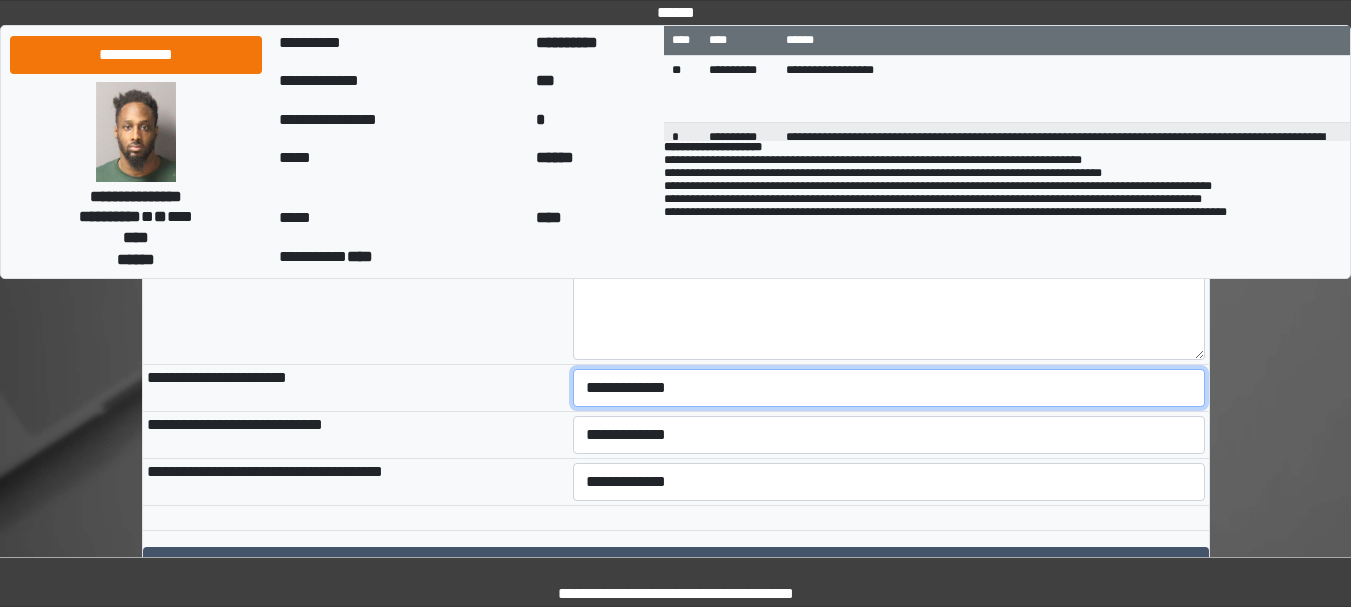 drag, startPoint x: 578, startPoint y: 399, endPoint x: 608, endPoint y: 412, distance: 32.695564 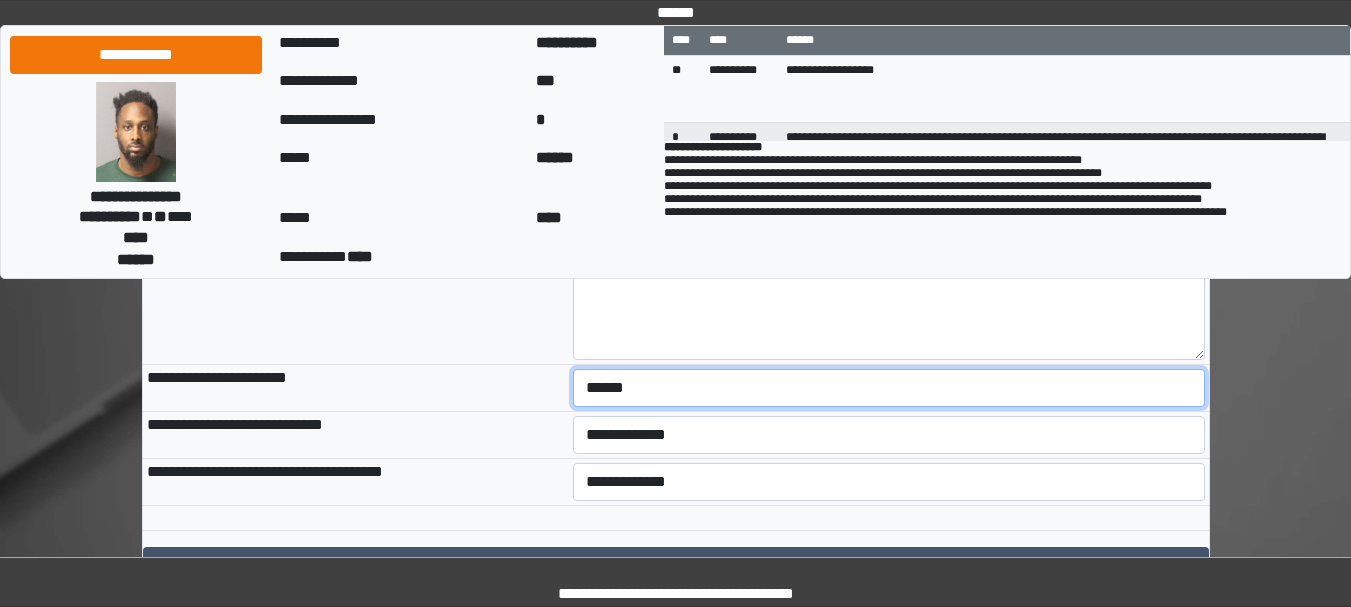 click on "**********" at bounding box center (889, 388) 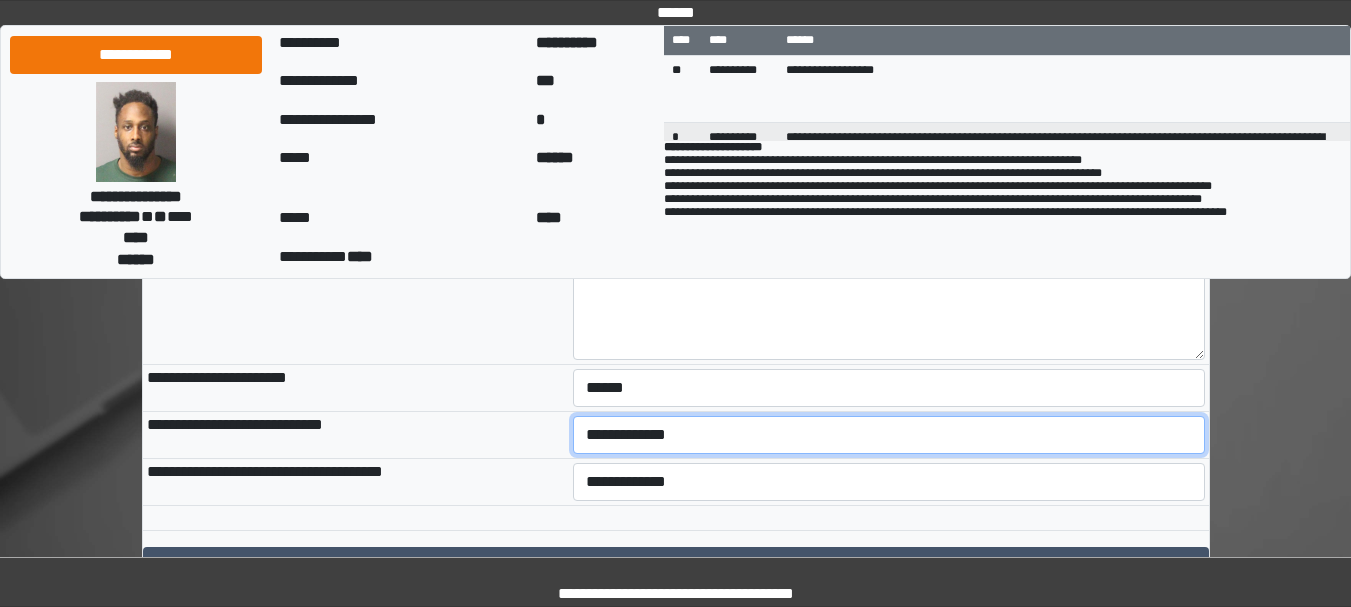 click on "**********" at bounding box center [889, 435] 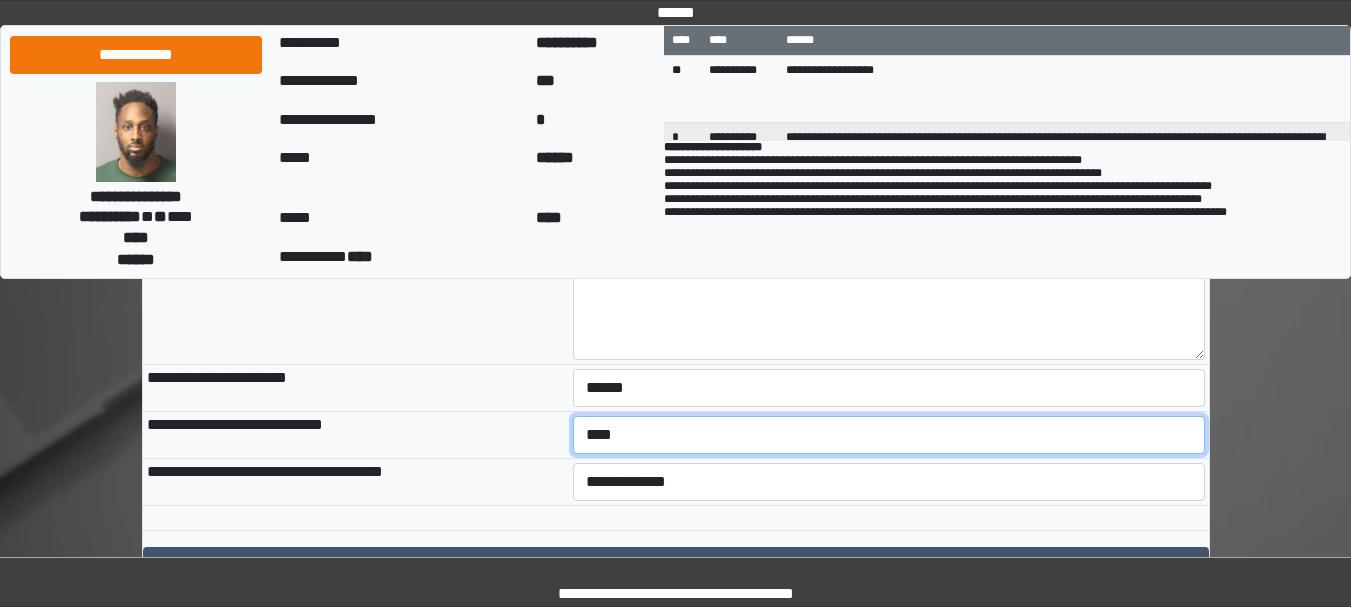 click on "**********" at bounding box center (889, 435) 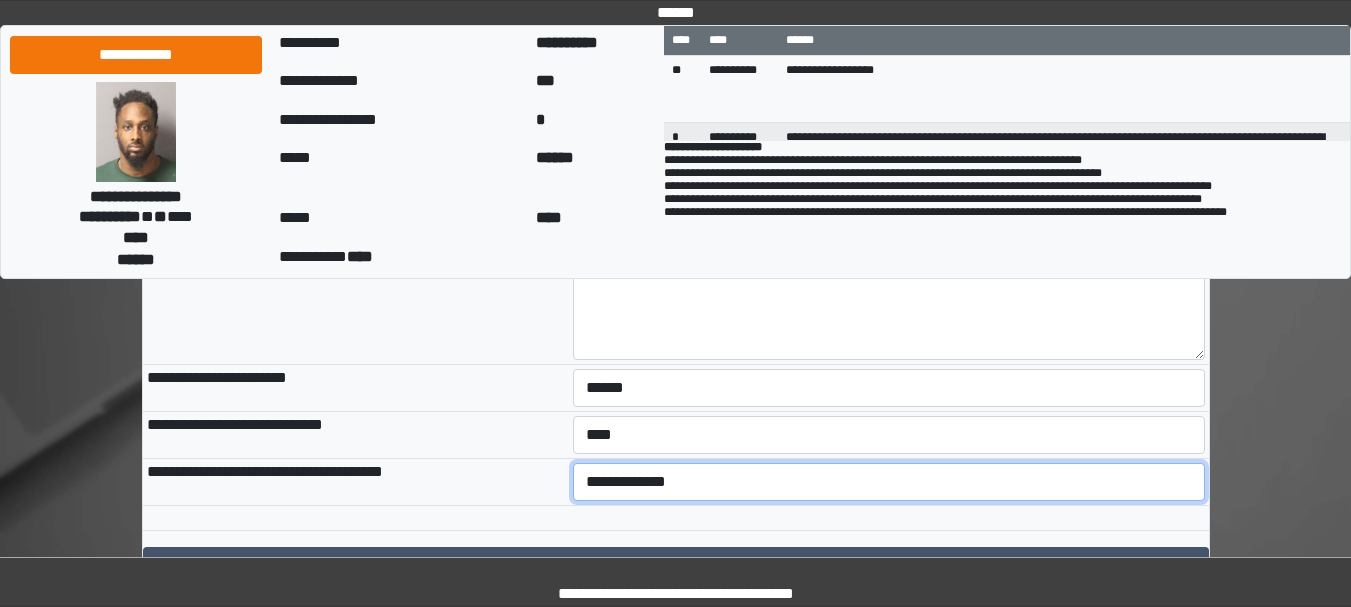 click on "**********" at bounding box center (889, 482) 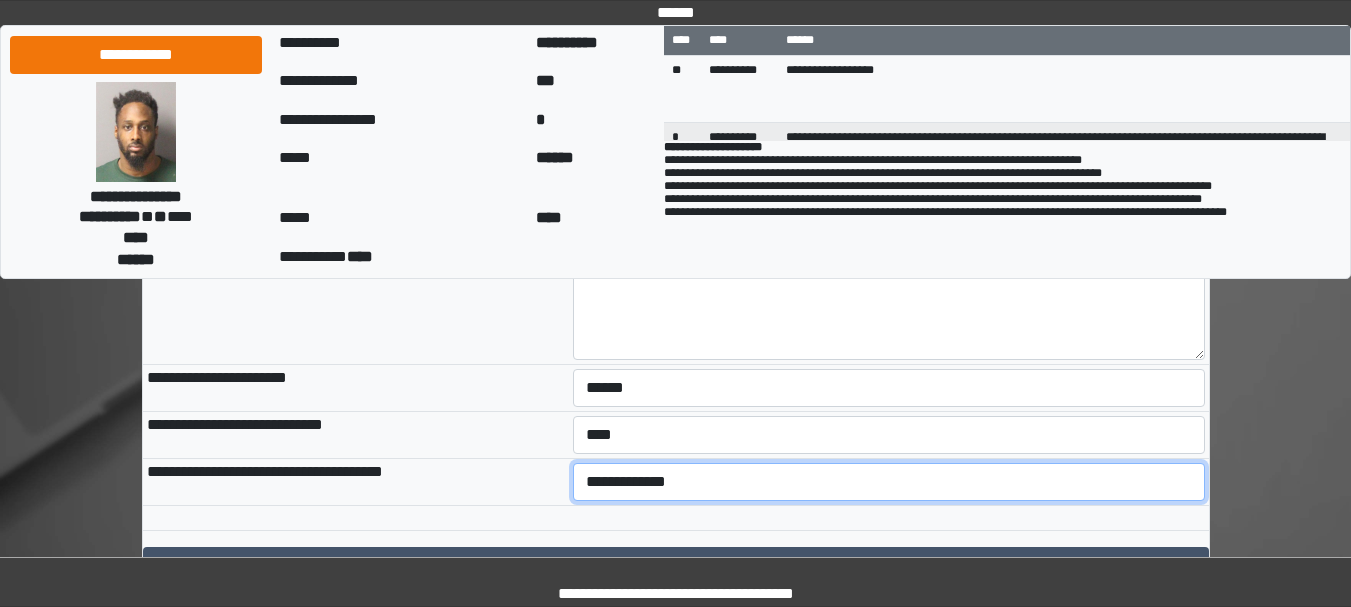 select on "***" 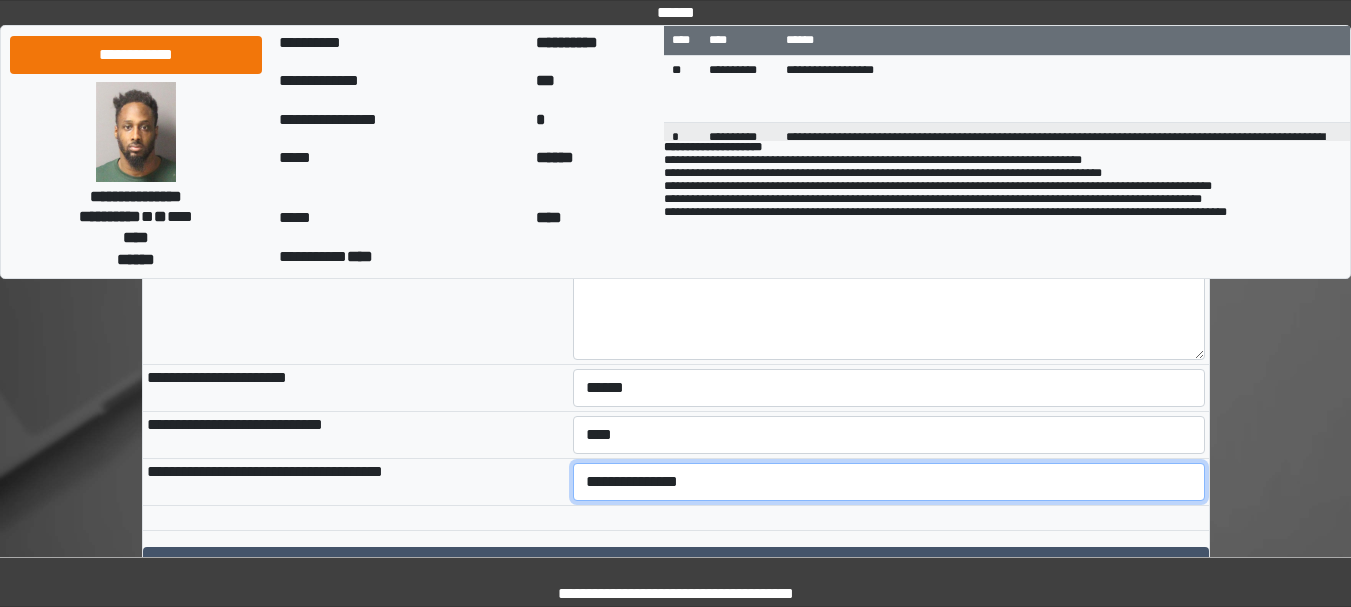 click on "**********" at bounding box center (889, 482) 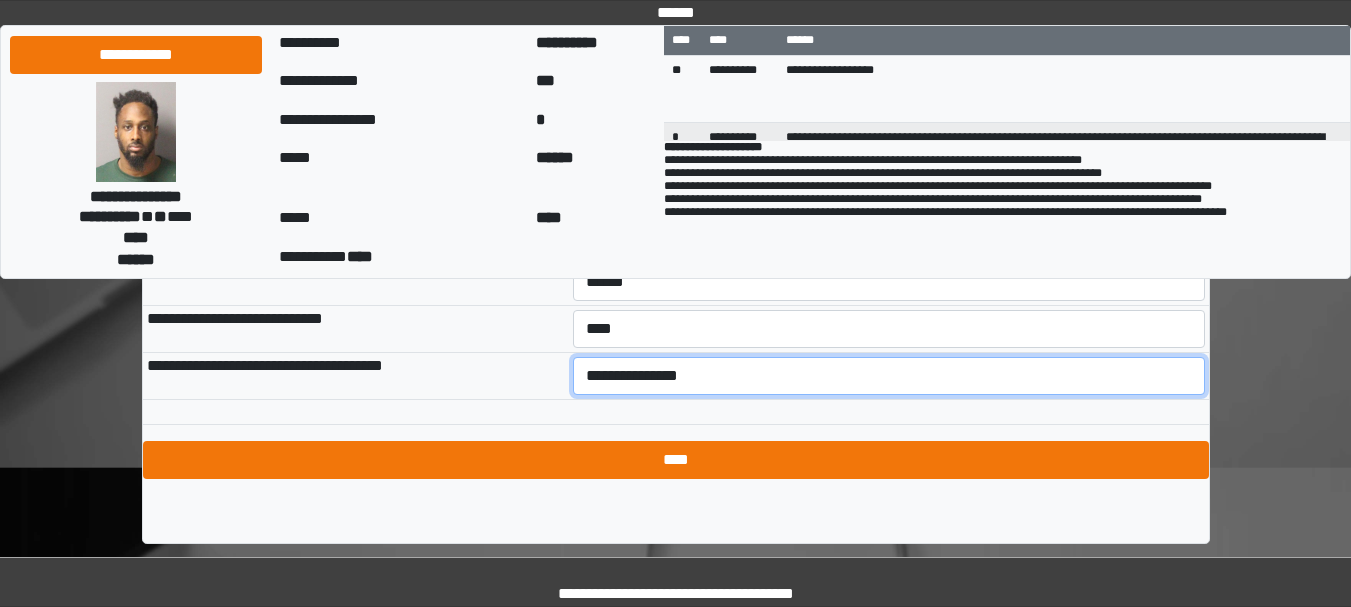scroll, scrollTop: 1130, scrollLeft: 0, axis: vertical 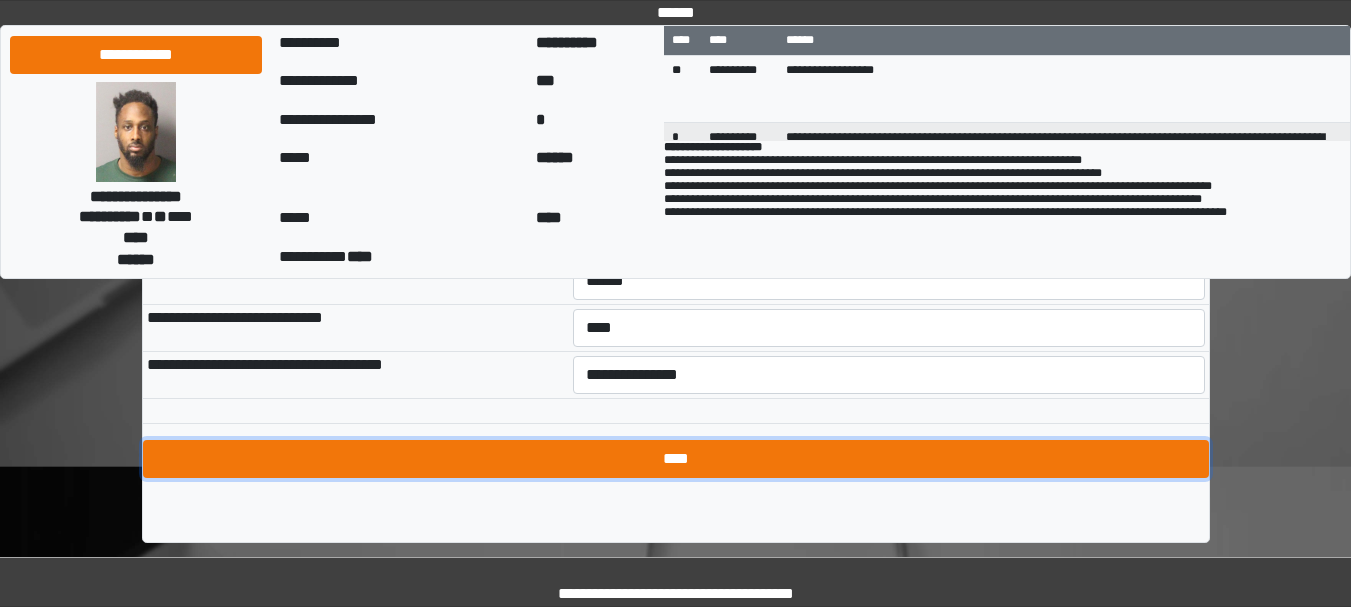 click on "****" at bounding box center [676, 459] 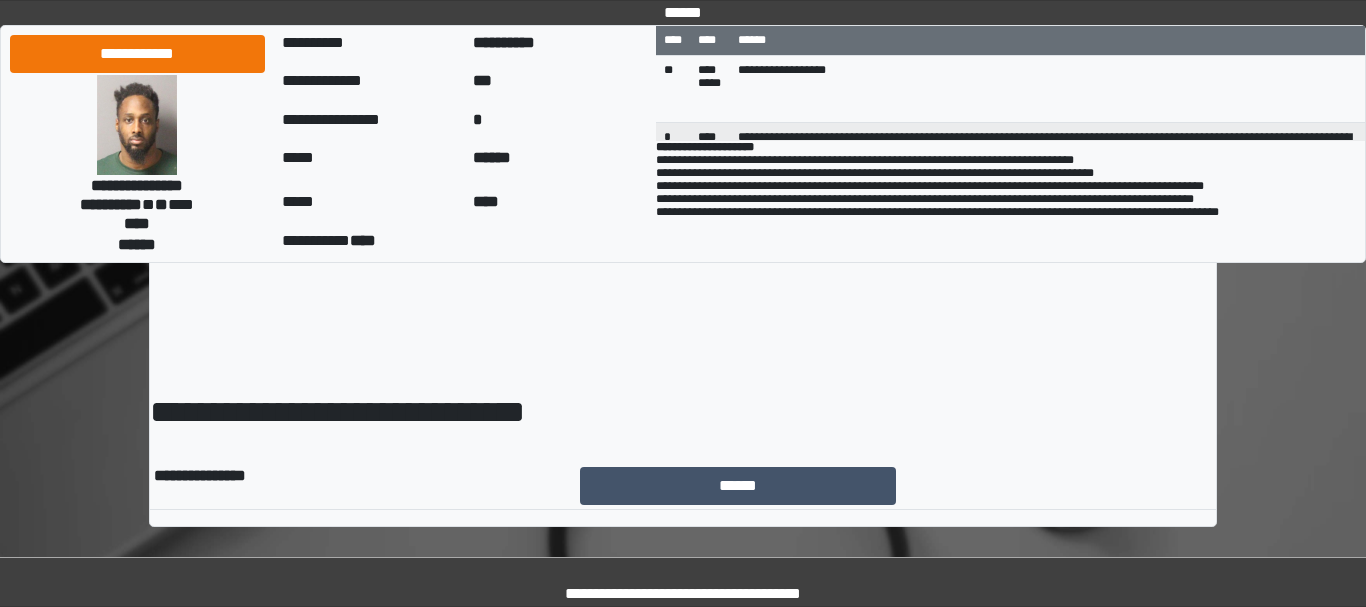 scroll, scrollTop: 0, scrollLeft: 0, axis: both 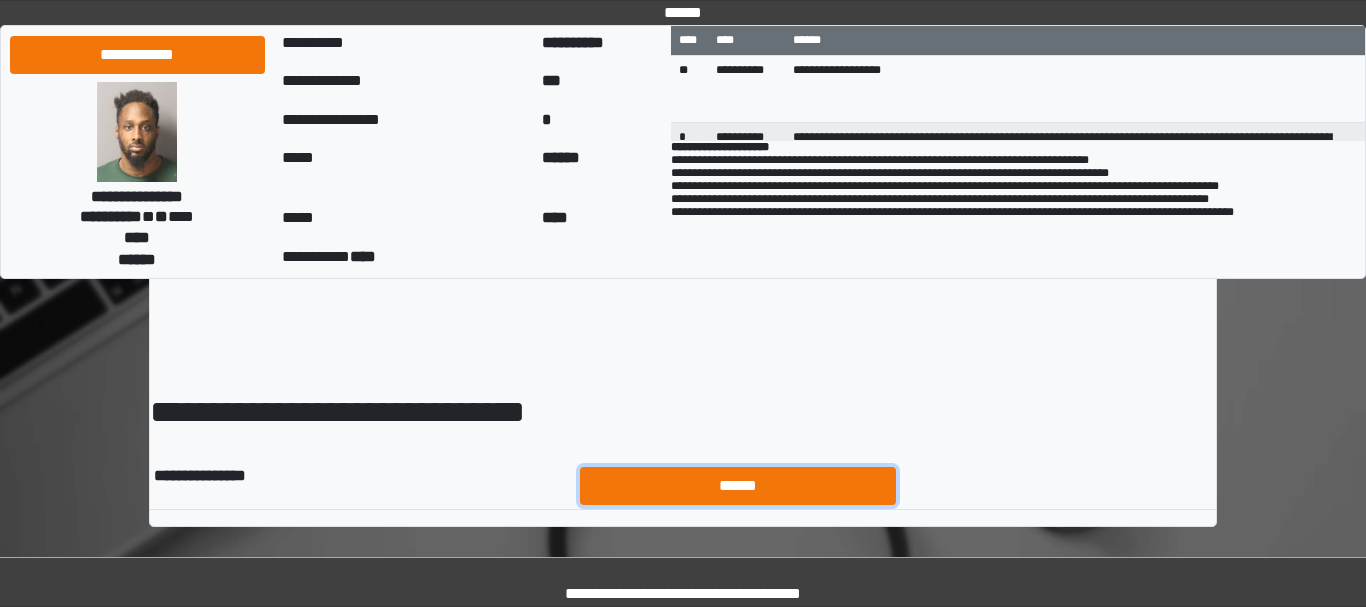 click on "******" at bounding box center (738, 486) 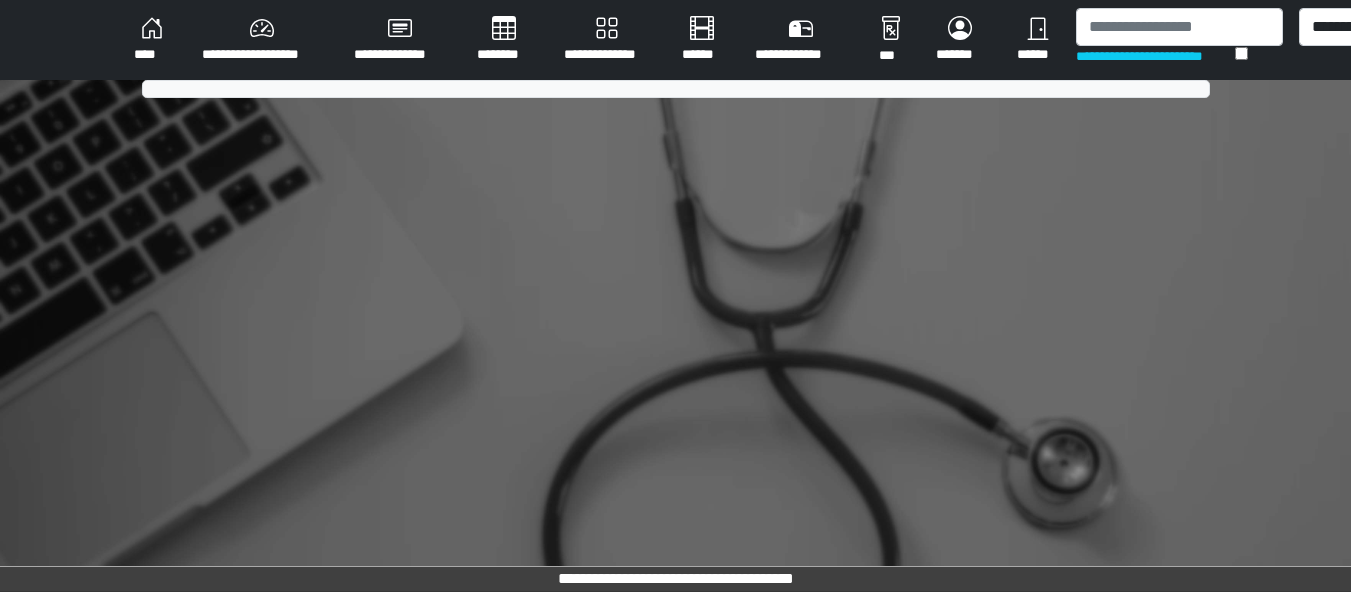 scroll, scrollTop: 0, scrollLeft: 0, axis: both 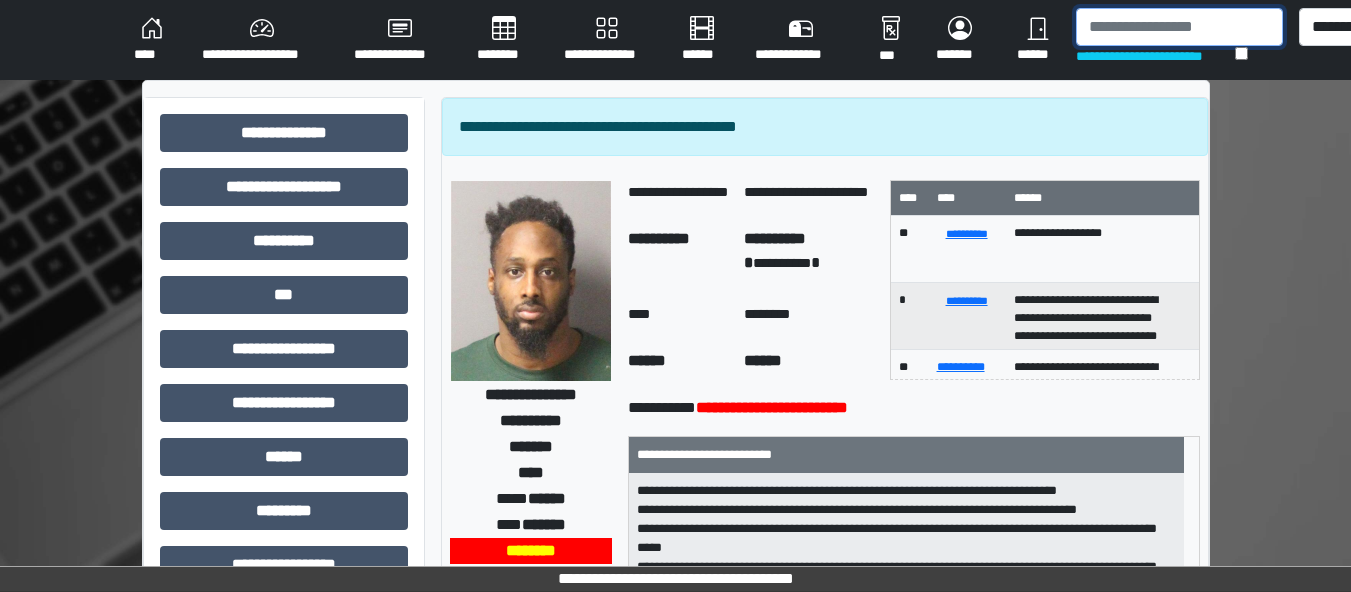 click at bounding box center [1179, 27] 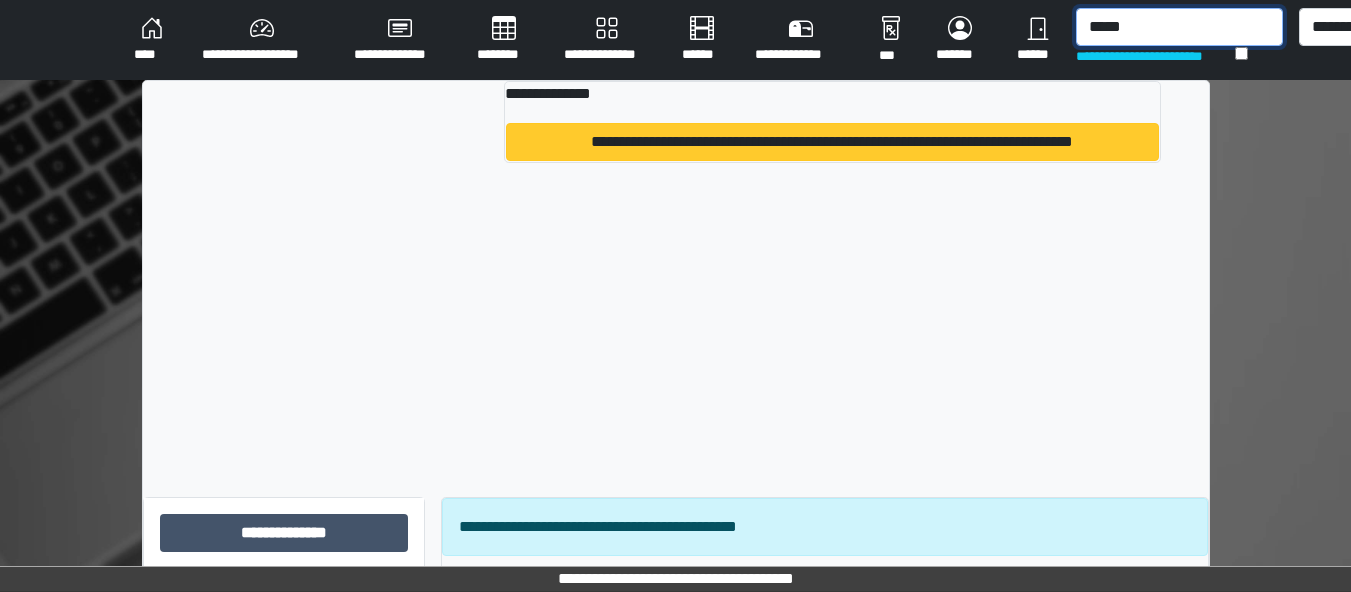 type on "*****" 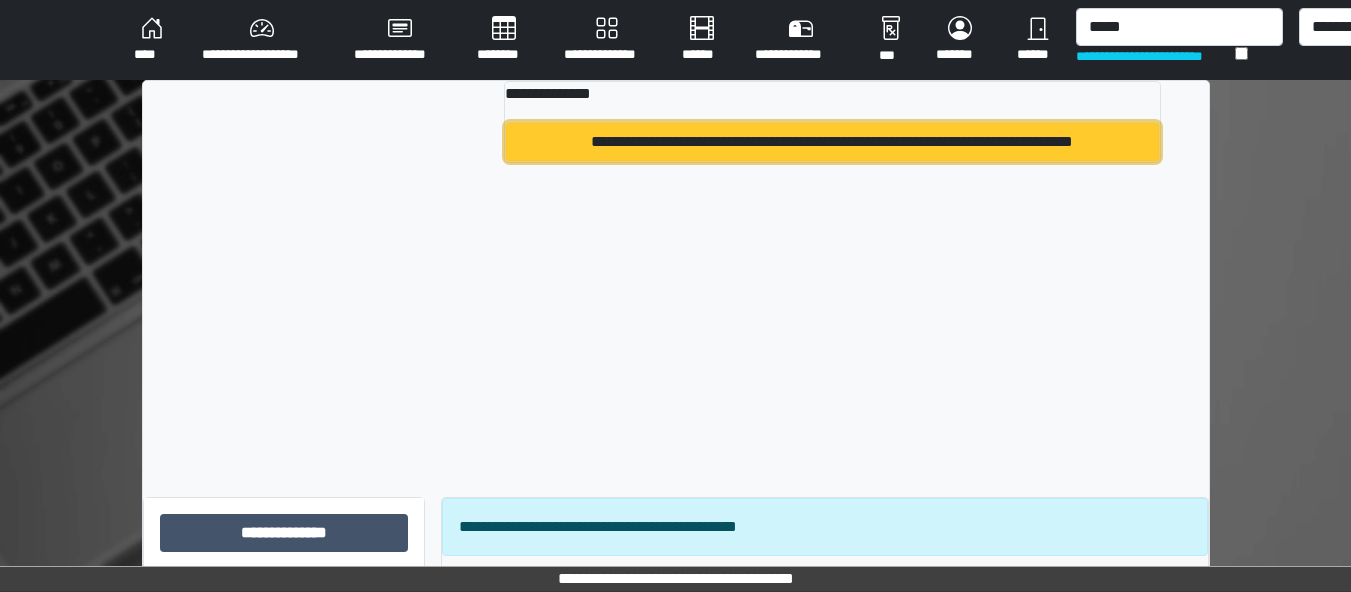 click on "**********" at bounding box center (832, 142) 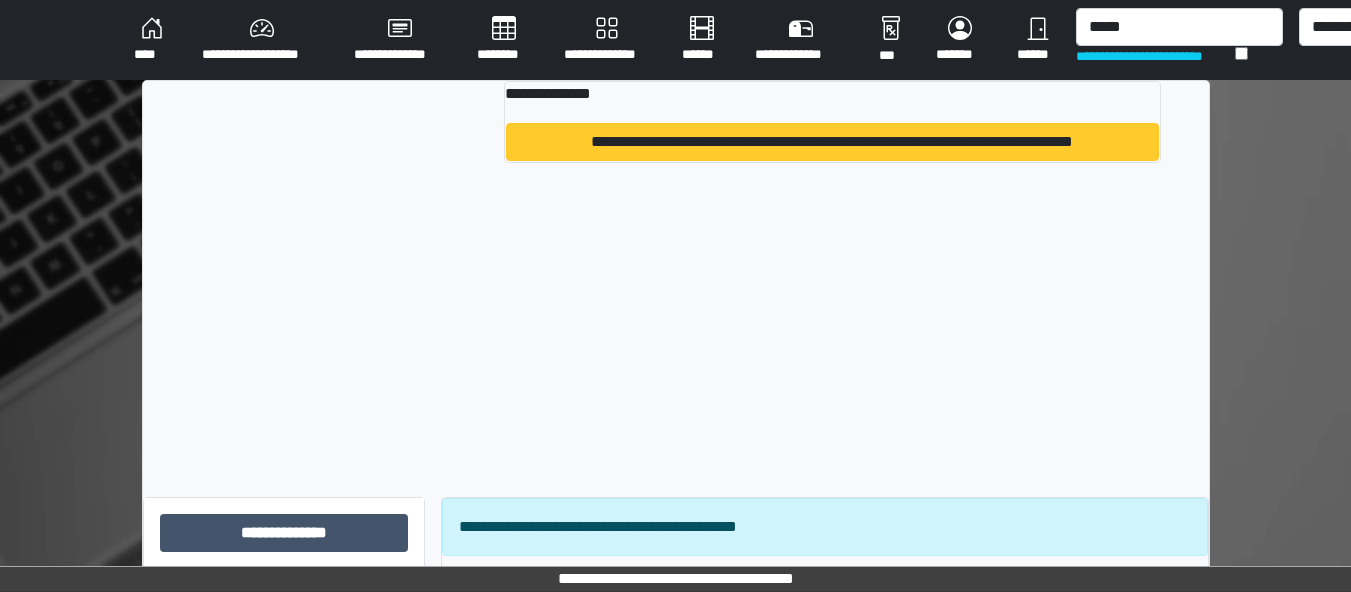 type 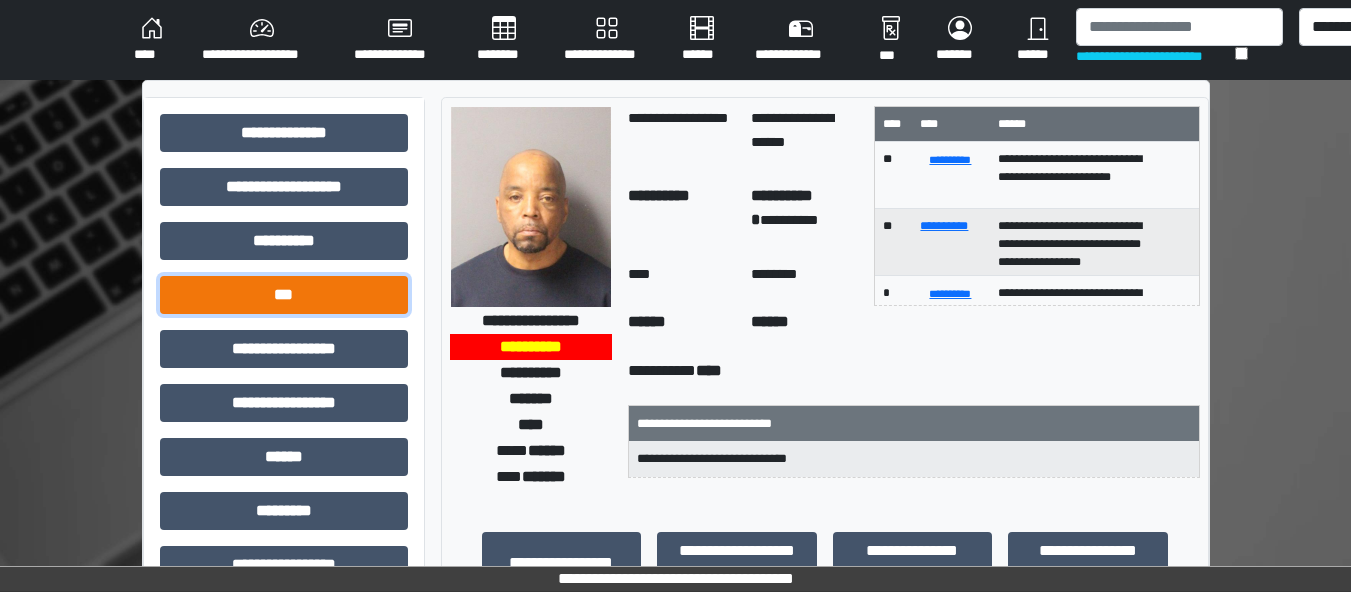 click on "***" at bounding box center [284, 295] 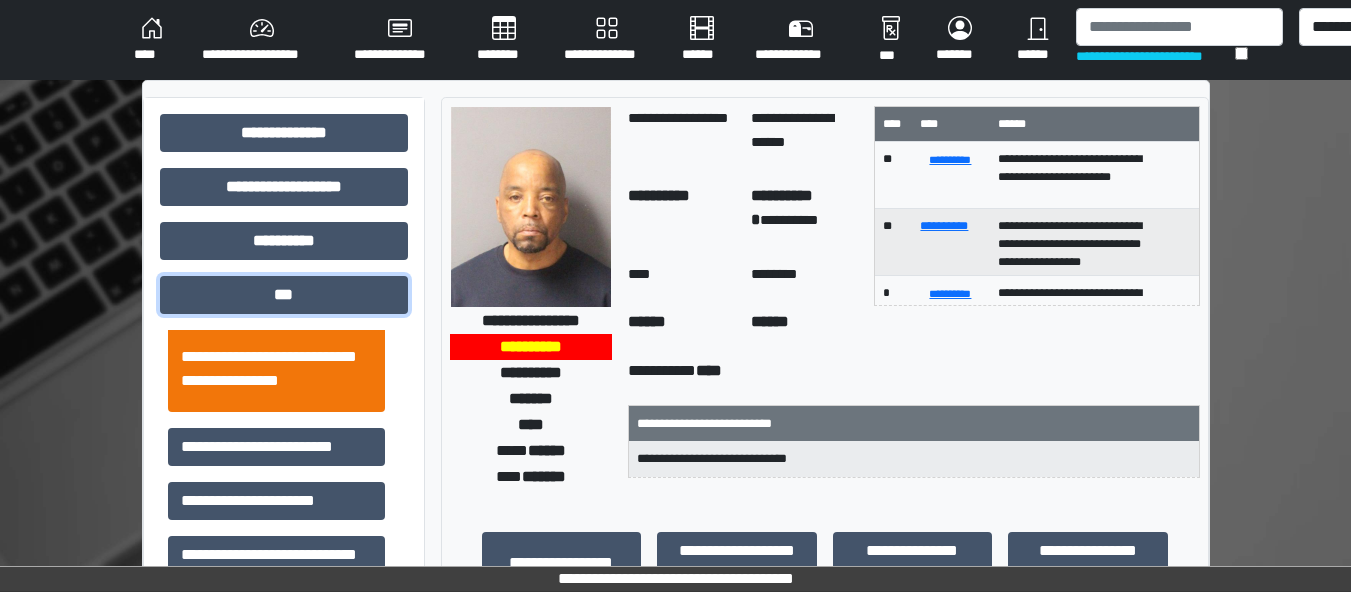 scroll, scrollTop: 267, scrollLeft: 0, axis: vertical 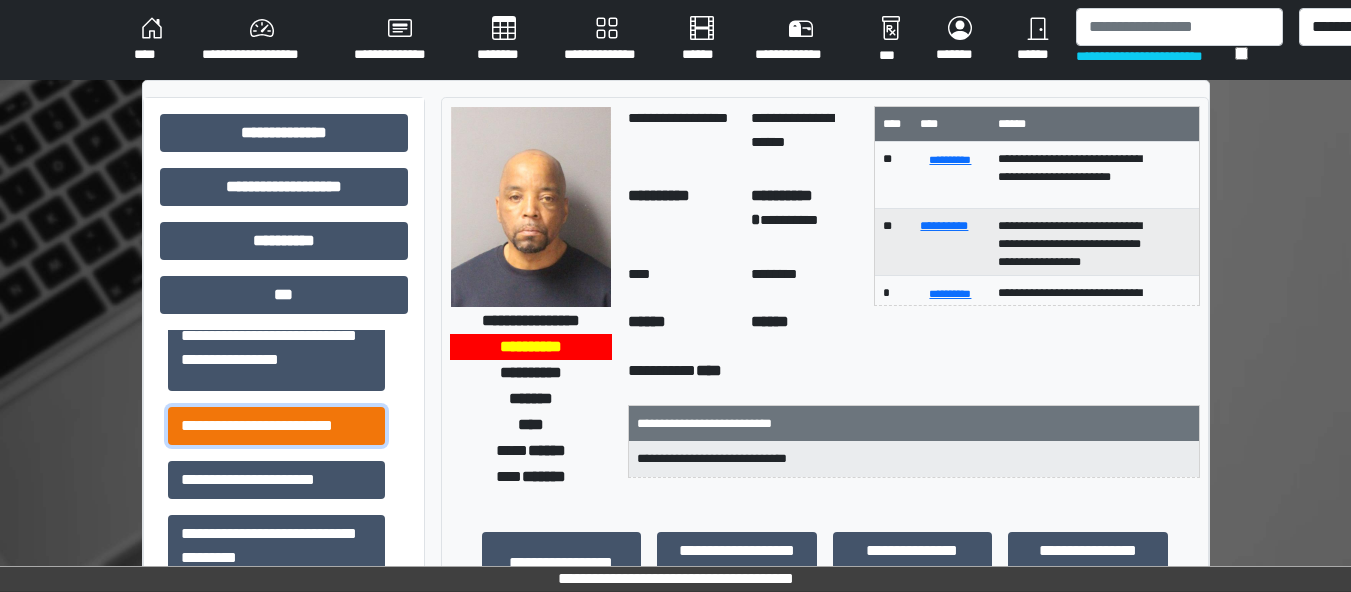 click on "**********" at bounding box center (276, 426) 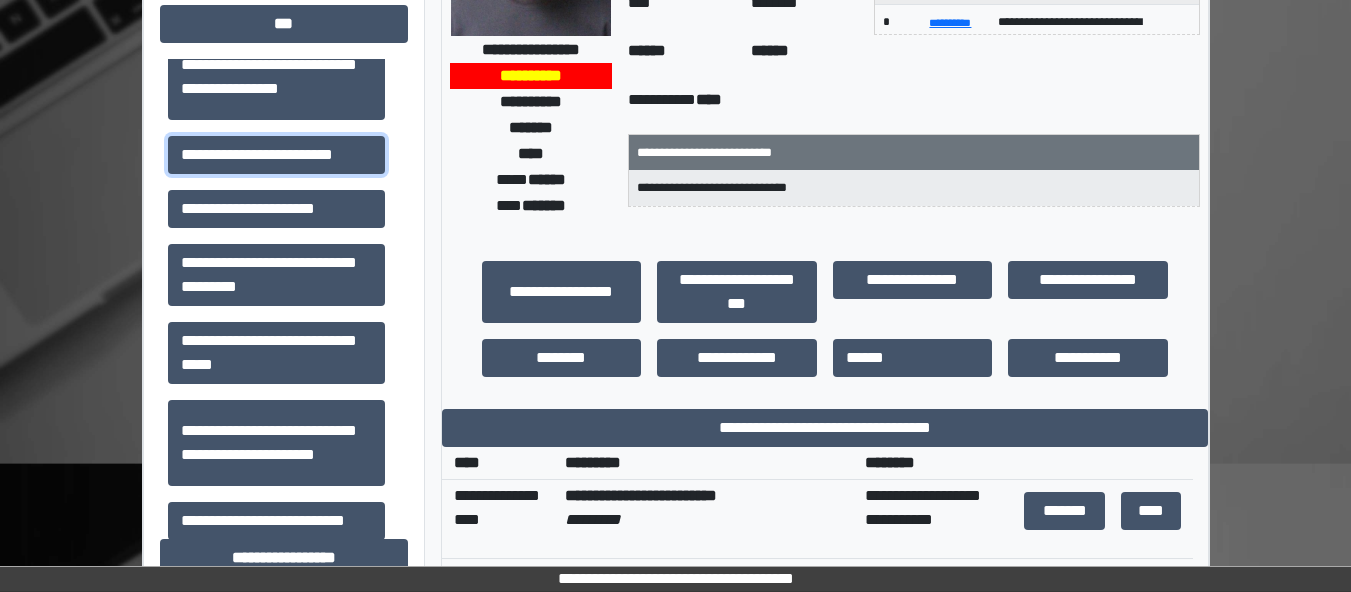 scroll, scrollTop: 333, scrollLeft: 0, axis: vertical 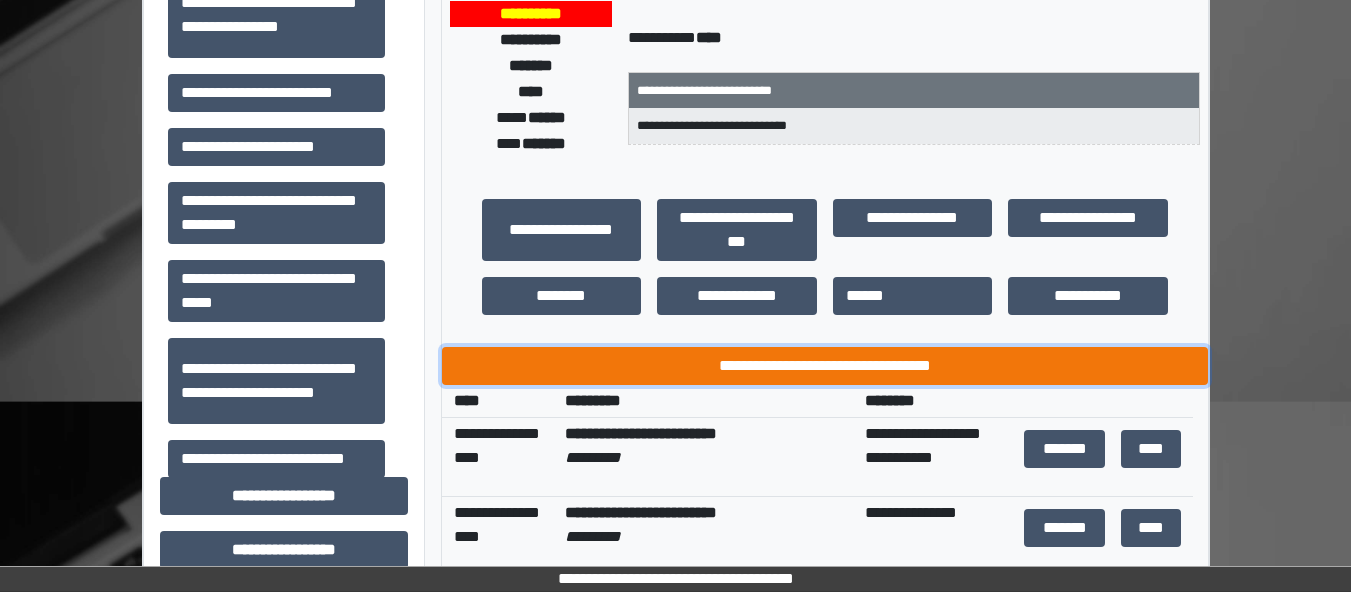 click on "**********" at bounding box center [825, 366] 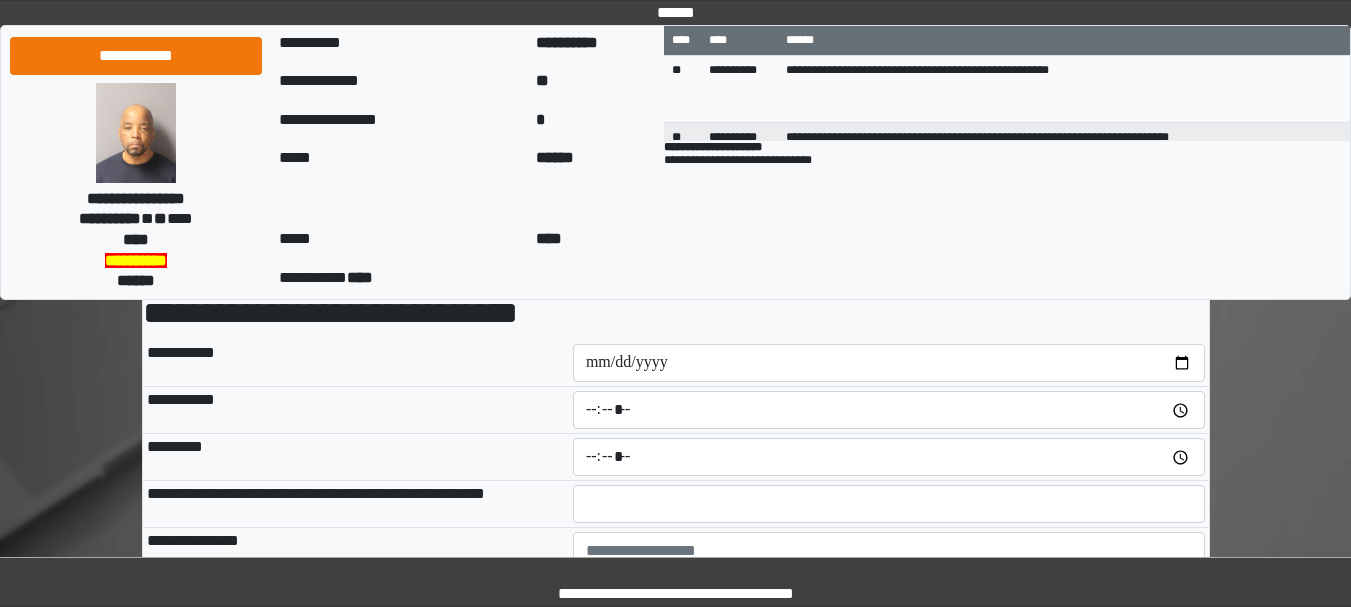 scroll, scrollTop: 67, scrollLeft: 0, axis: vertical 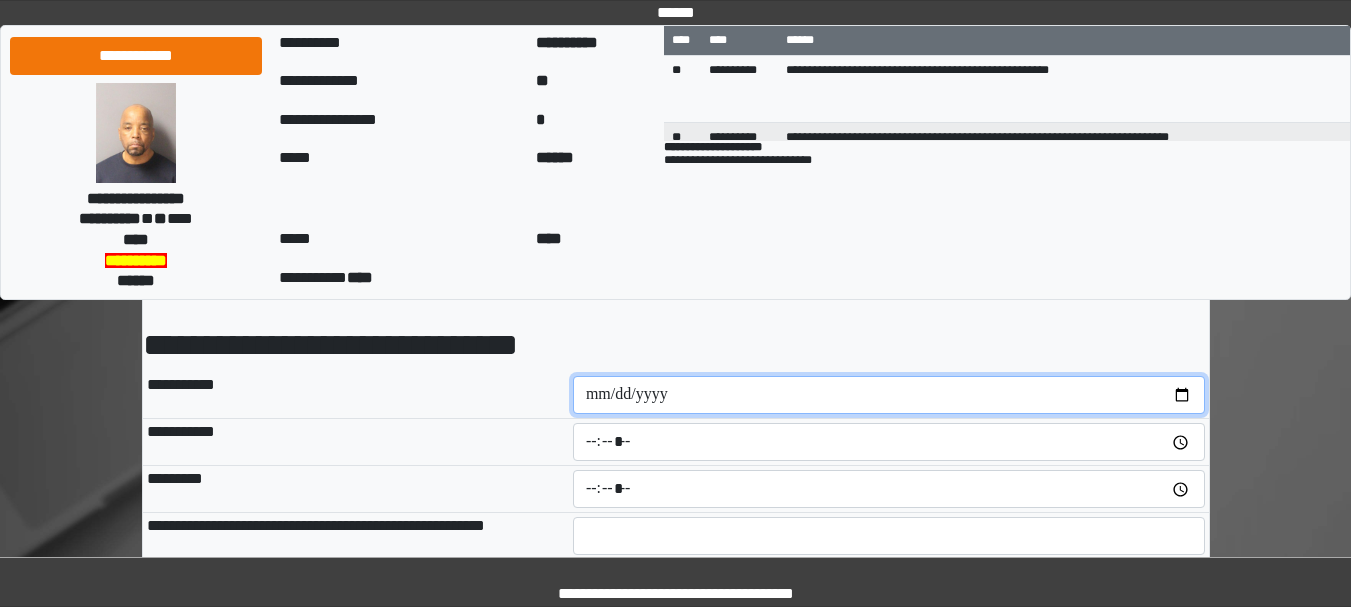 click at bounding box center [889, 395] 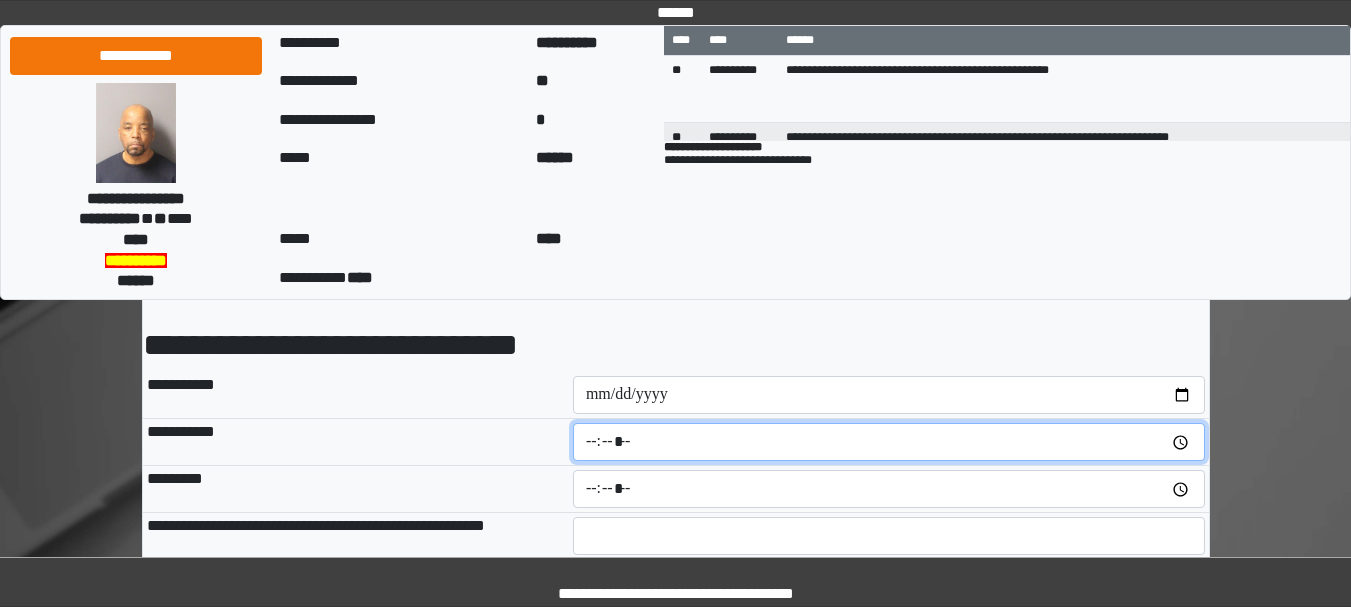type on "*****" 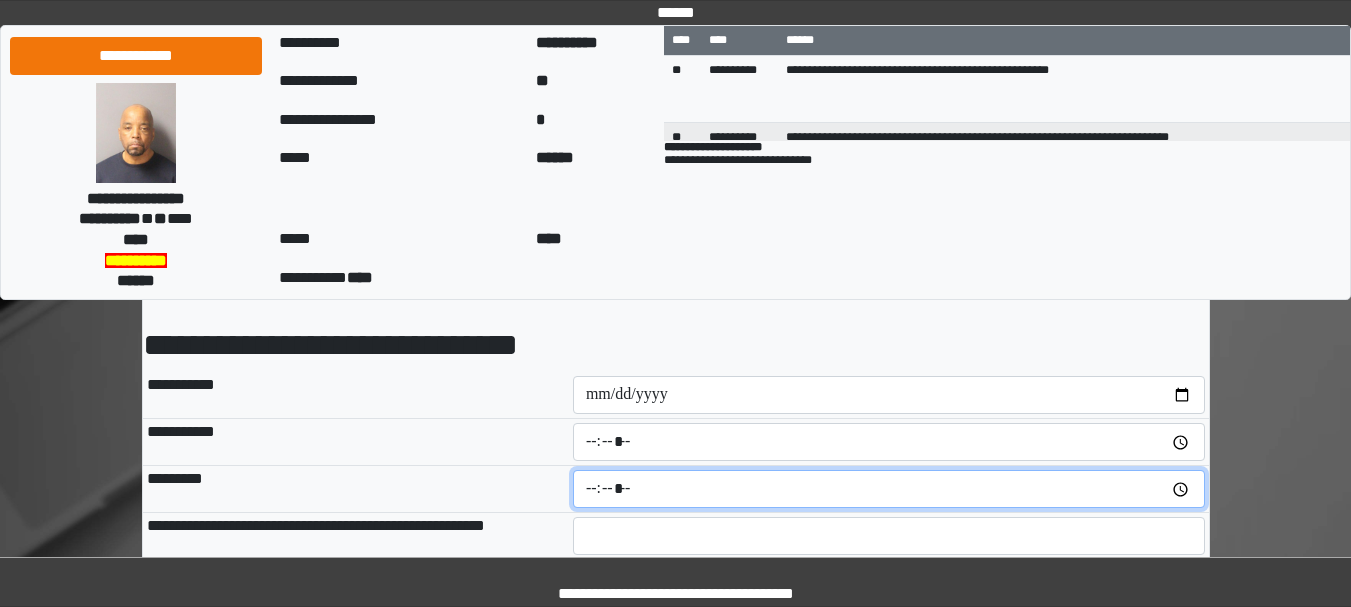 type on "*****" 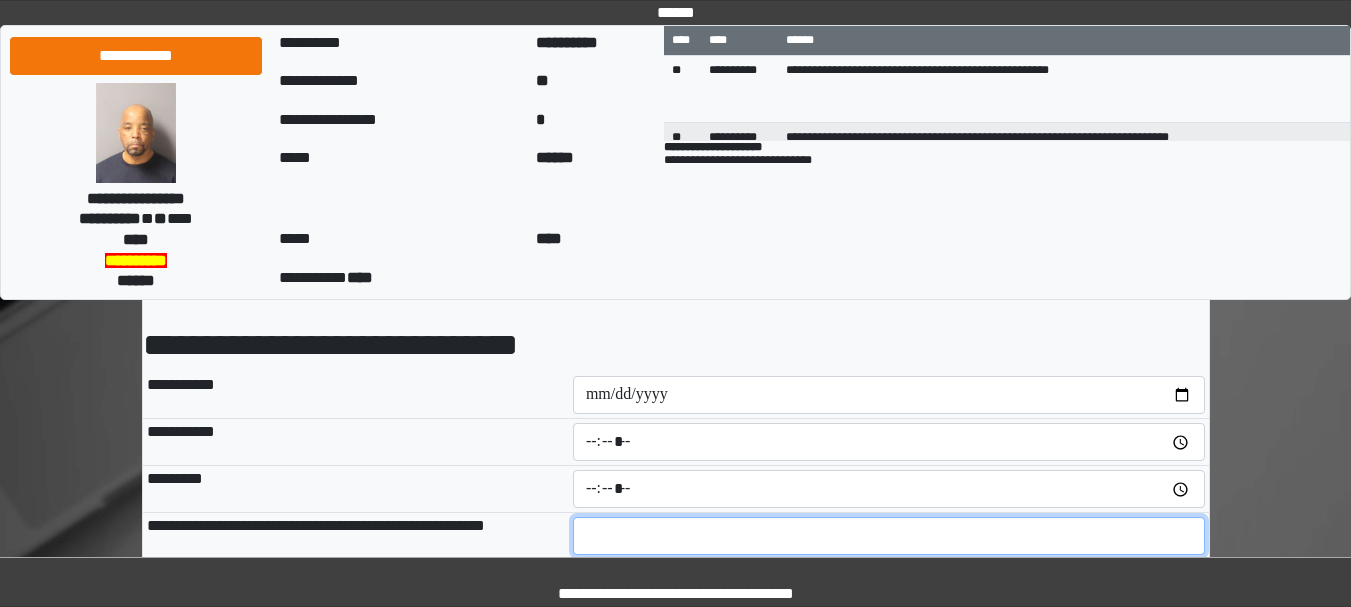 type on "**" 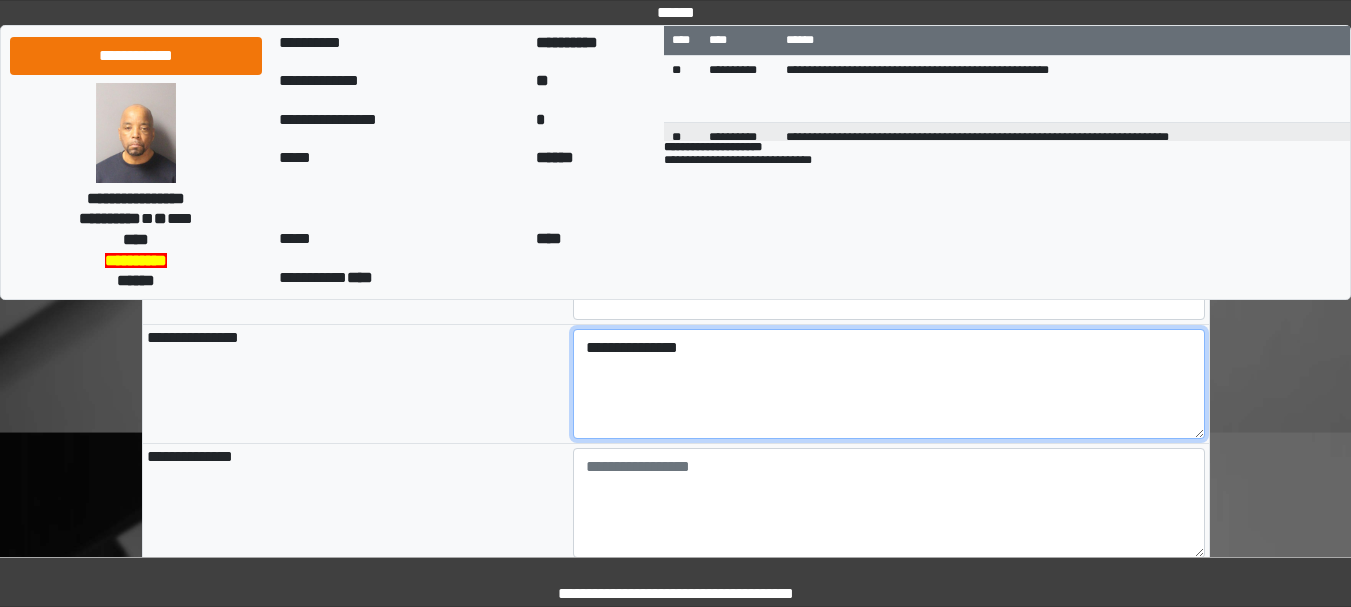 scroll, scrollTop: 333, scrollLeft: 0, axis: vertical 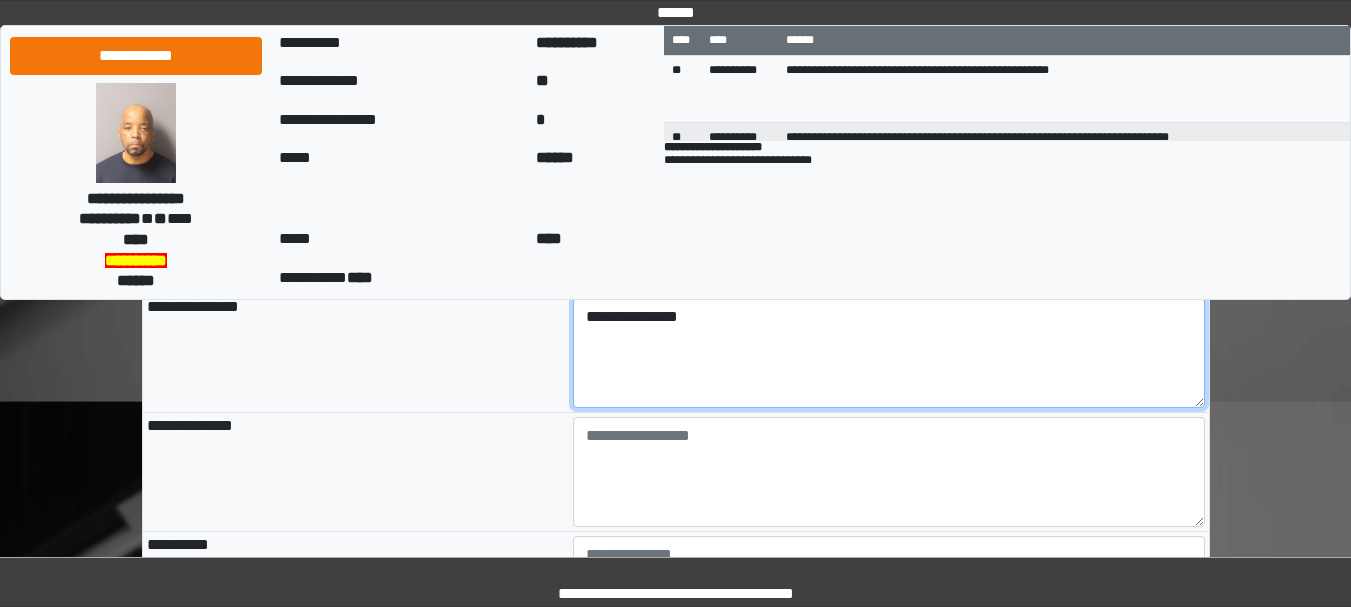 type on "**********" 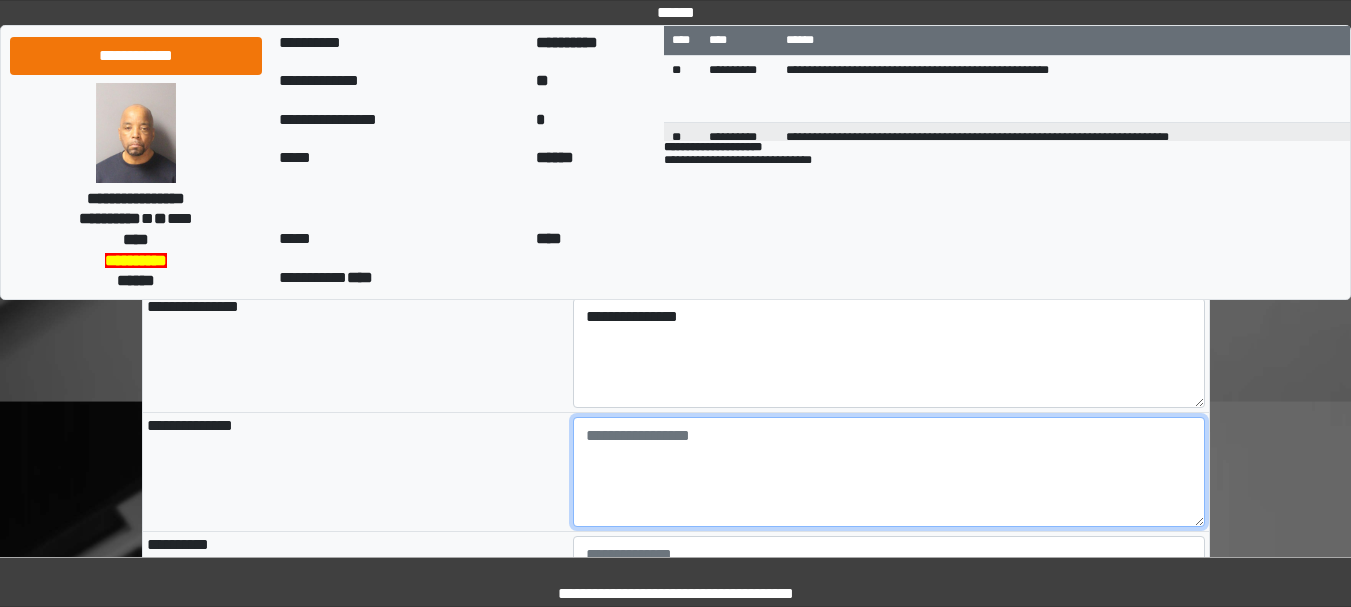 click at bounding box center (889, 472) 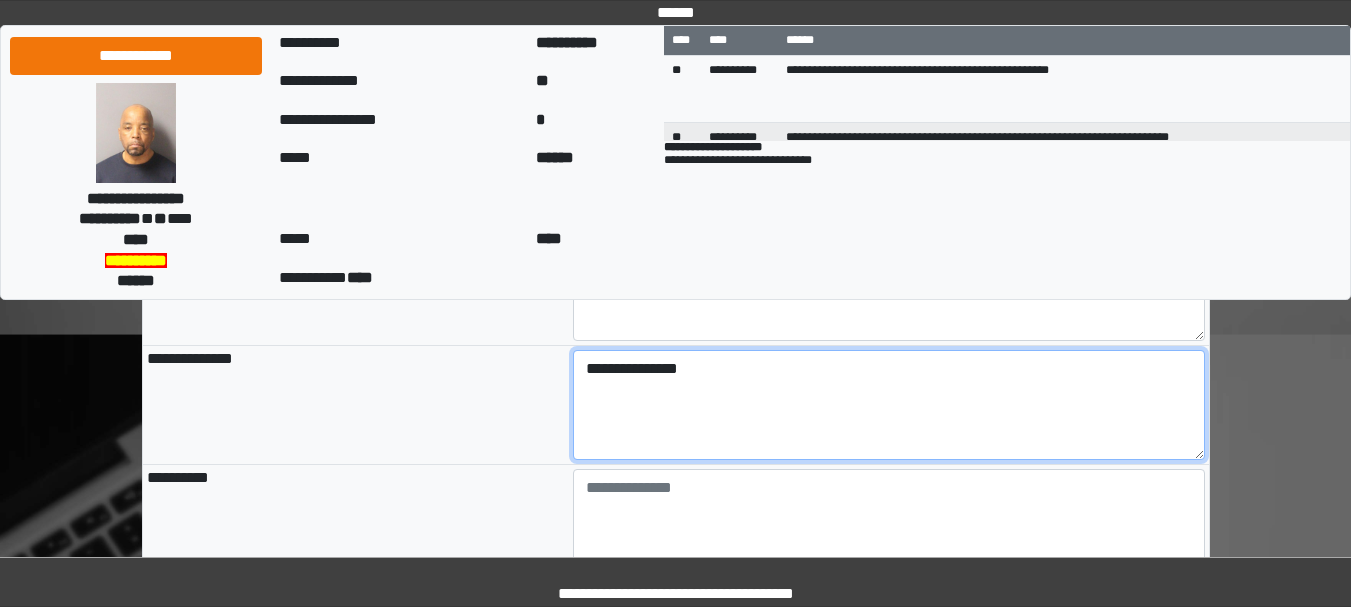 scroll, scrollTop: 467, scrollLeft: 0, axis: vertical 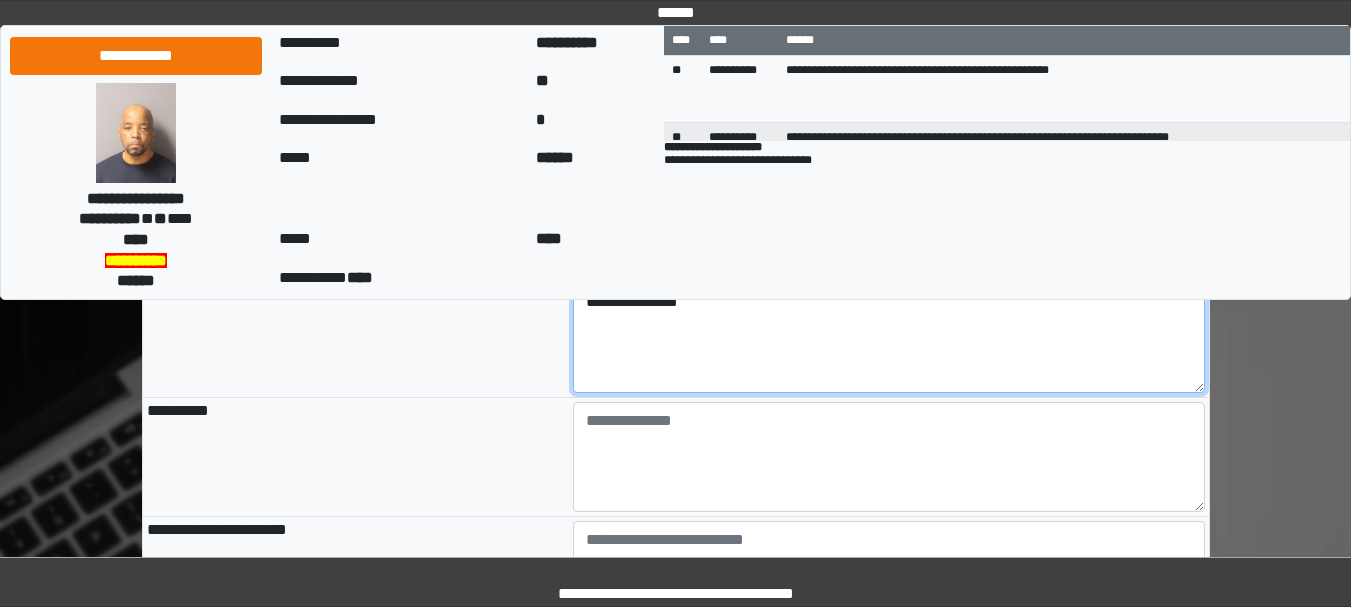 type on "**********" 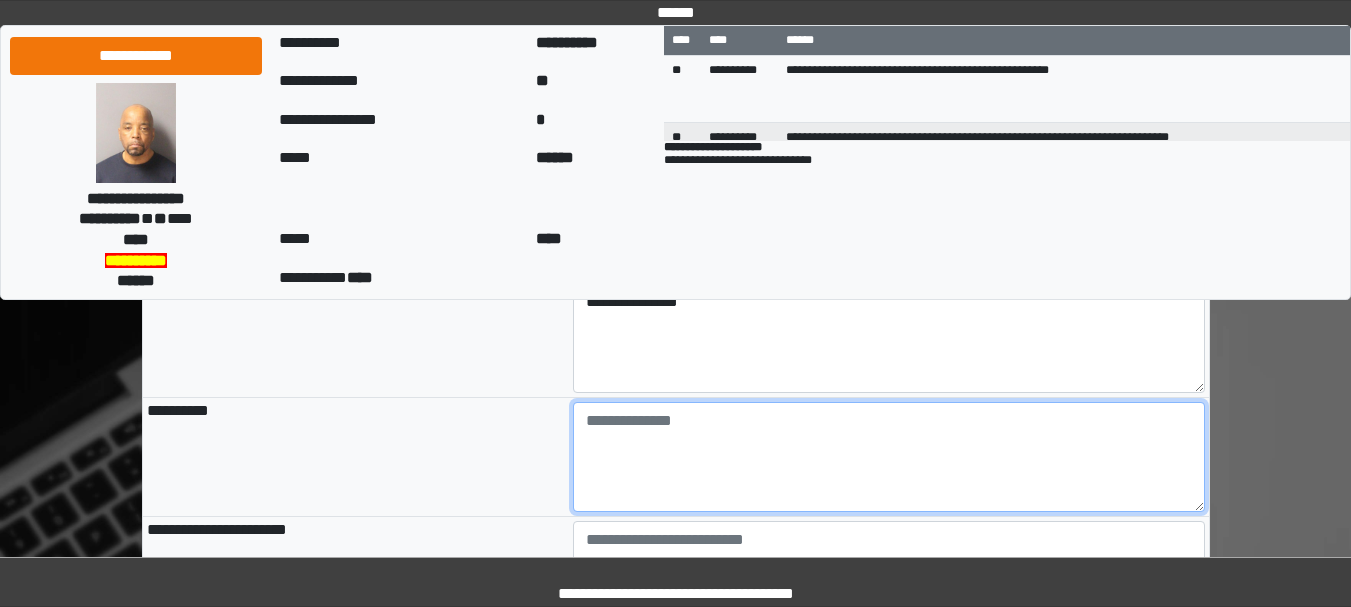 click at bounding box center [889, 457] 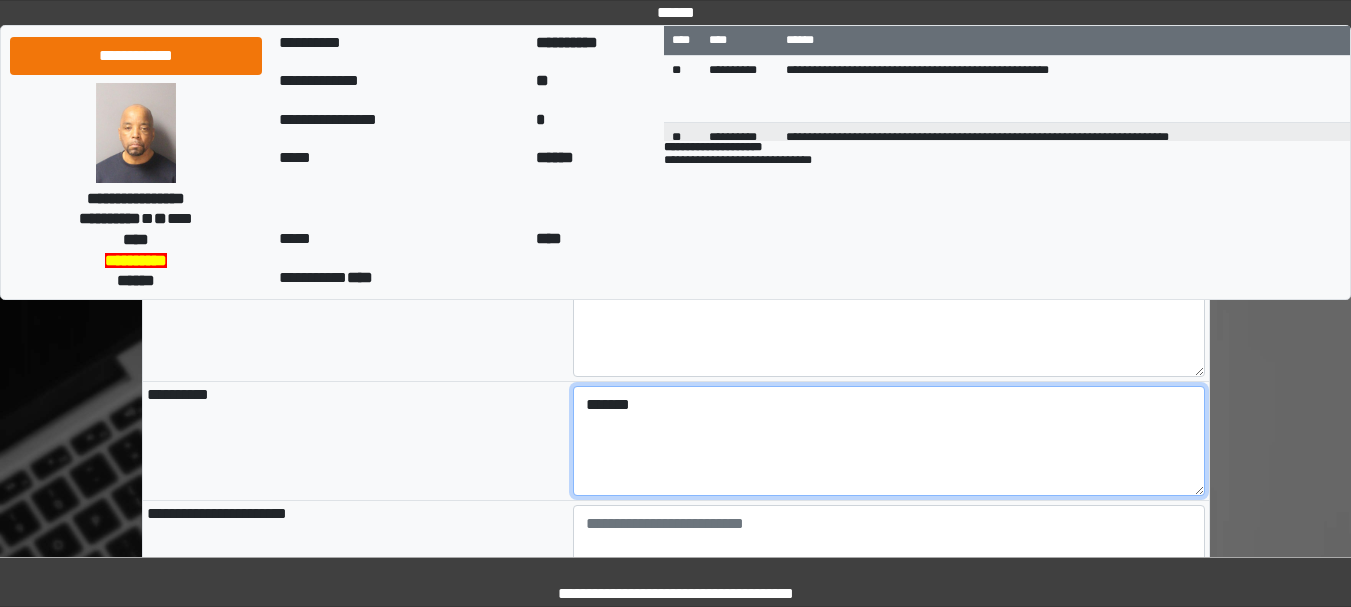 scroll, scrollTop: 533, scrollLeft: 0, axis: vertical 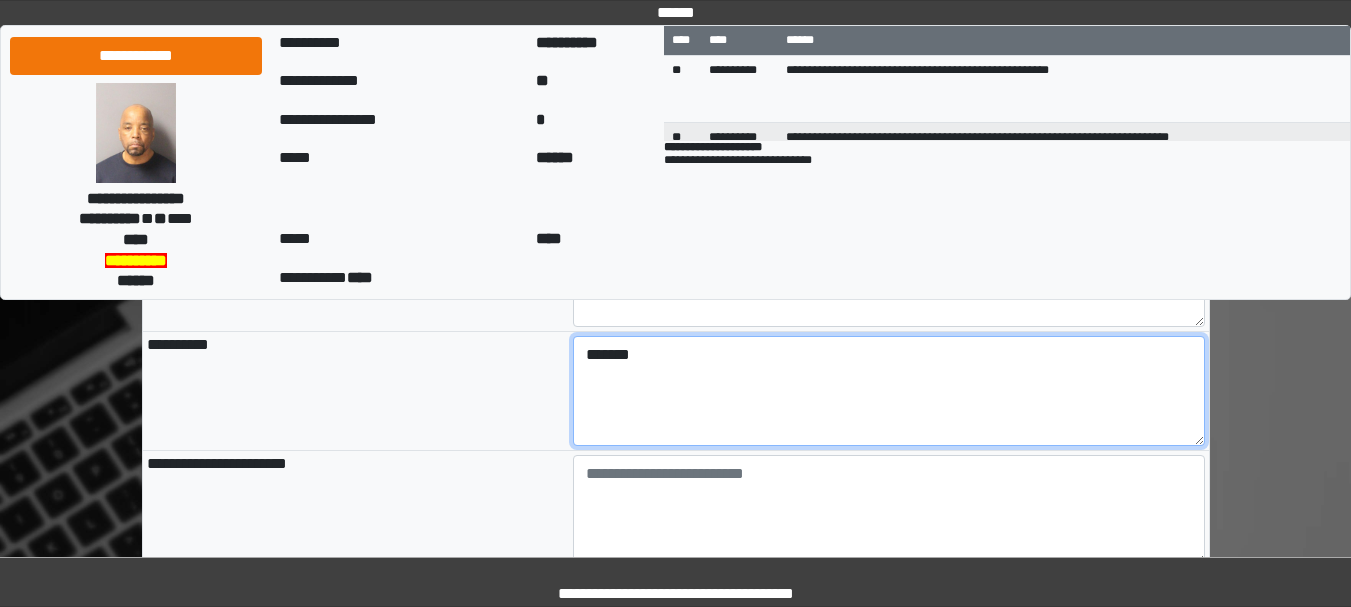type on "*******" 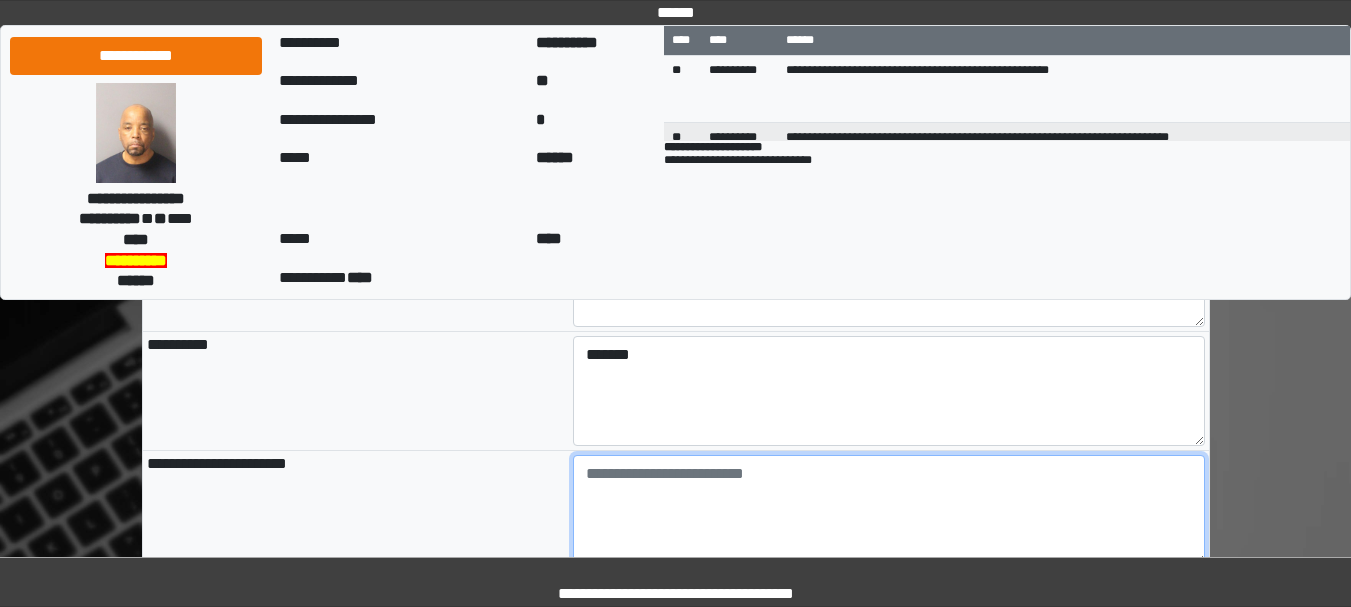 click at bounding box center [889, 510] 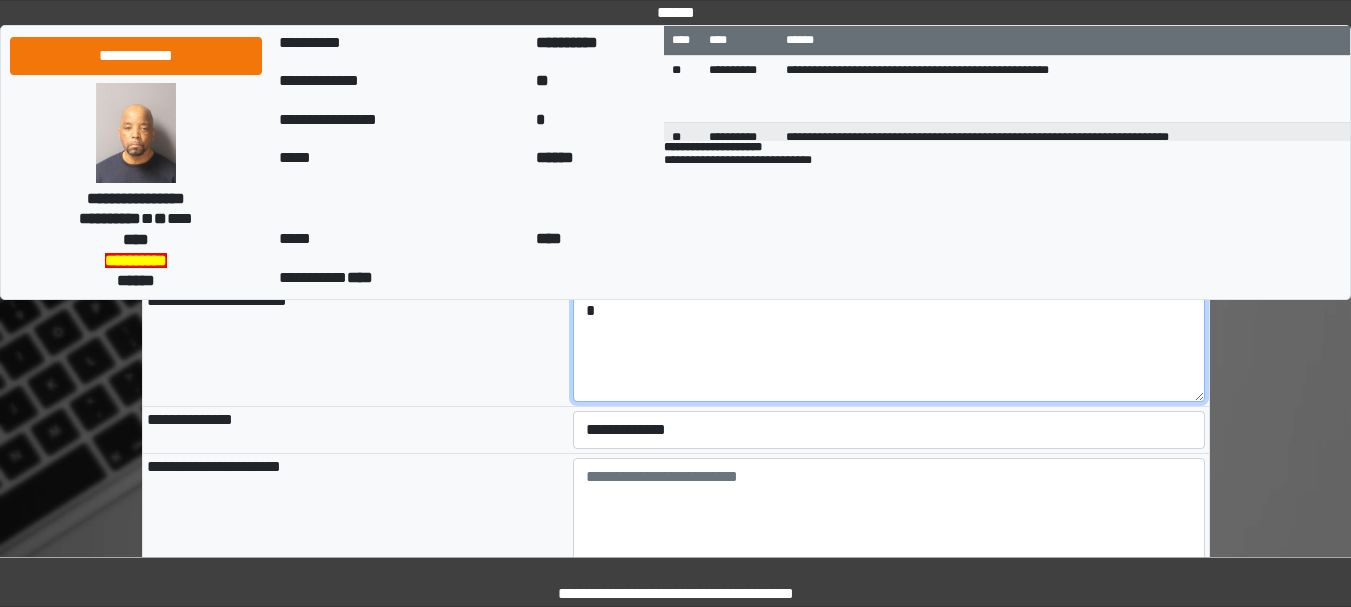 scroll, scrollTop: 733, scrollLeft: 0, axis: vertical 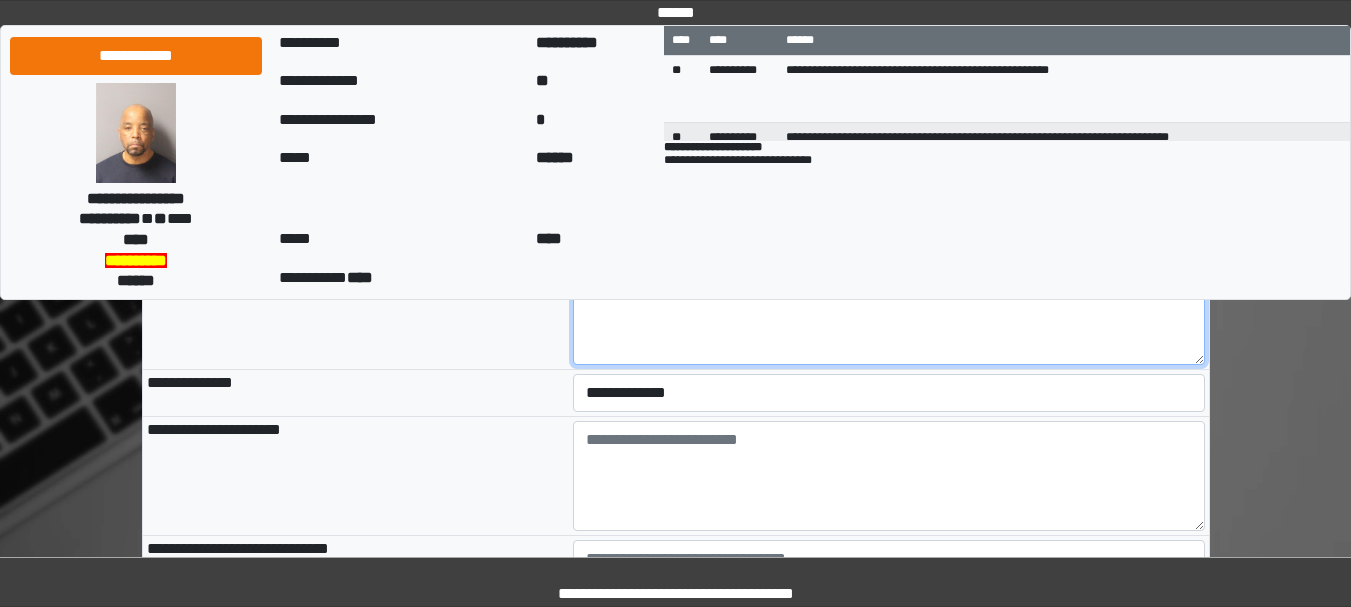 type on "*" 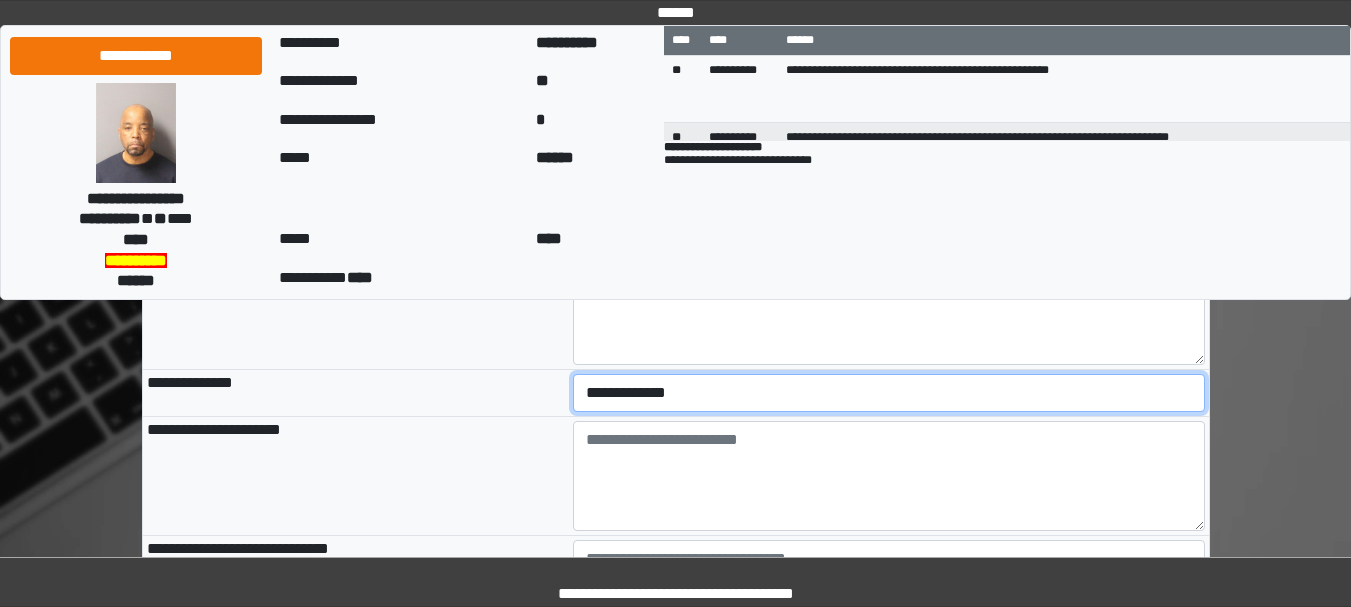 click on "**********" at bounding box center (889, 393) 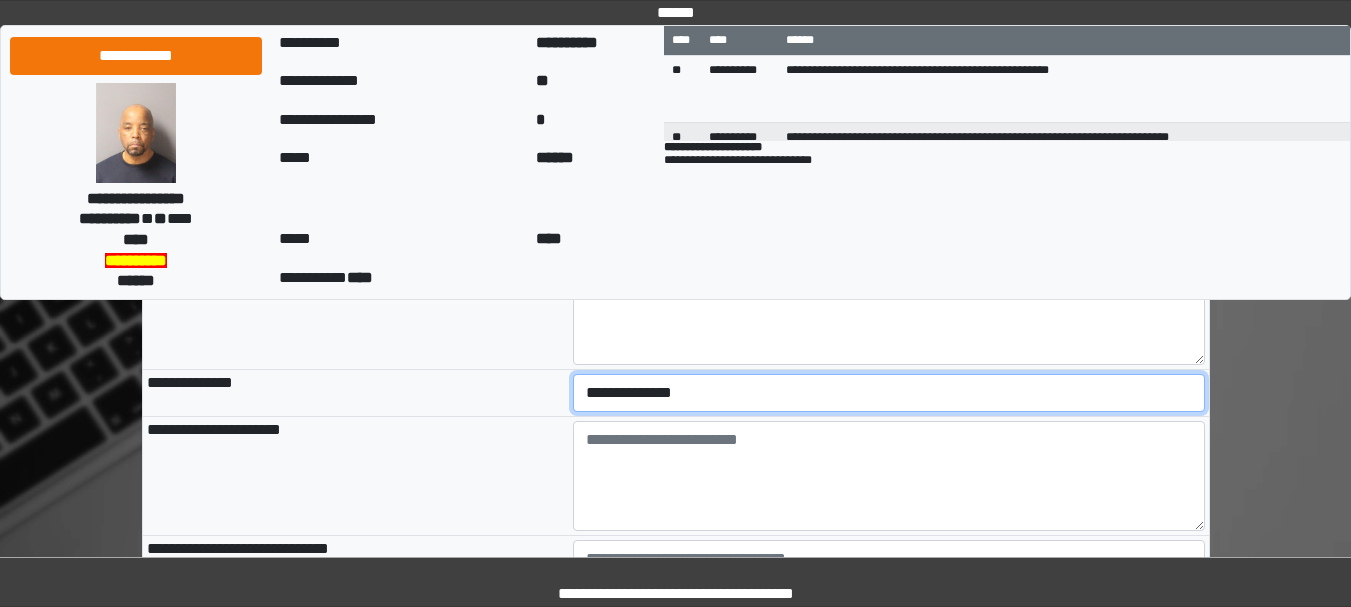 click on "**********" at bounding box center [889, 393] 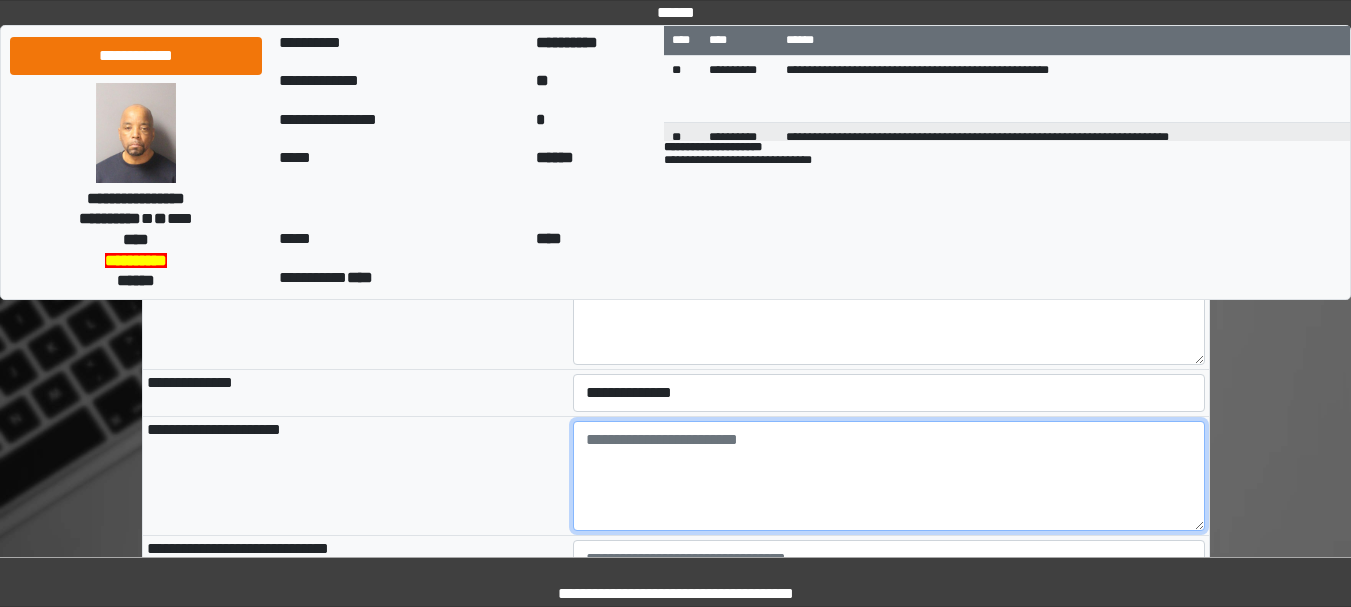 click at bounding box center (889, 476) 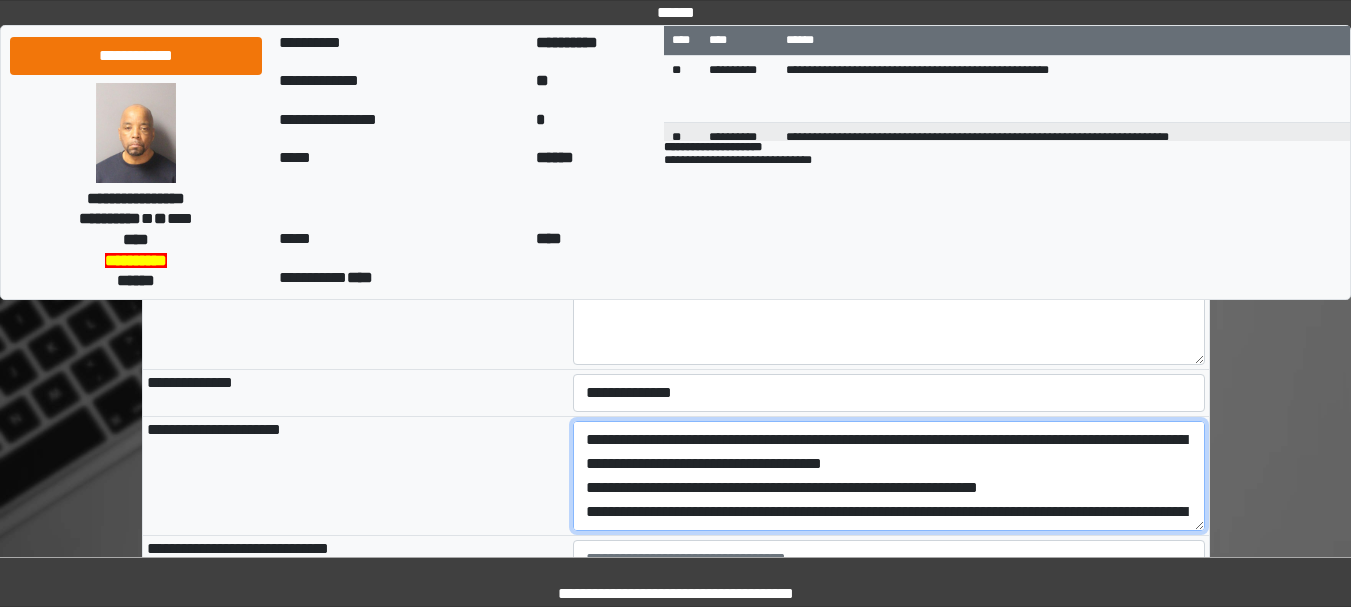 scroll, scrollTop: 209, scrollLeft: 0, axis: vertical 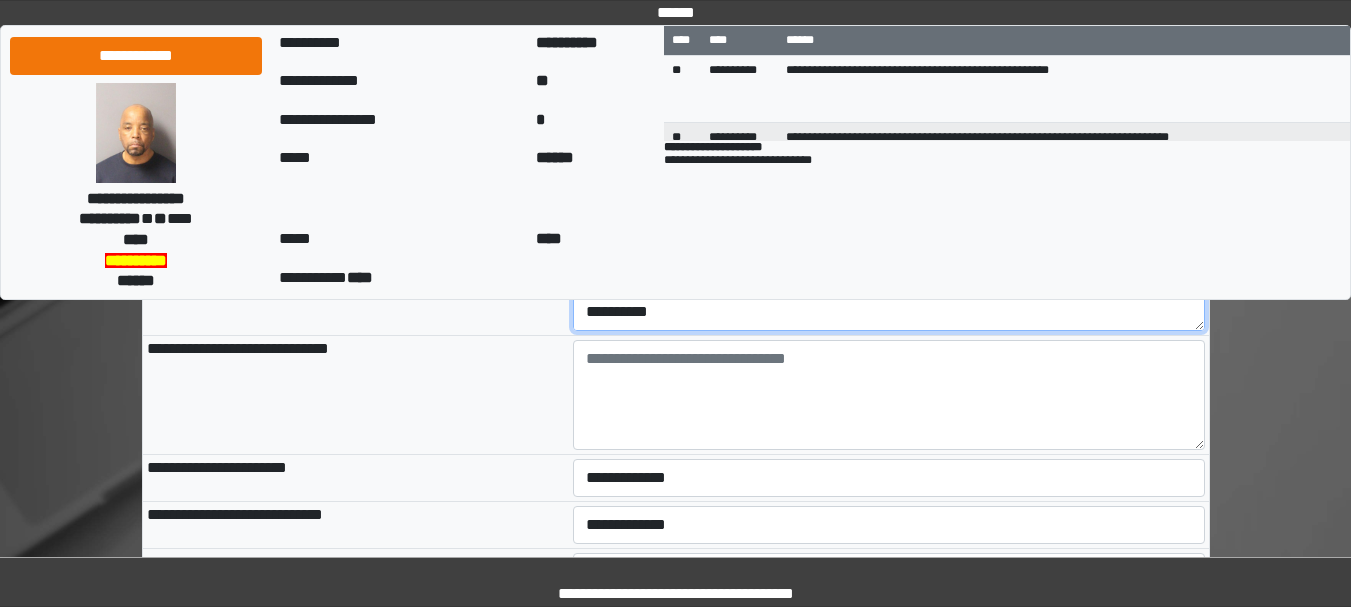 type on "**********" 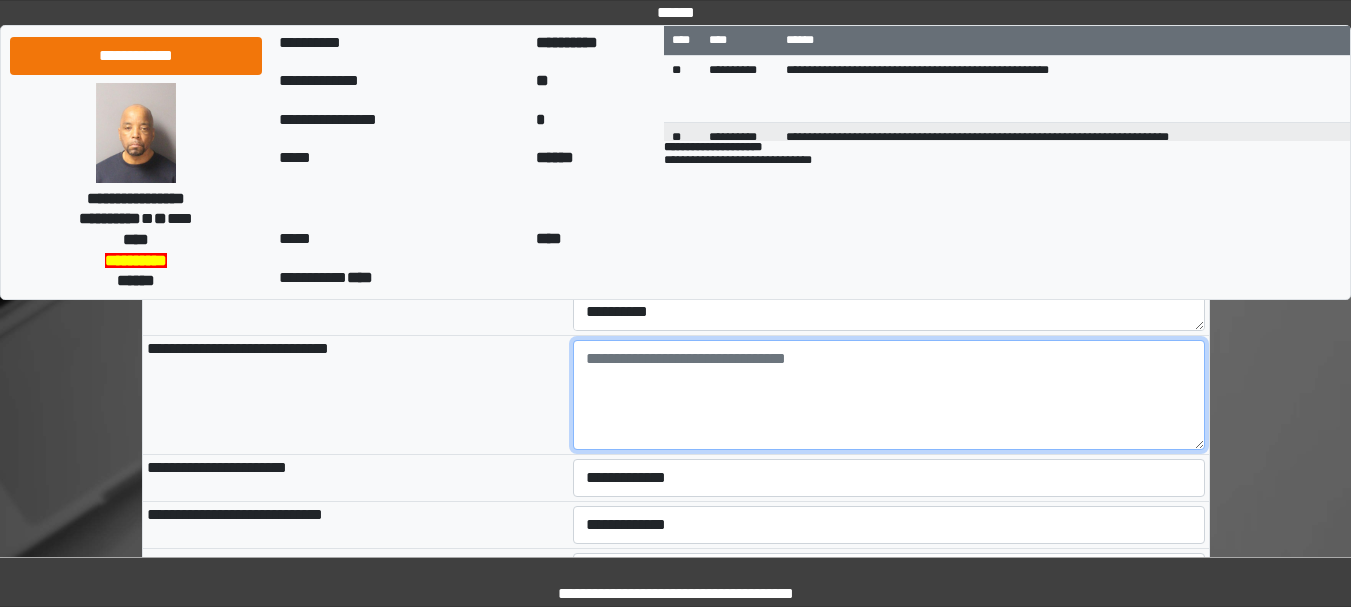 click at bounding box center (889, 395) 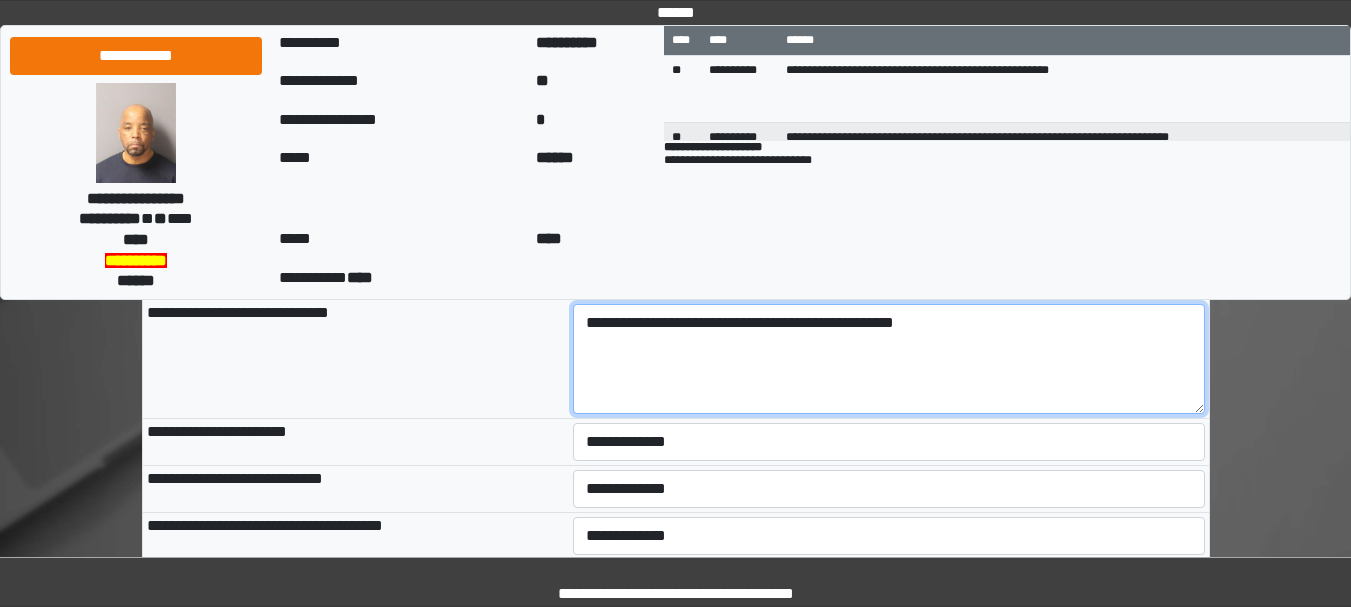 scroll, scrollTop: 1000, scrollLeft: 0, axis: vertical 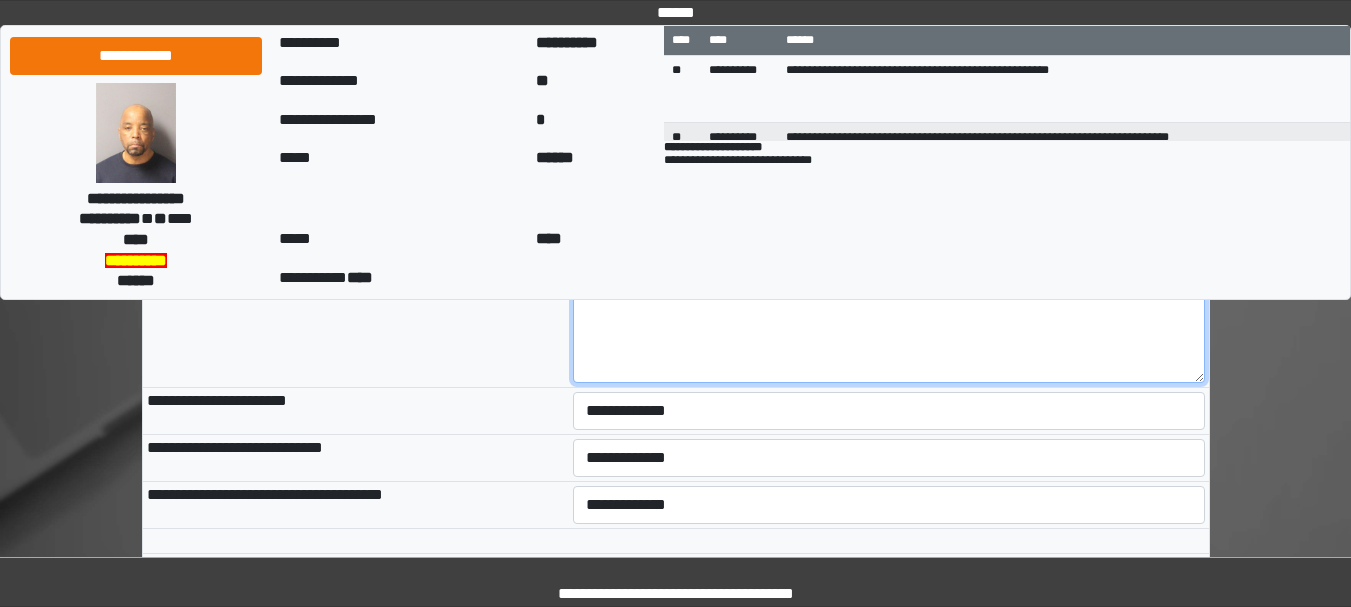 type on "**********" 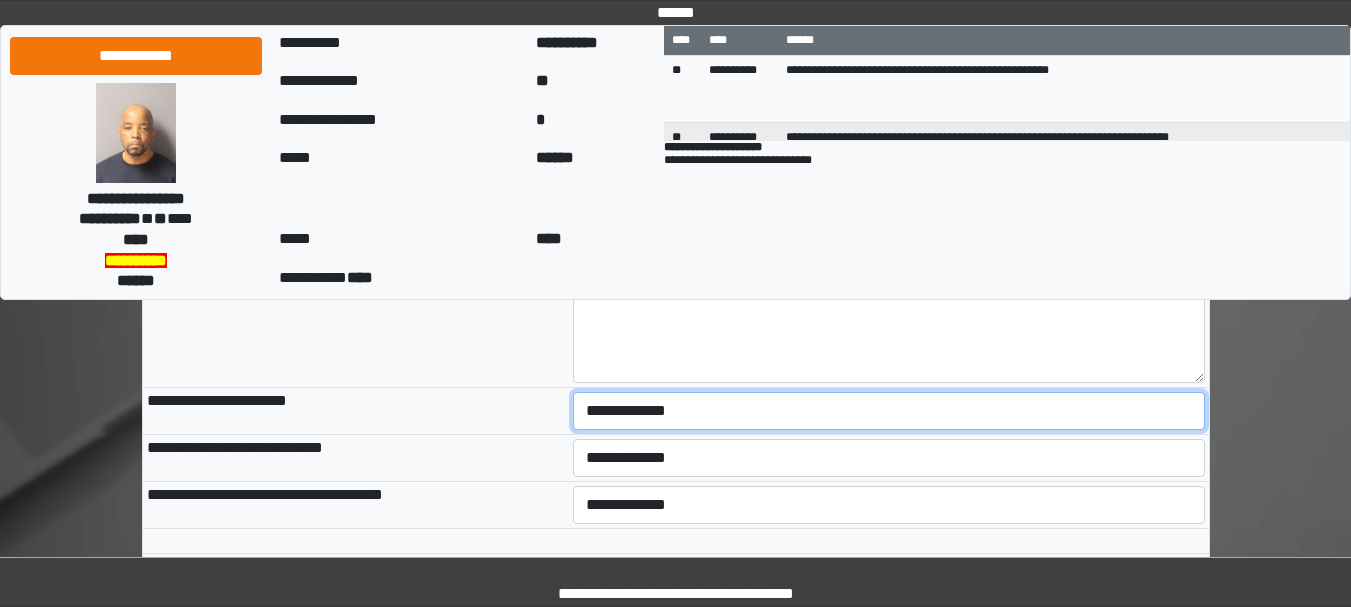 click on "**********" at bounding box center (889, 411) 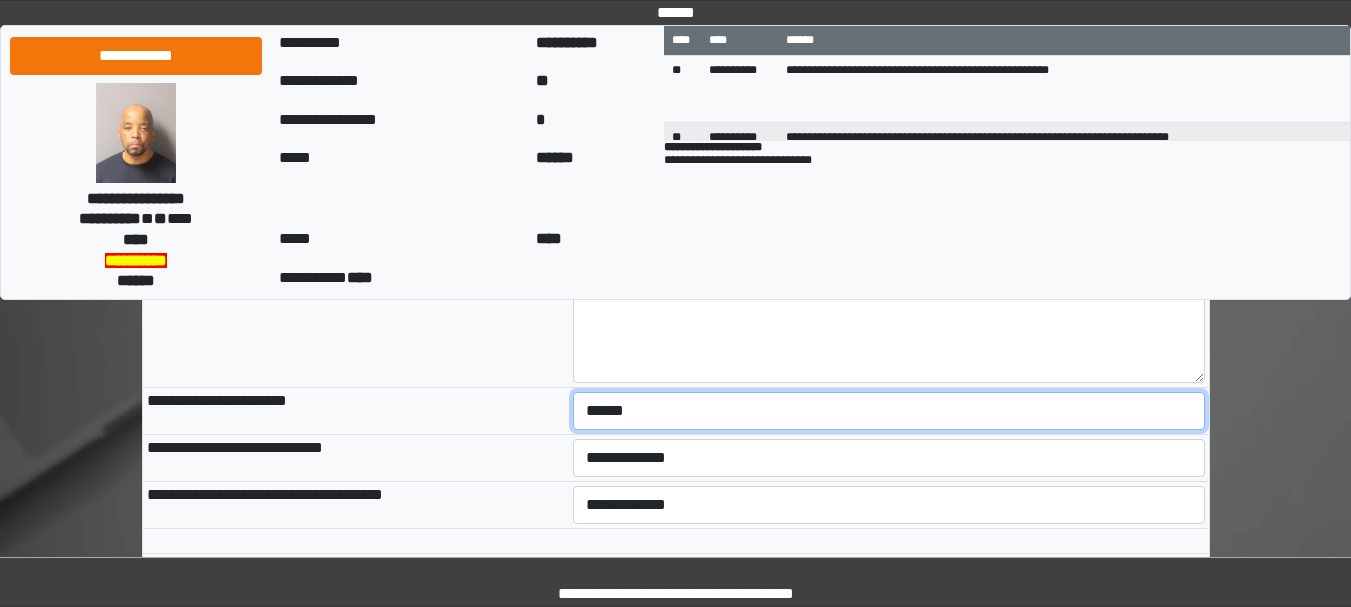 click on "**********" at bounding box center (889, 411) 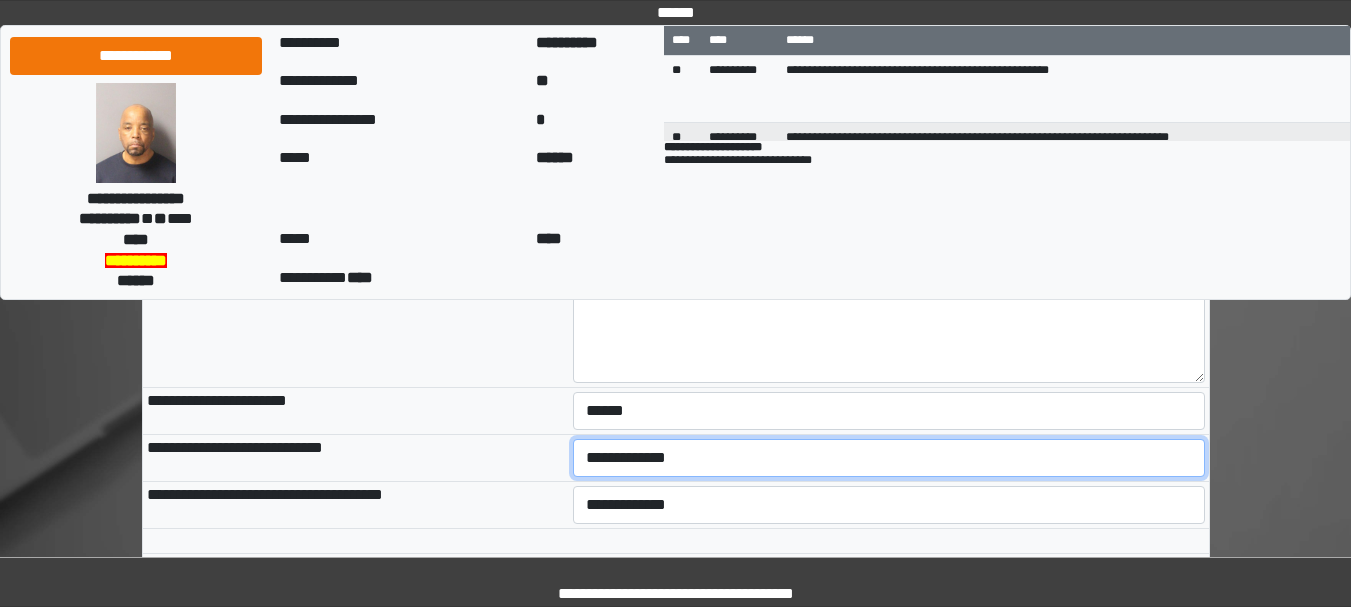 click on "**********" at bounding box center [889, 458] 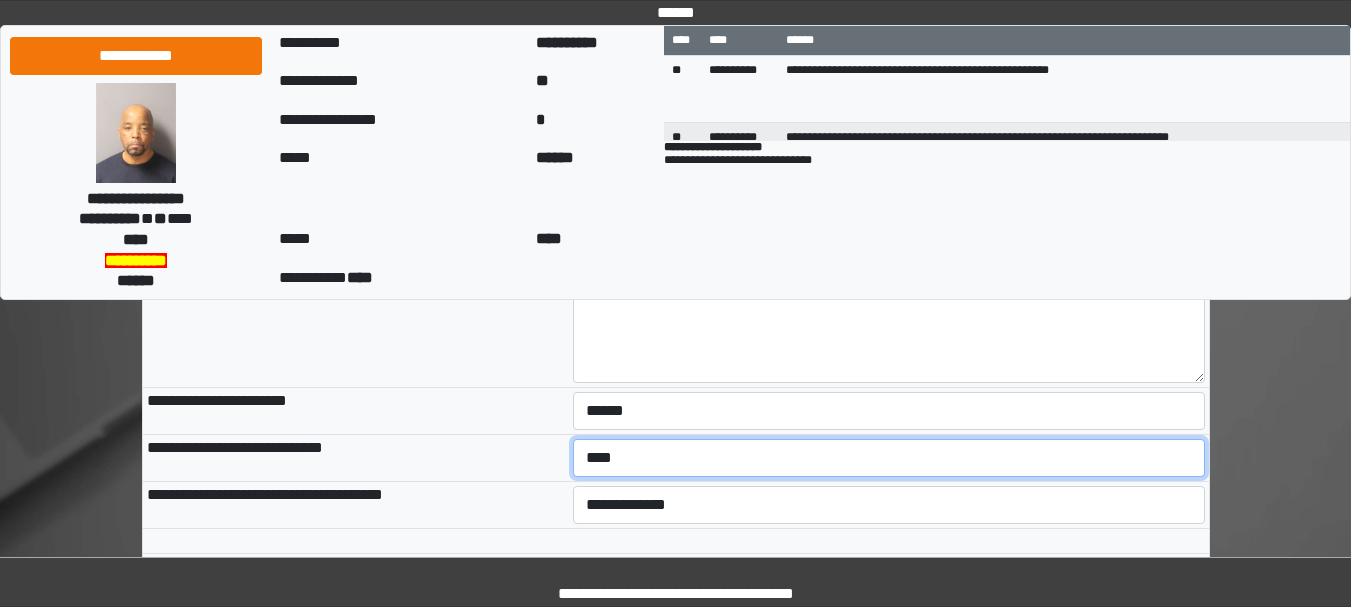 click on "**********" at bounding box center [889, 458] 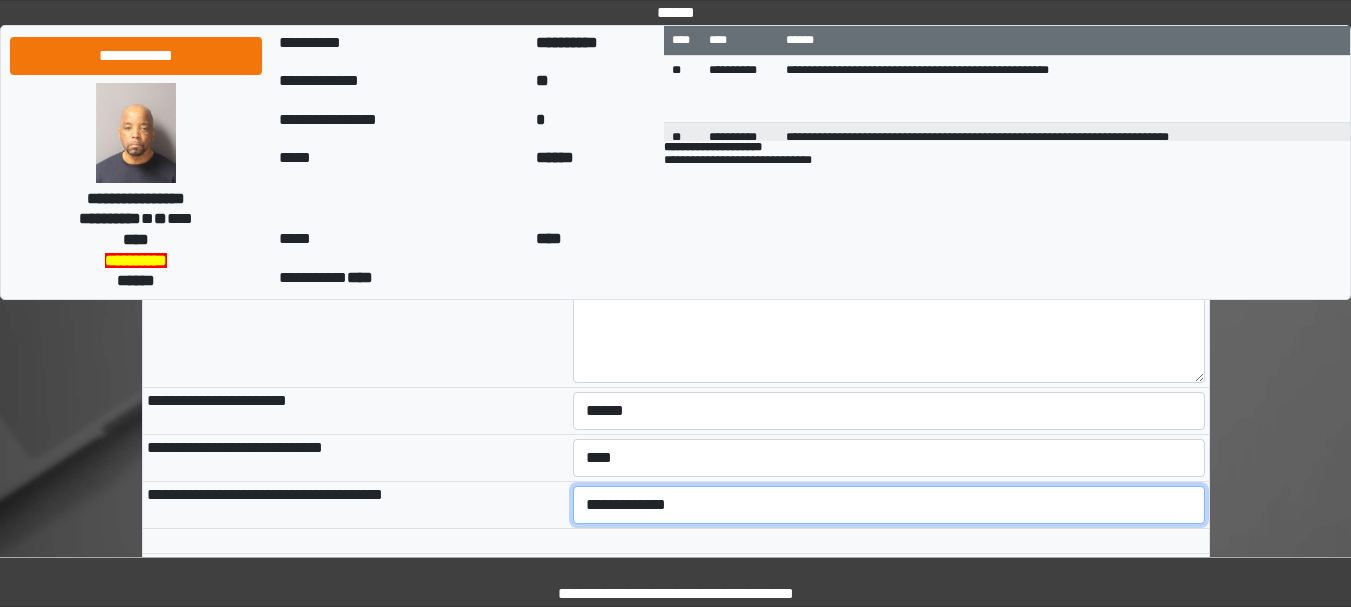 click on "**********" at bounding box center [889, 505] 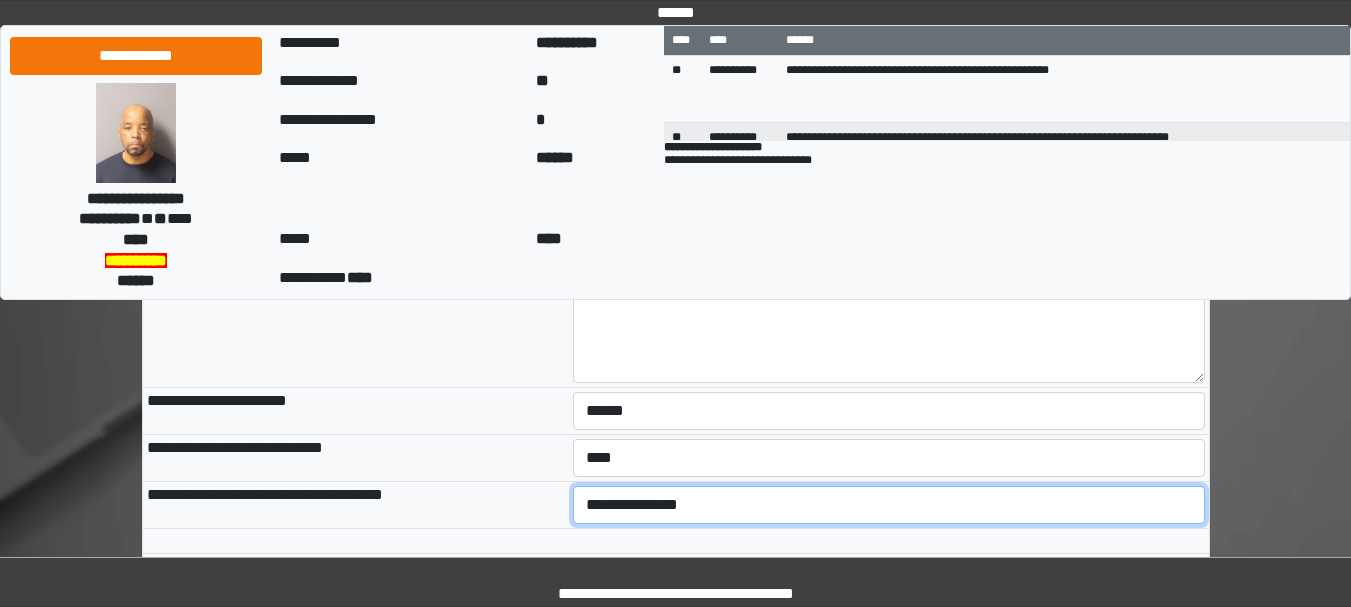 click on "**********" at bounding box center [889, 505] 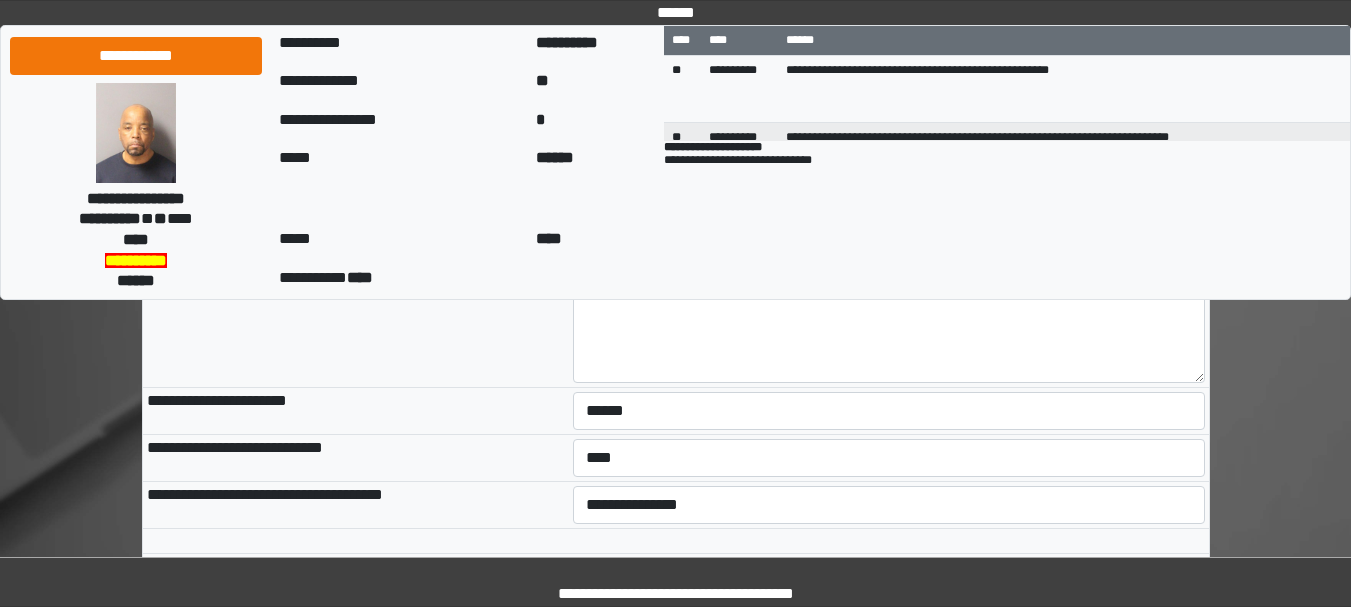 click on "**********" at bounding box center [356, 411] 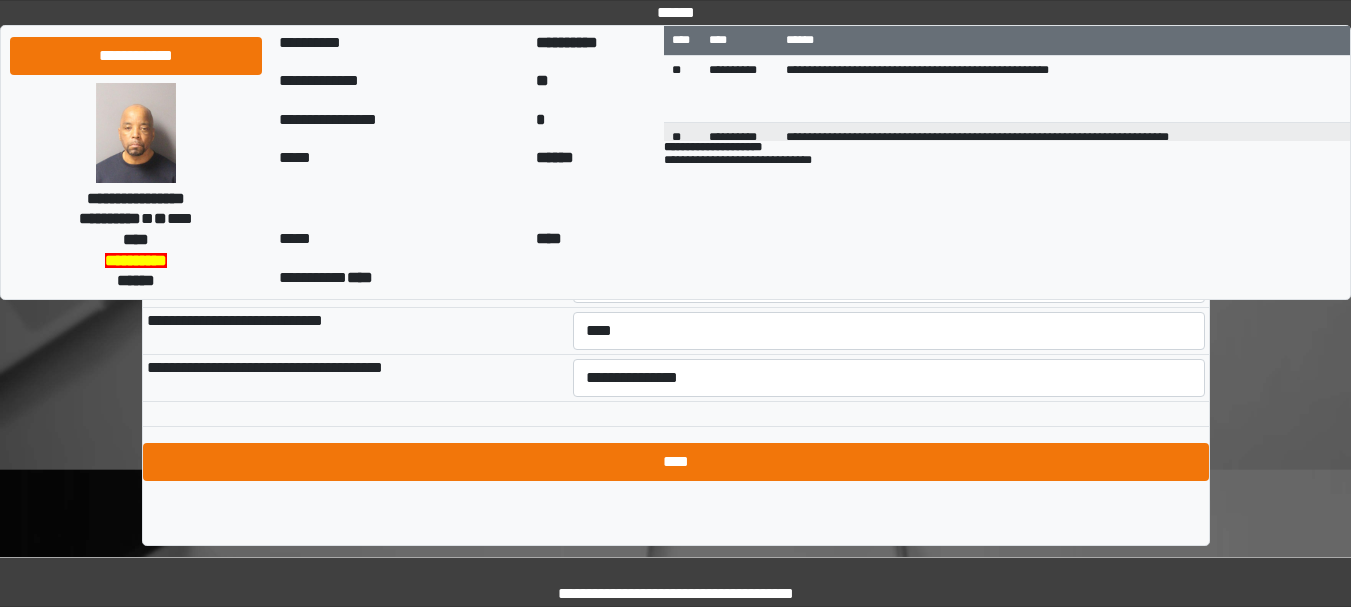scroll, scrollTop: 1130, scrollLeft: 0, axis: vertical 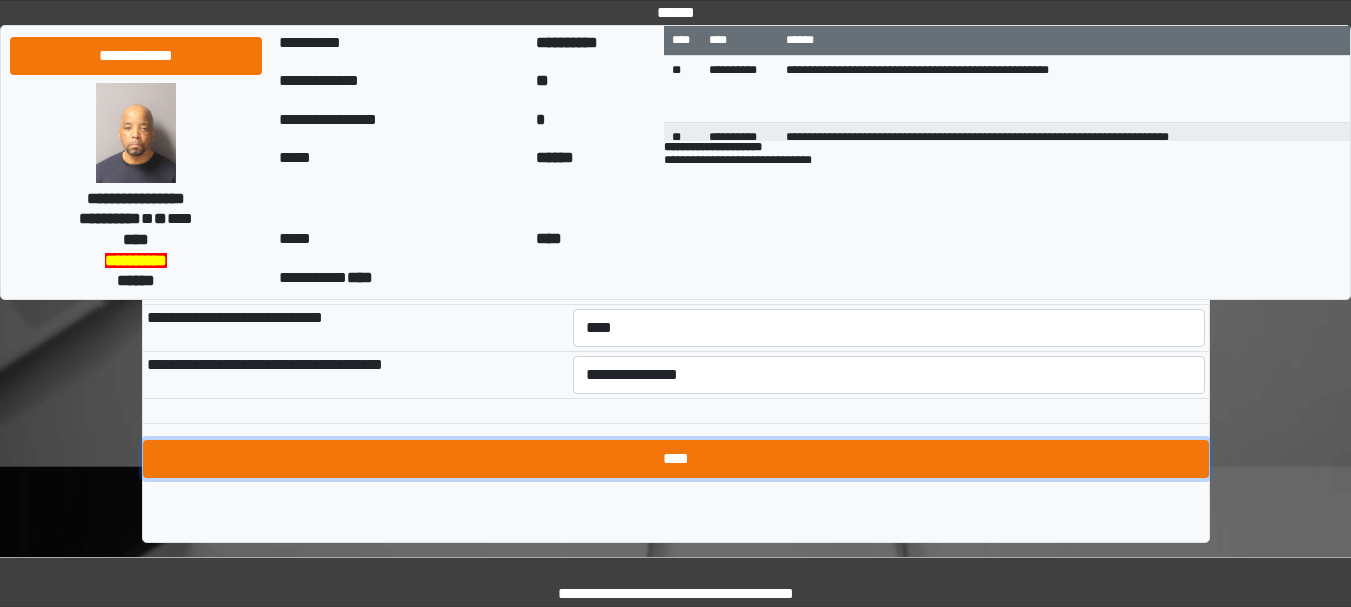 click on "****" at bounding box center (676, 459) 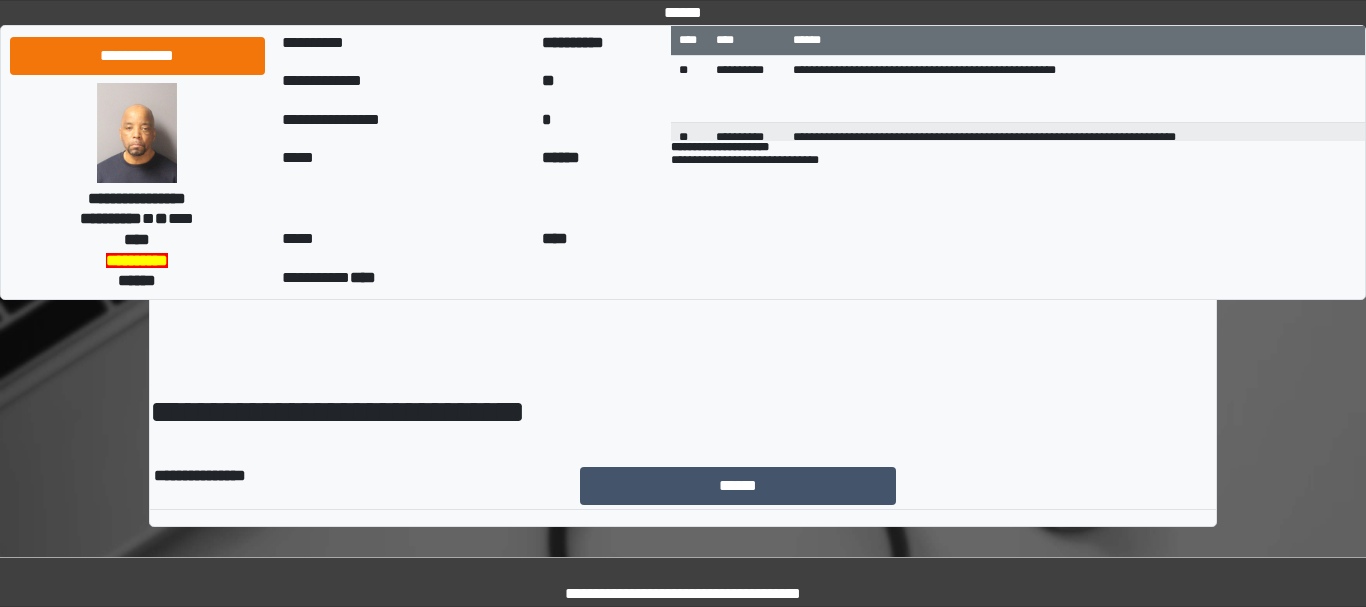 scroll, scrollTop: 0, scrollLeft: 0, axis: both 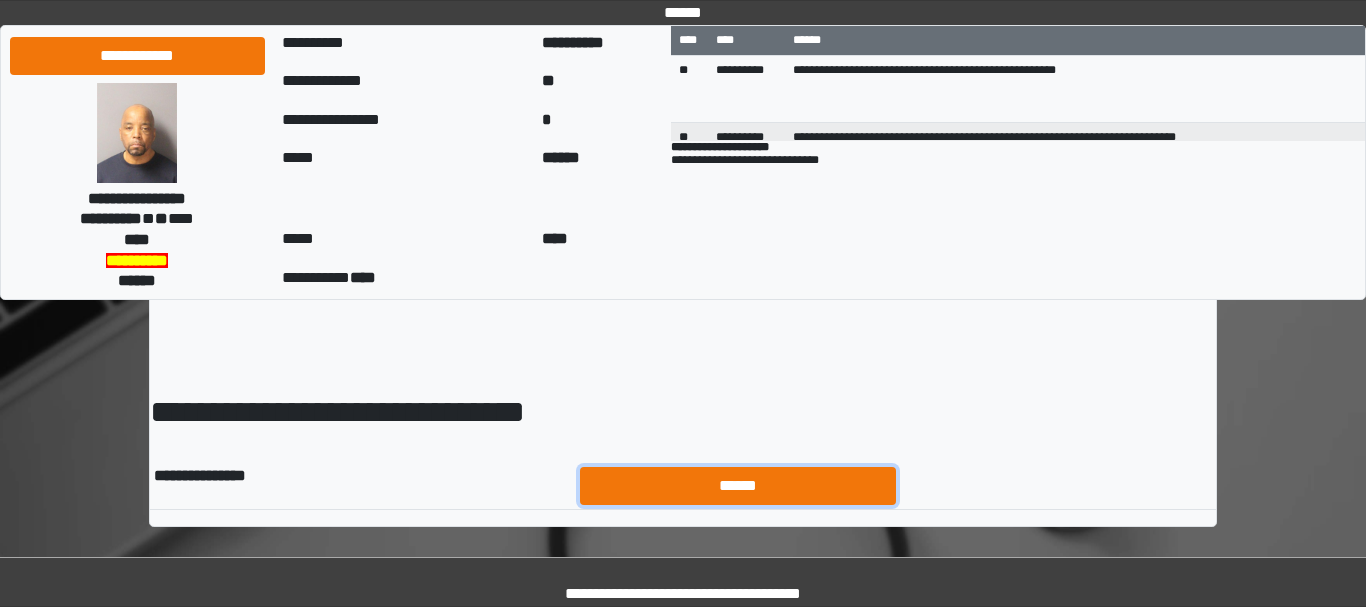 click on "******" at bounding box center [738, 486] 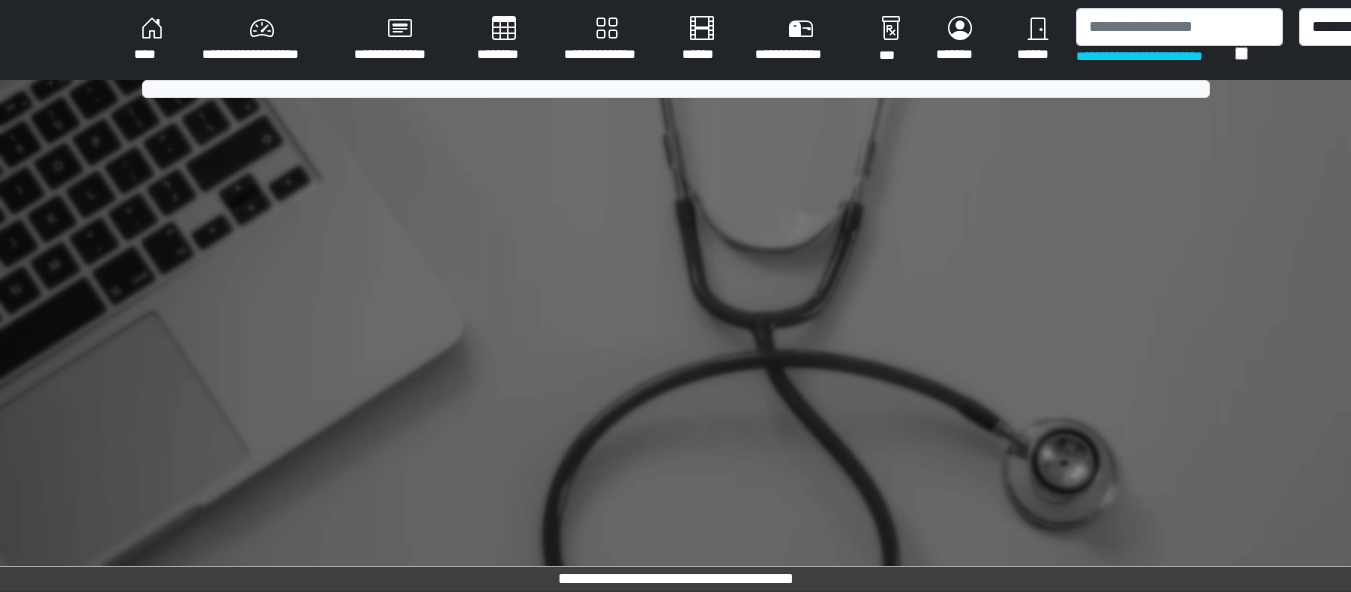 scroll, scrollTop: 0, scrollLeft: 0, axis: both 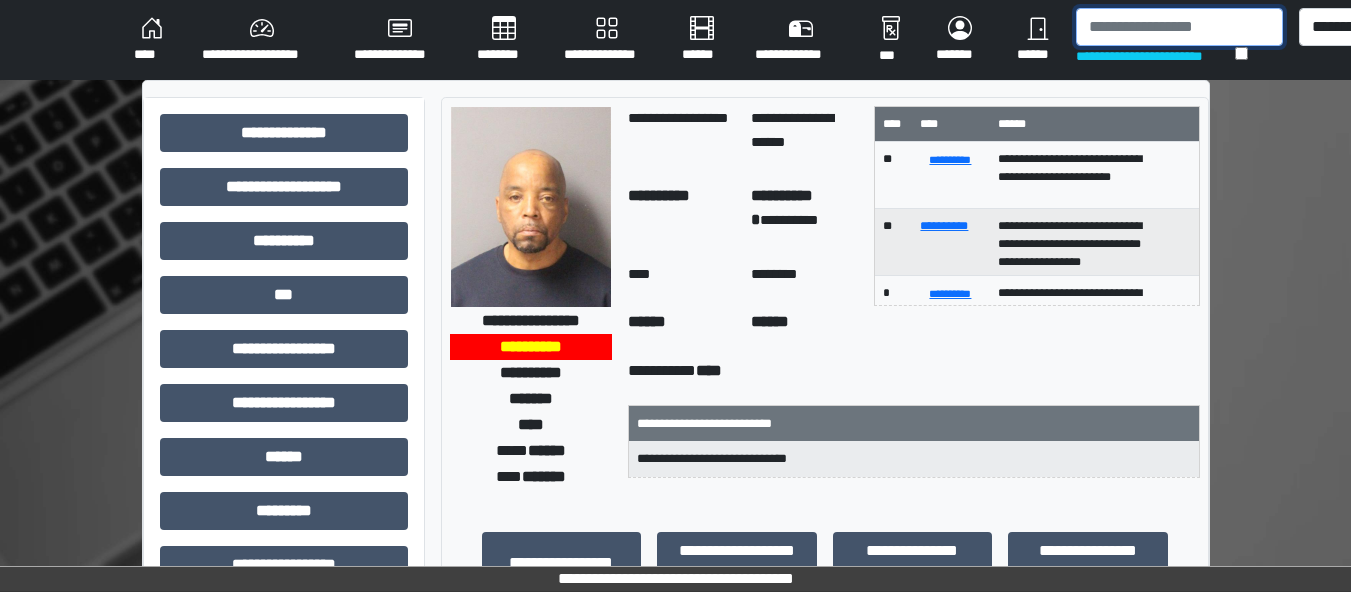 click at bounding box center (1179, 27) 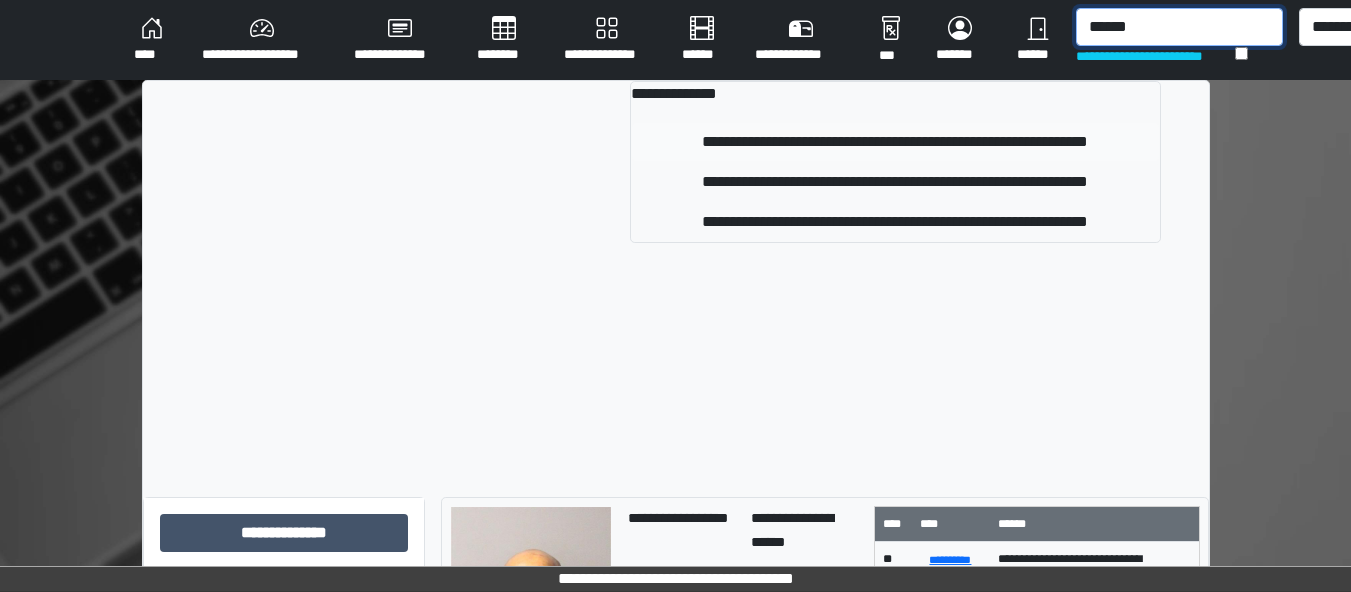 type on "******" 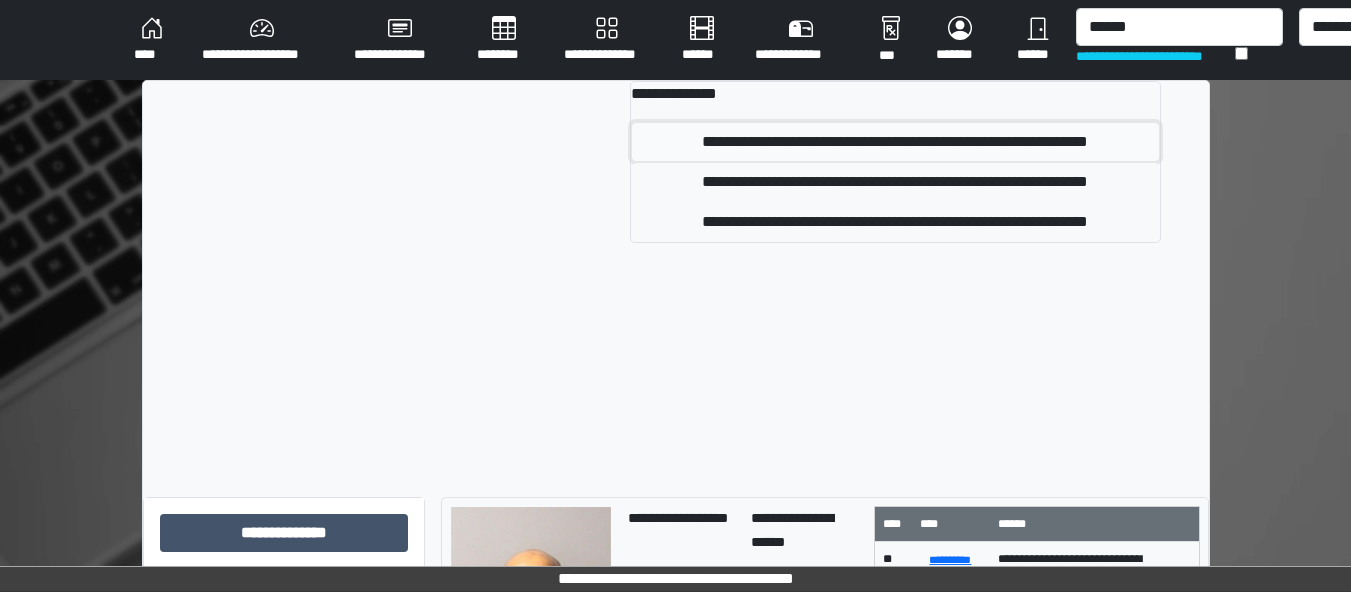 click on "**********" at bounding box center [895, 142] 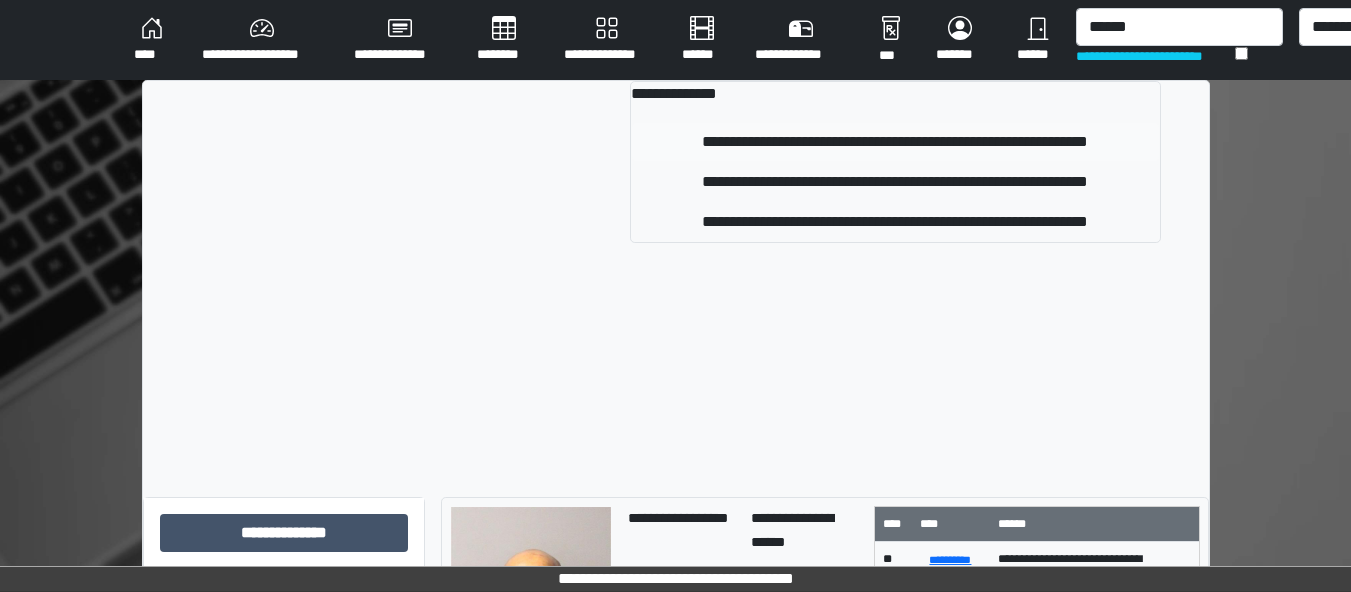 type 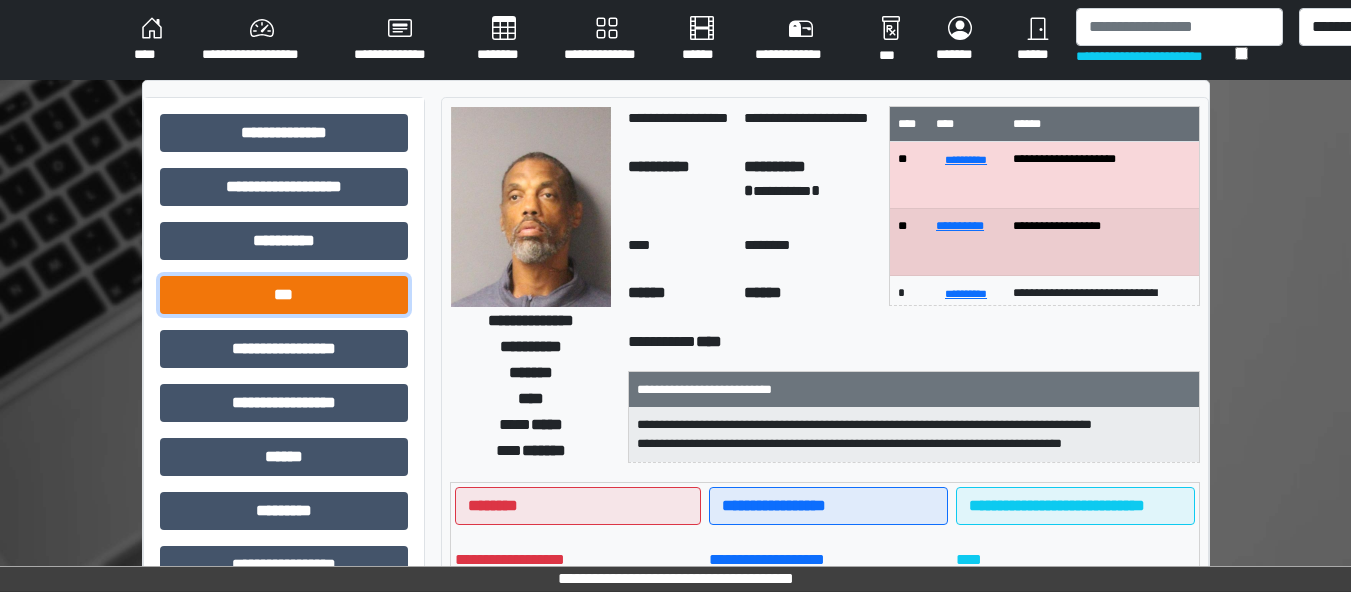 click on "***" at bounding box center (284, 295) 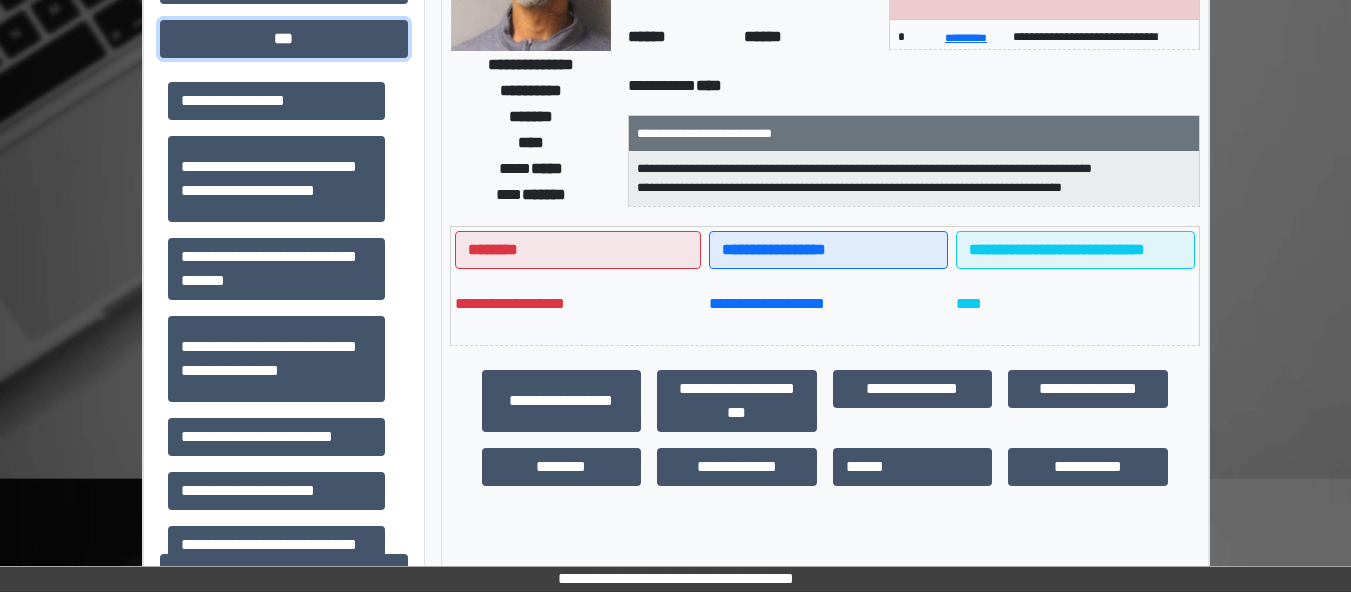 scroll, scrollTop: 267, scrollLeft: 0, axis: vertical 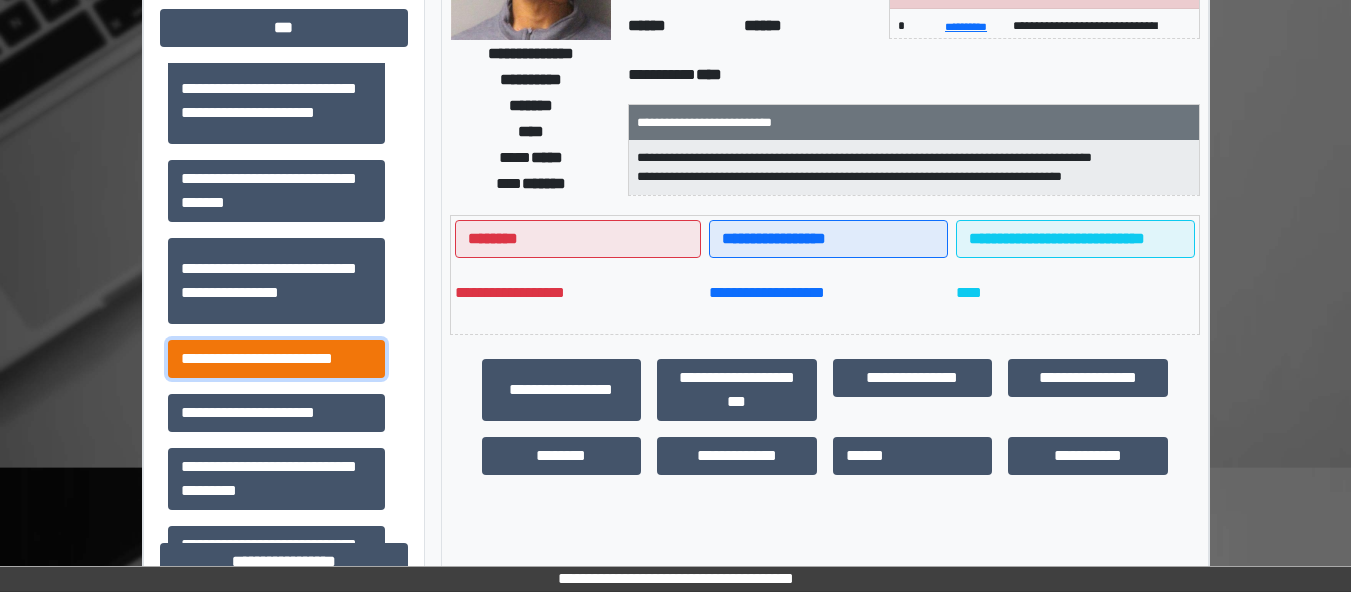 click on "**********" at bounding box center [276, 359] 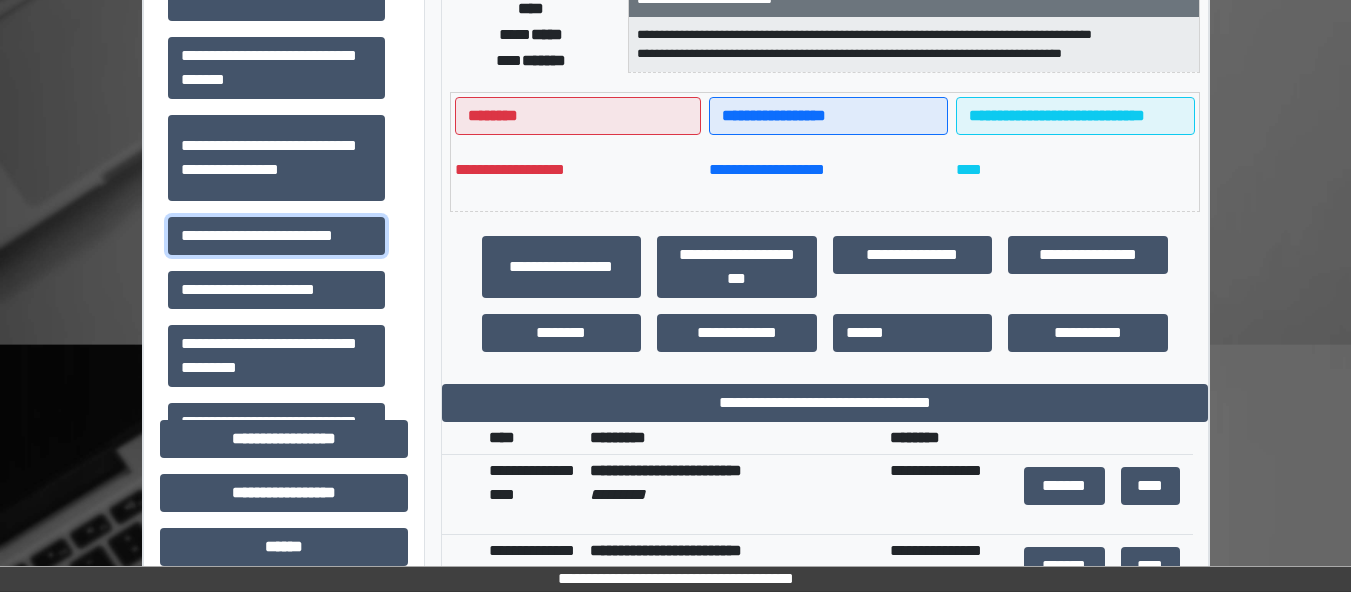 scroll, scrollTop: 400, scrollLeft: 0, axis: vertical 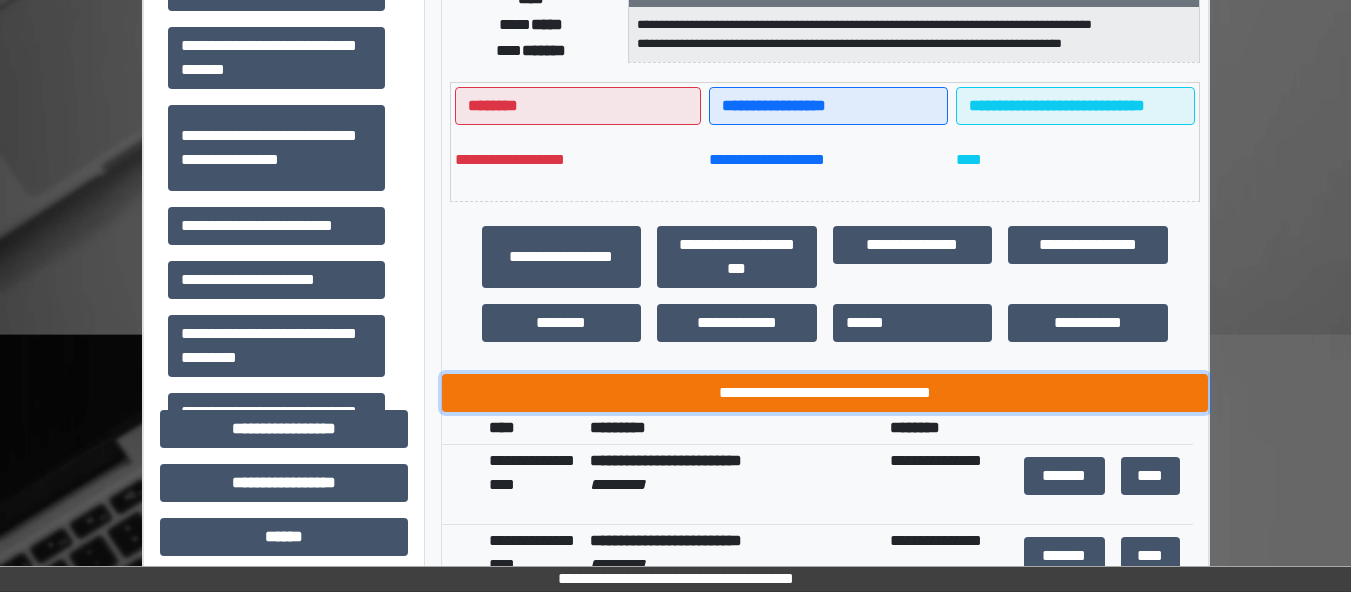 click on "**********" at bounding box center (825, 393) 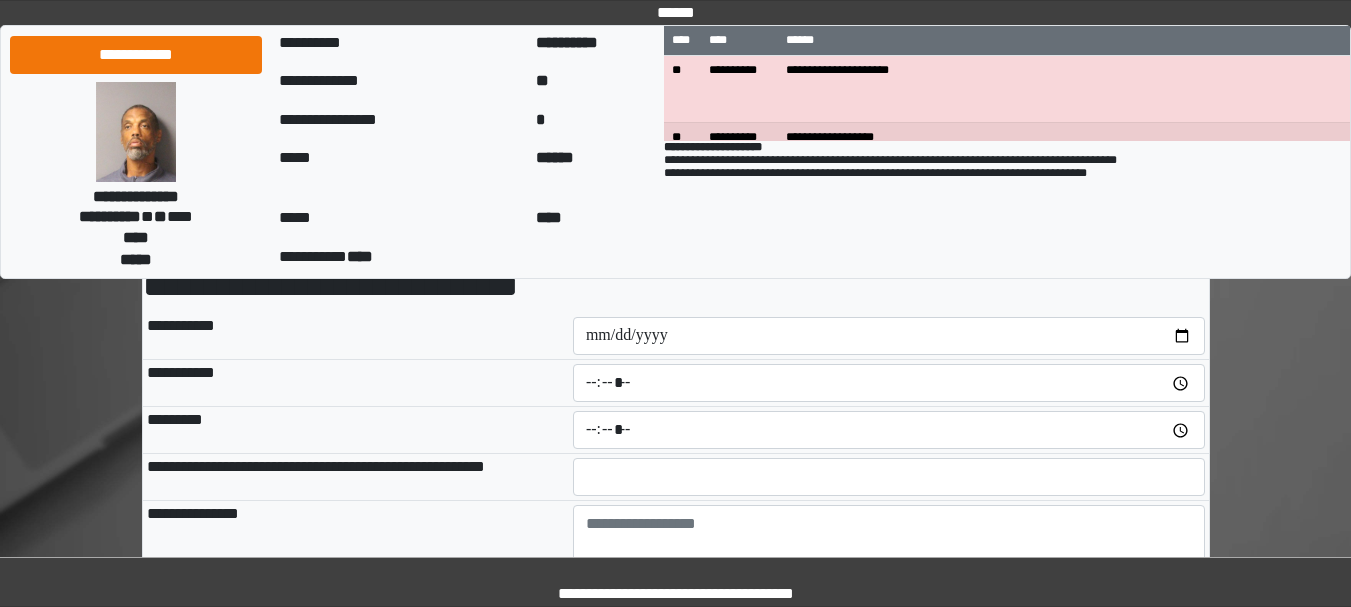 scroll, scrollTop: 133, scrollLeft: 0, axis: vertical 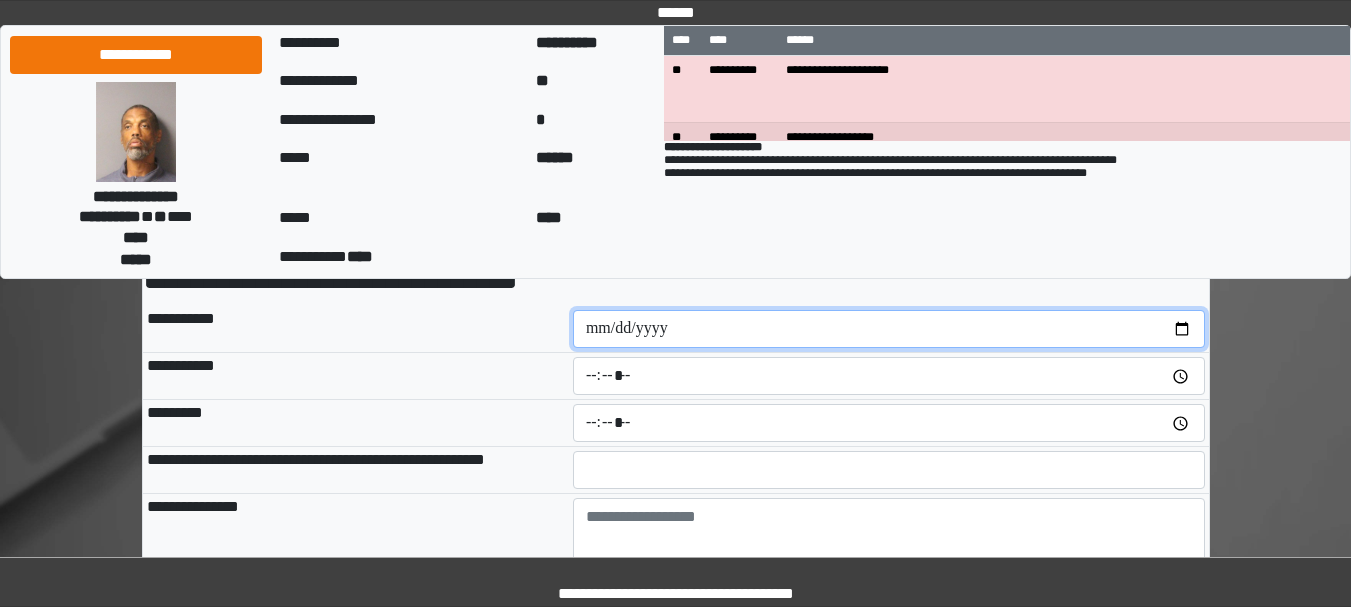 click at bounding box center (889, 329) 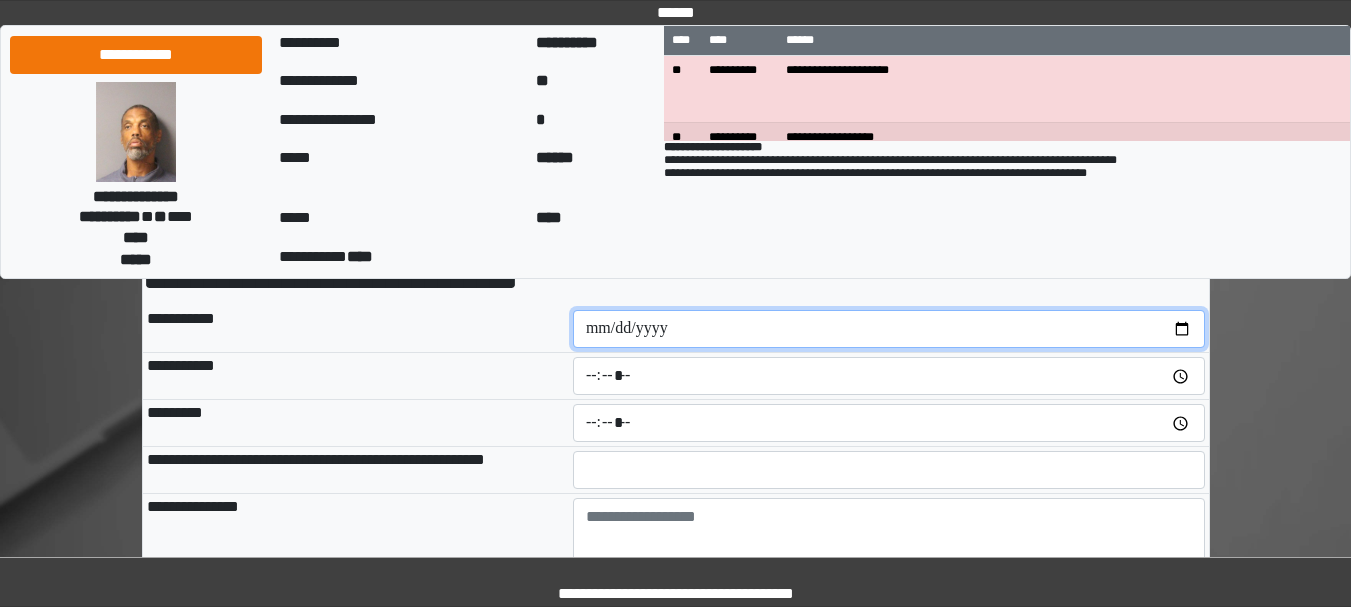 type on "**********" 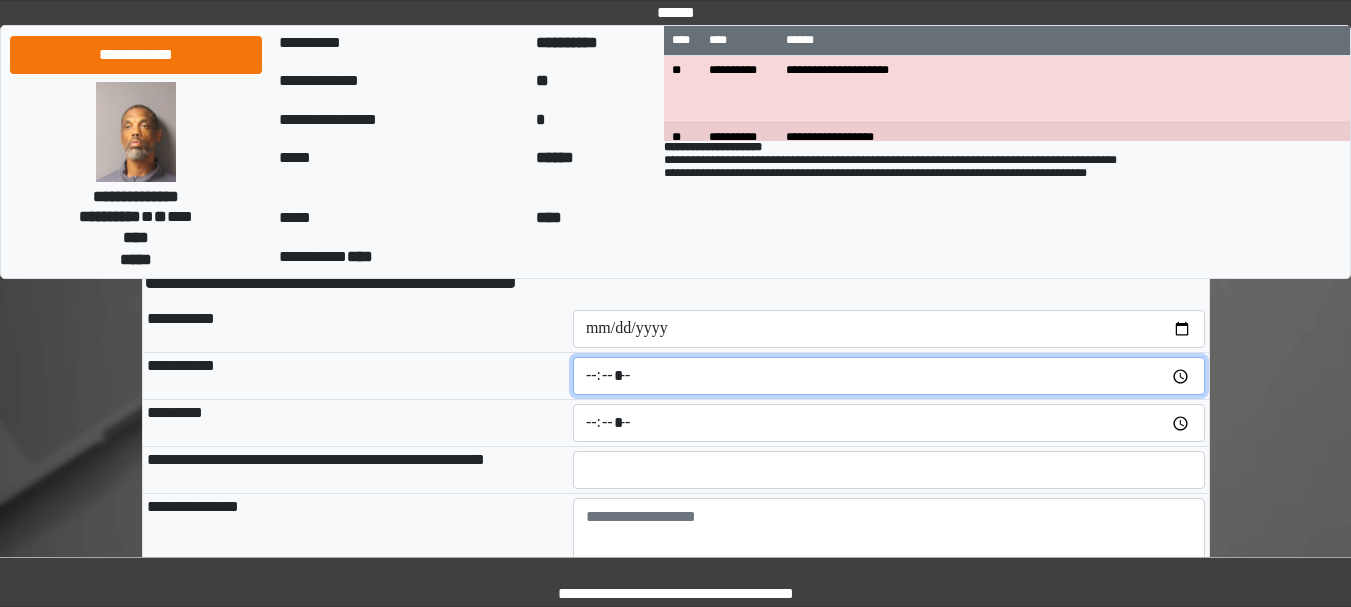 type on "*****" 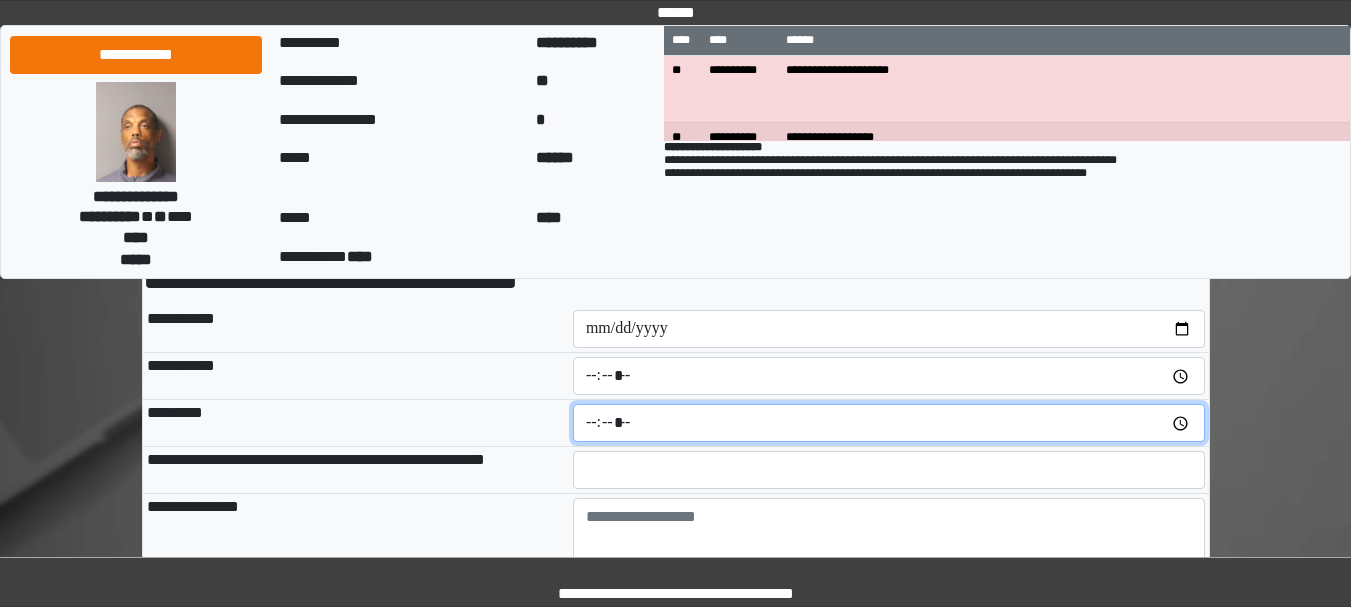 type on "*****" 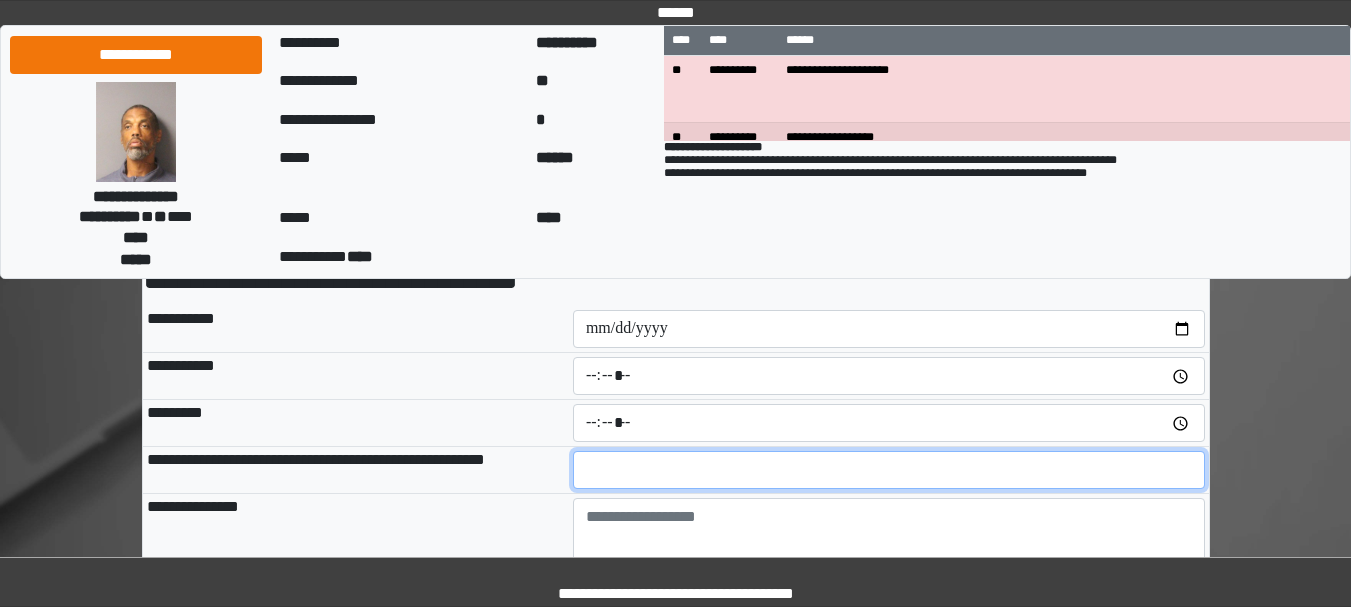 type on "**" 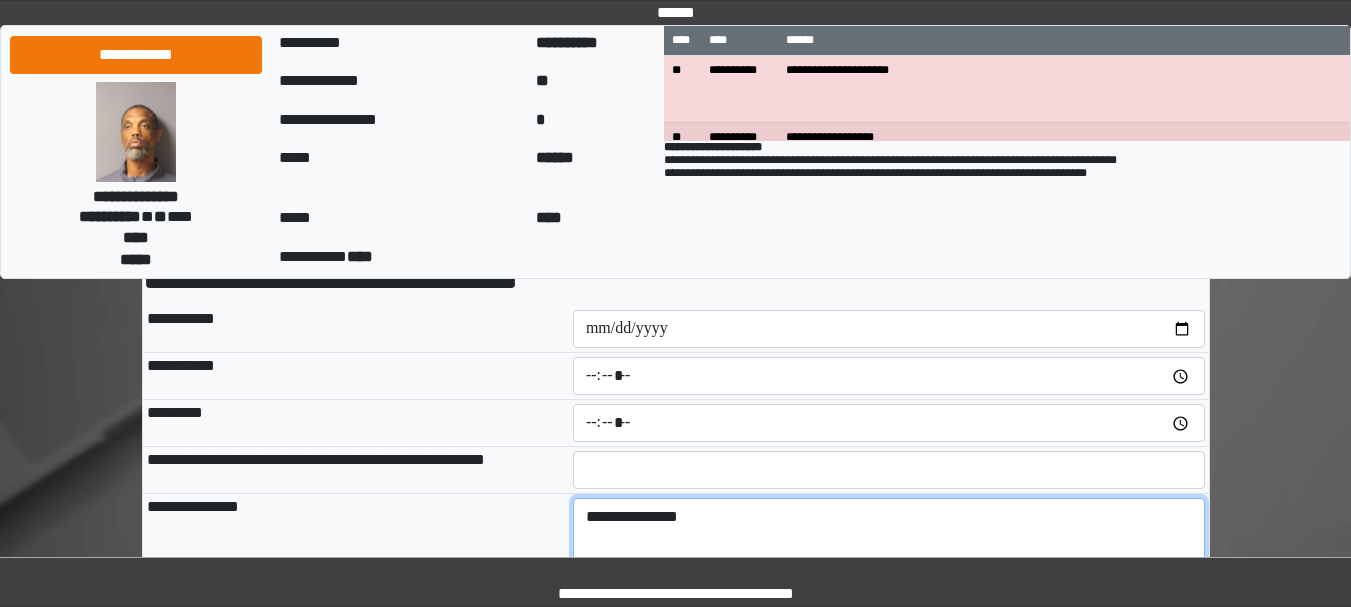 type on "**********" 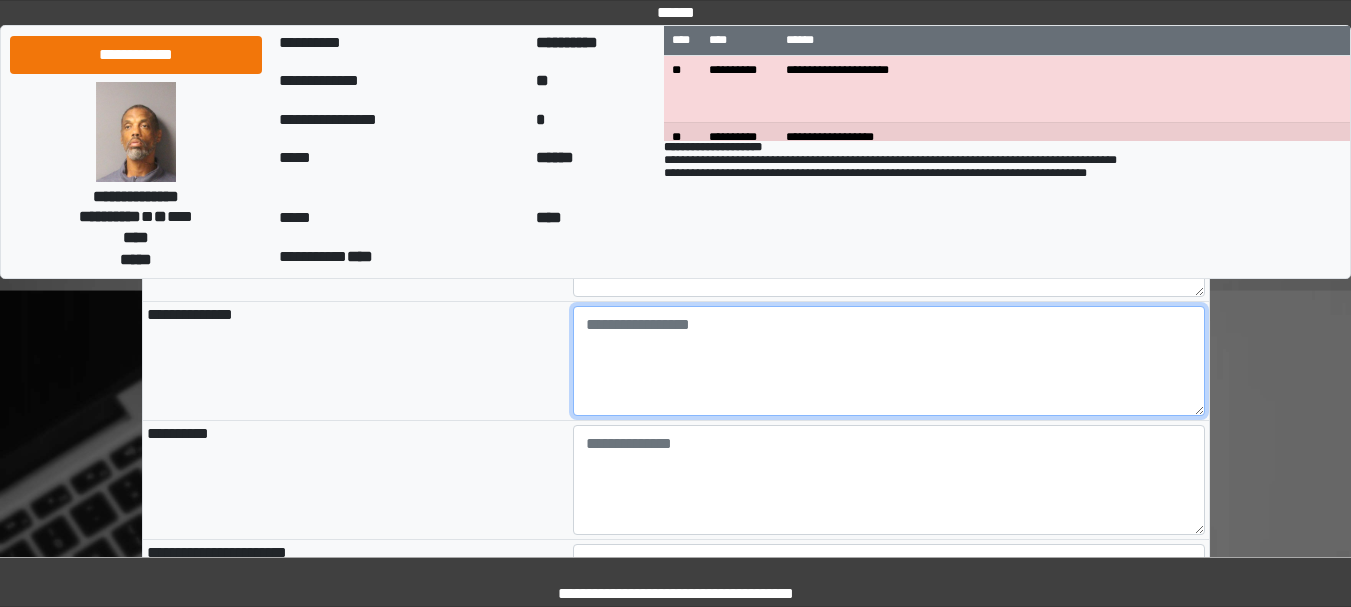 scroll, scrollTop: 466, scrollLeft: 0, axis: vertical 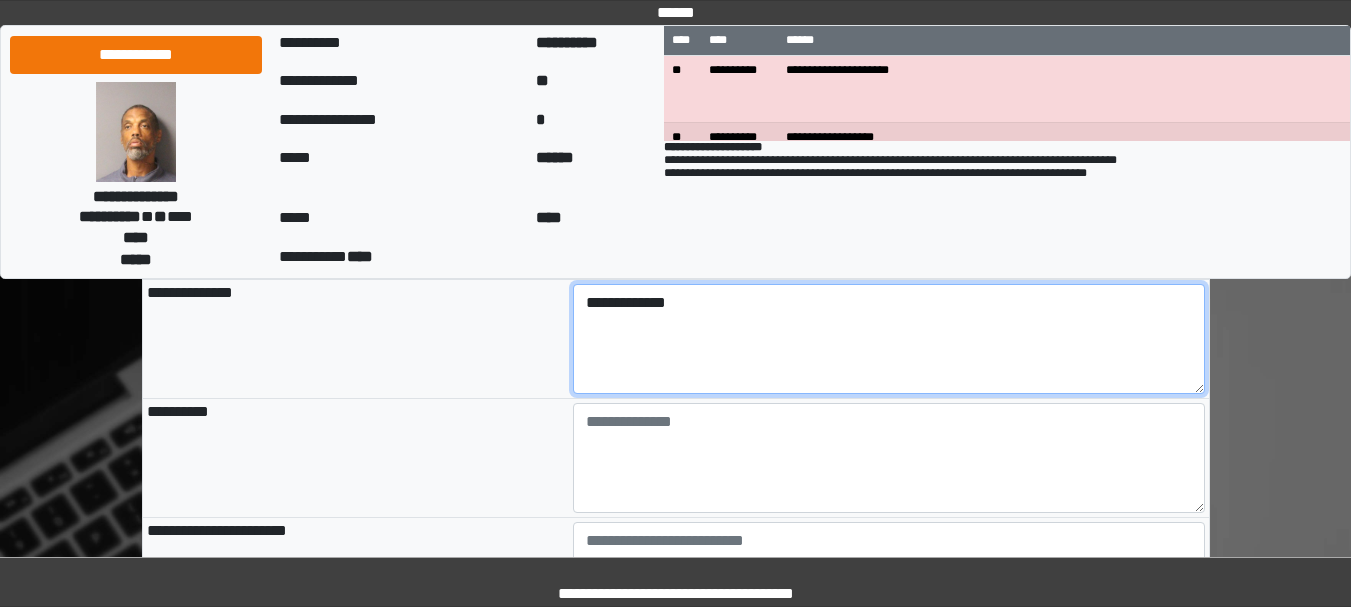 type on "**********" 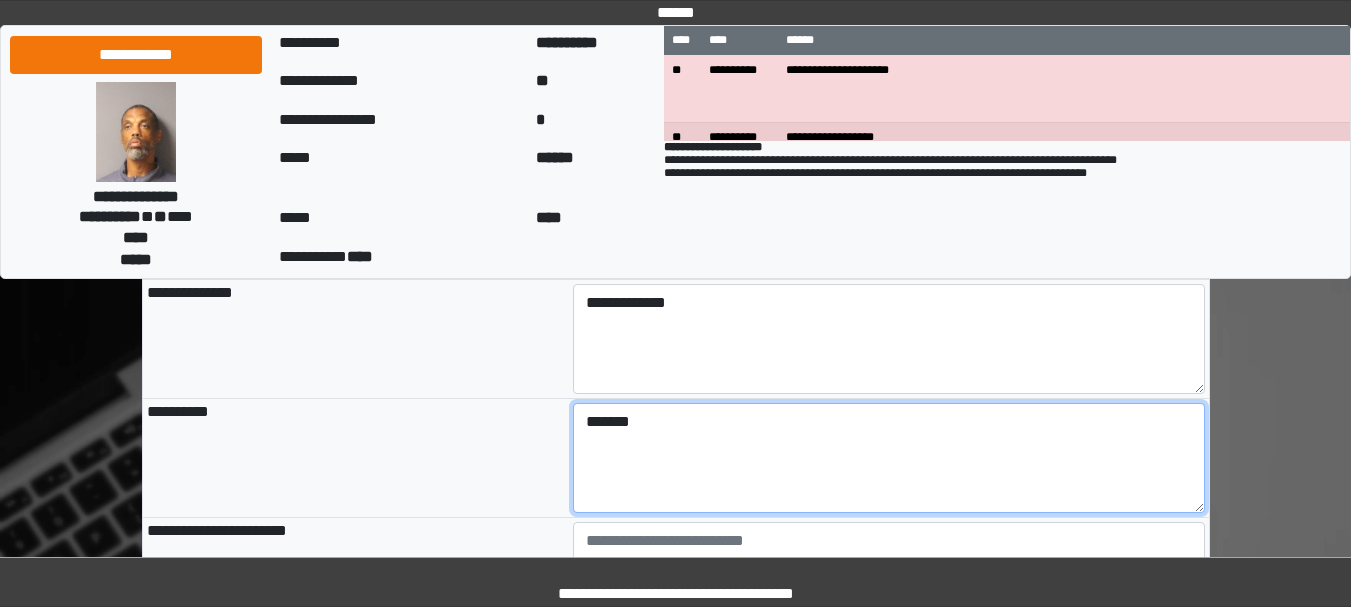 type on "*******" 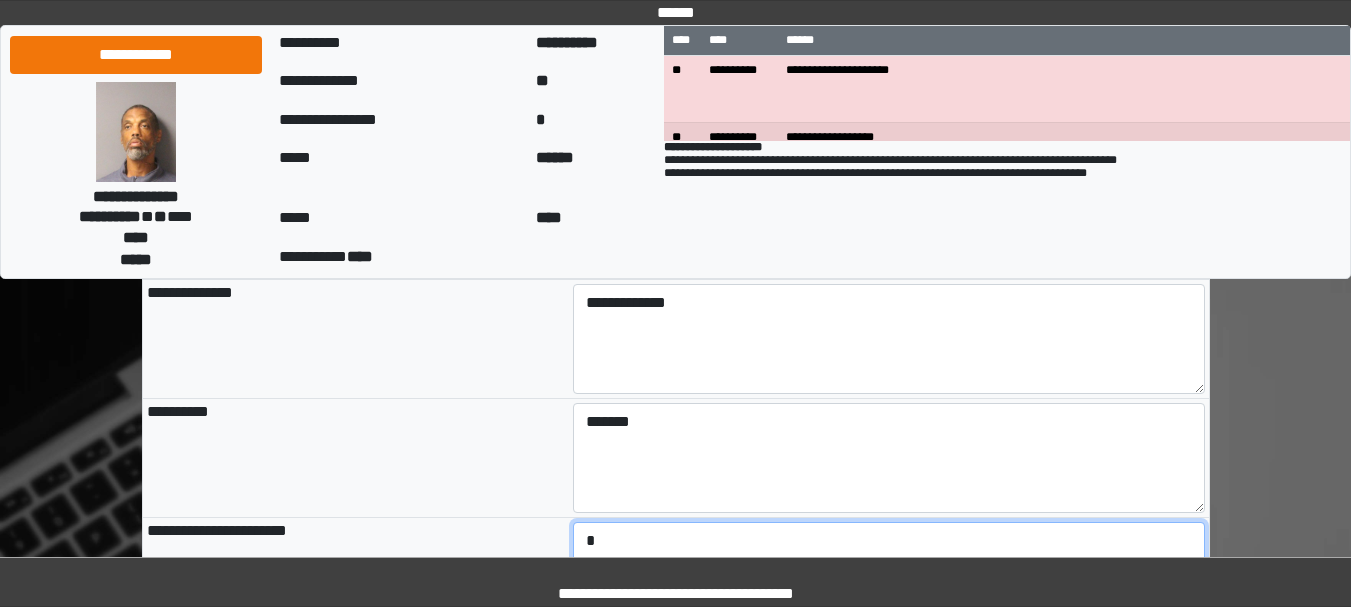 type on "*" 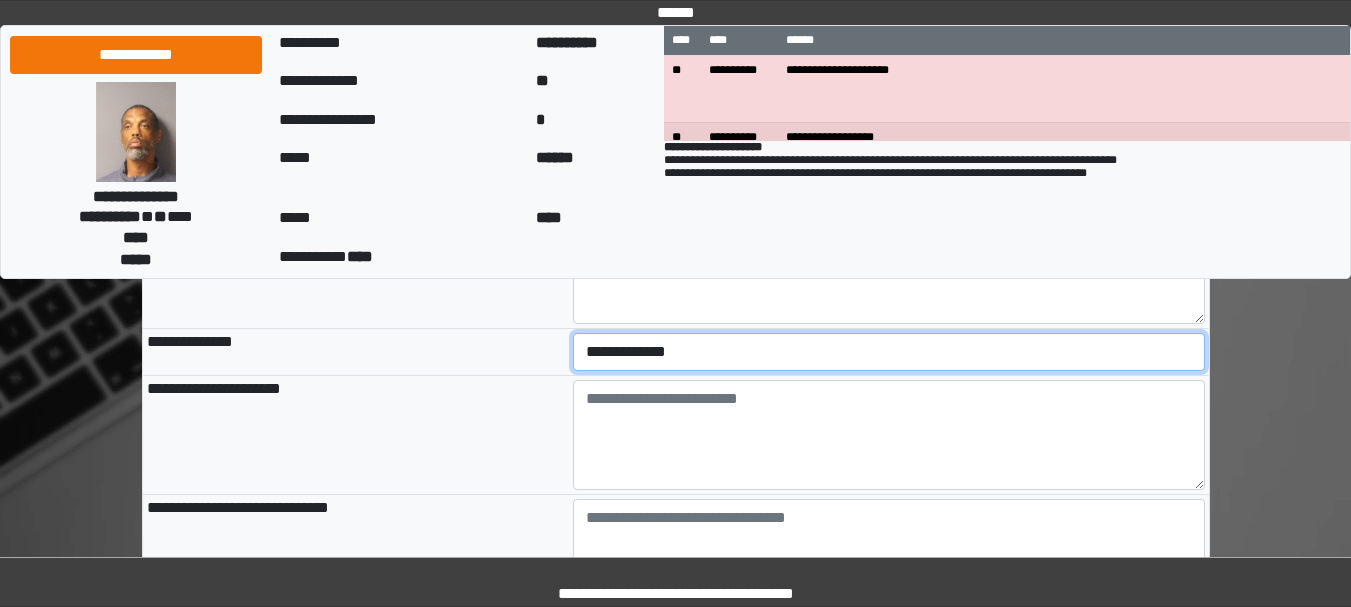 scroll, scrollTop: 823, scrollLeft: 0, axis: vertical 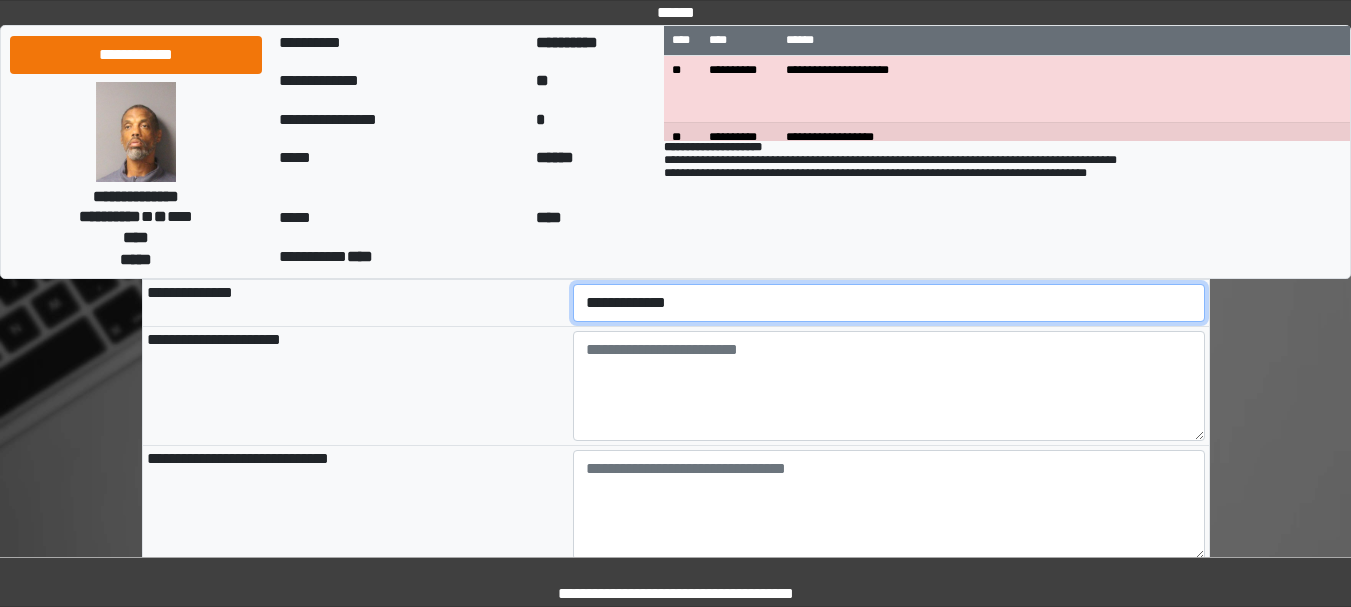 select on "***" 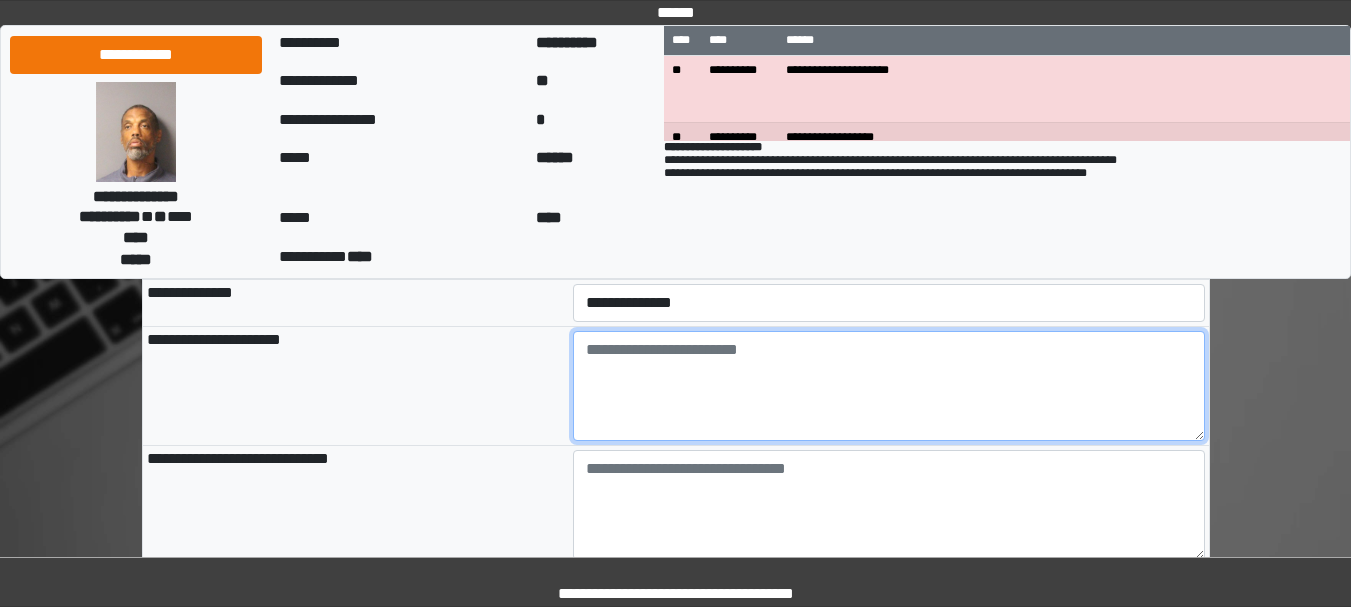 paste on "**********" 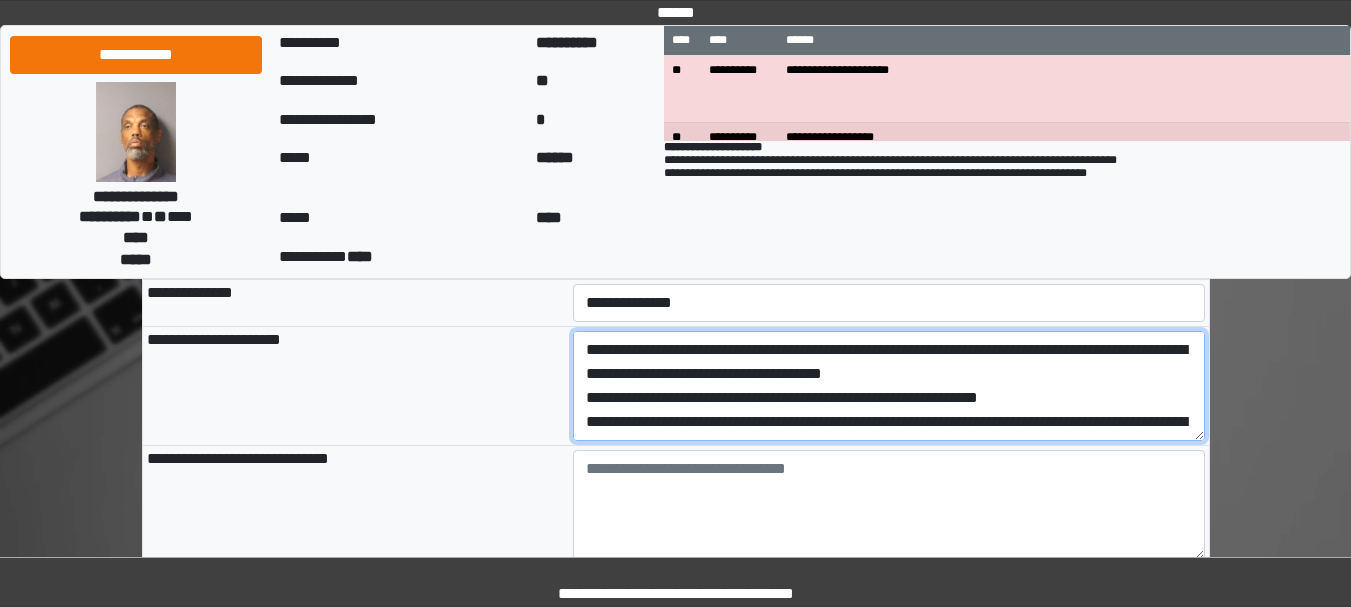 scroll, scrollTop: 209, scrollLeft: 0, axis: vertical 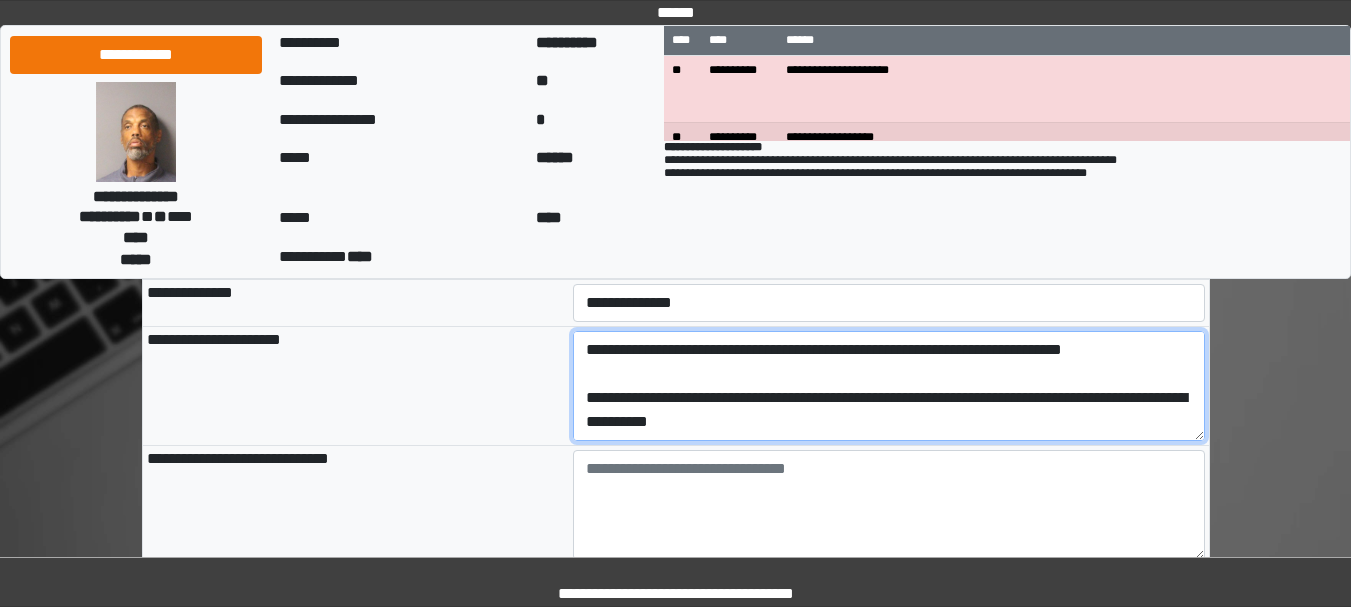 type on "**********" 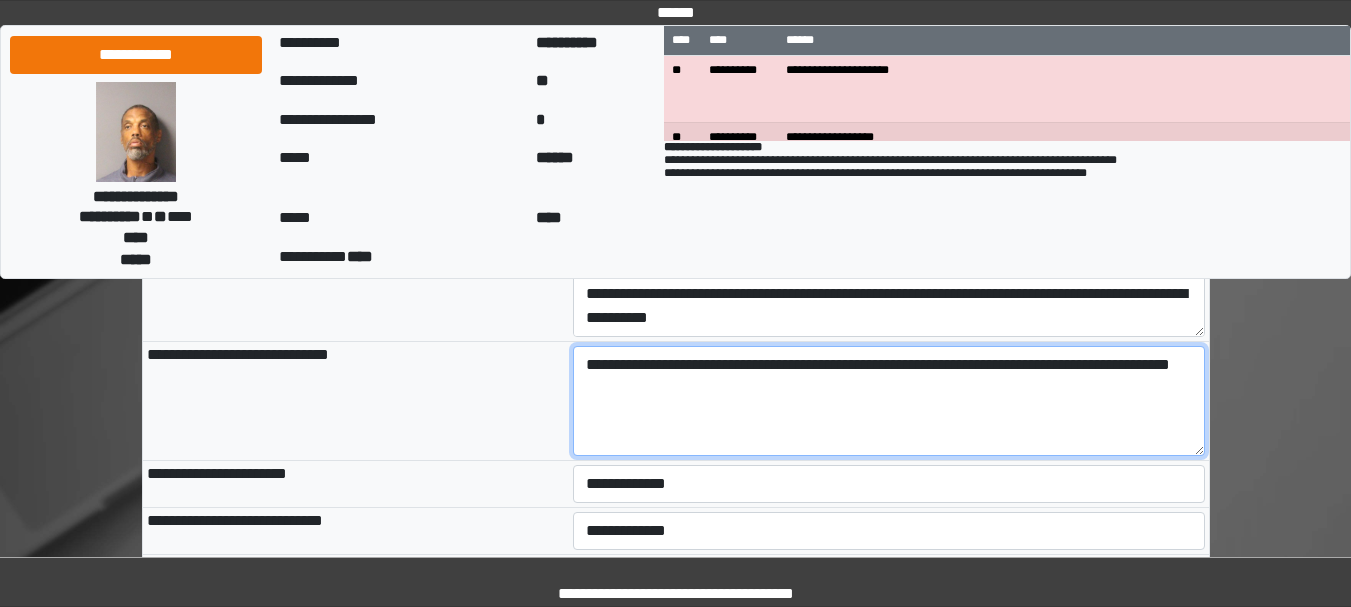 scroll, scrollTop: 956, scrollLeft: 0, axis: vertical 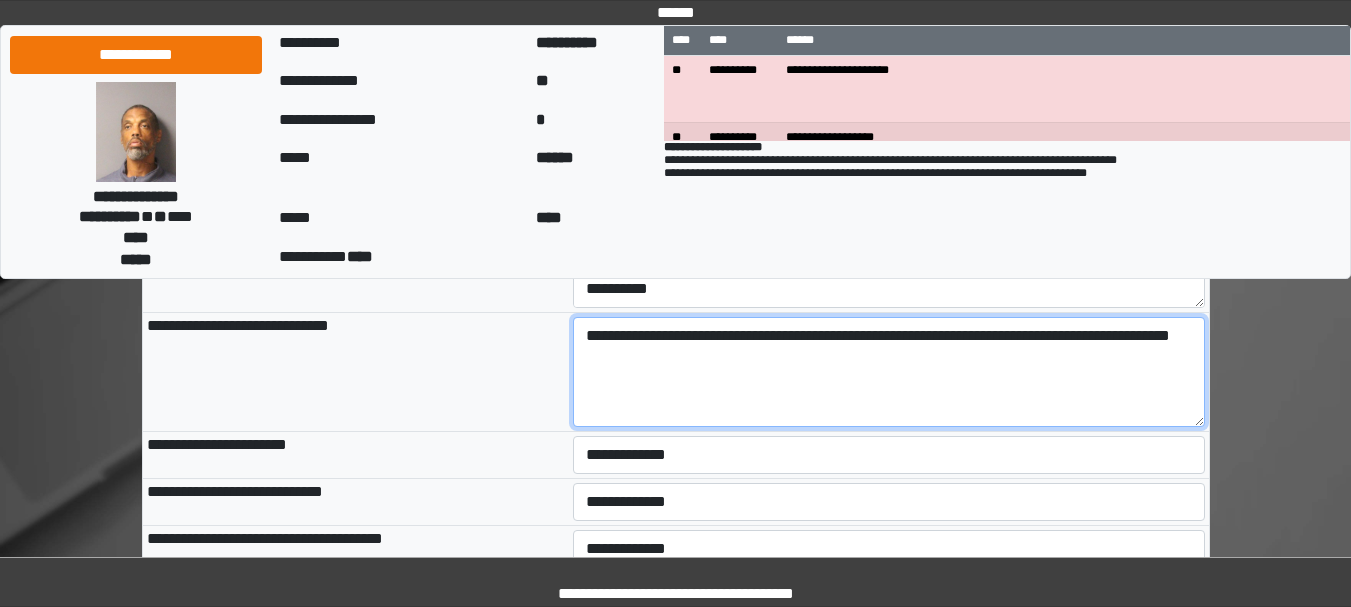 type on "**********" 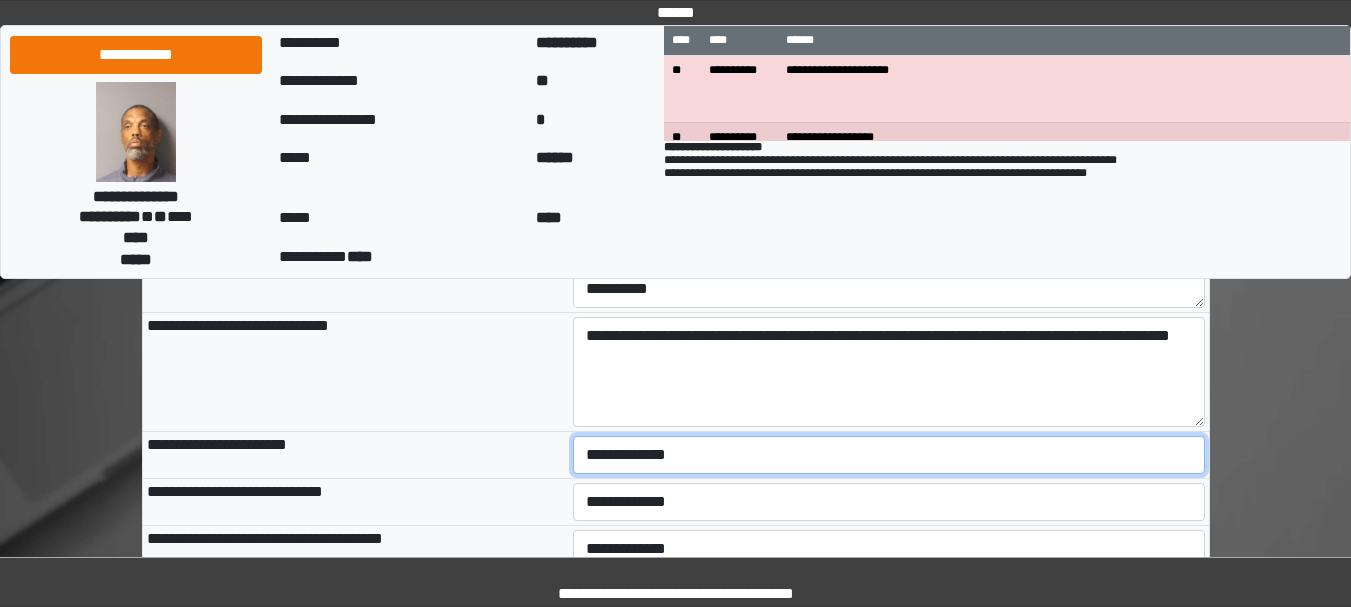 click on "**********" at bounding box center (889, 455) 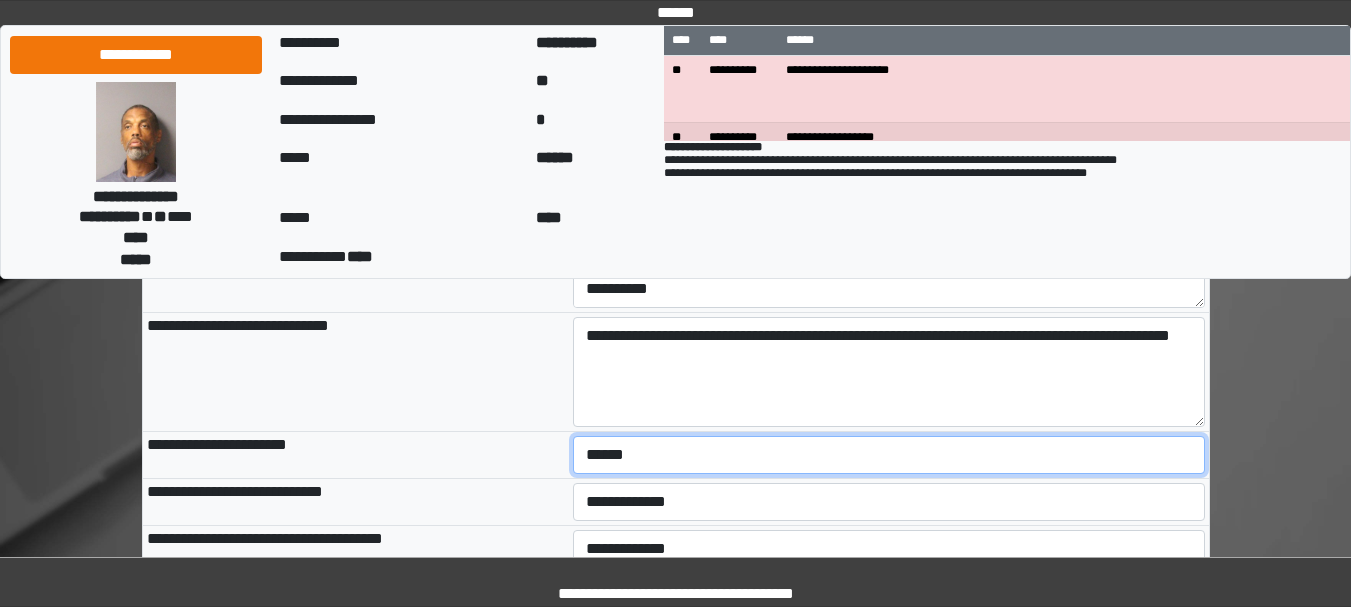 click on "**********" at bounding box center (889, 455) 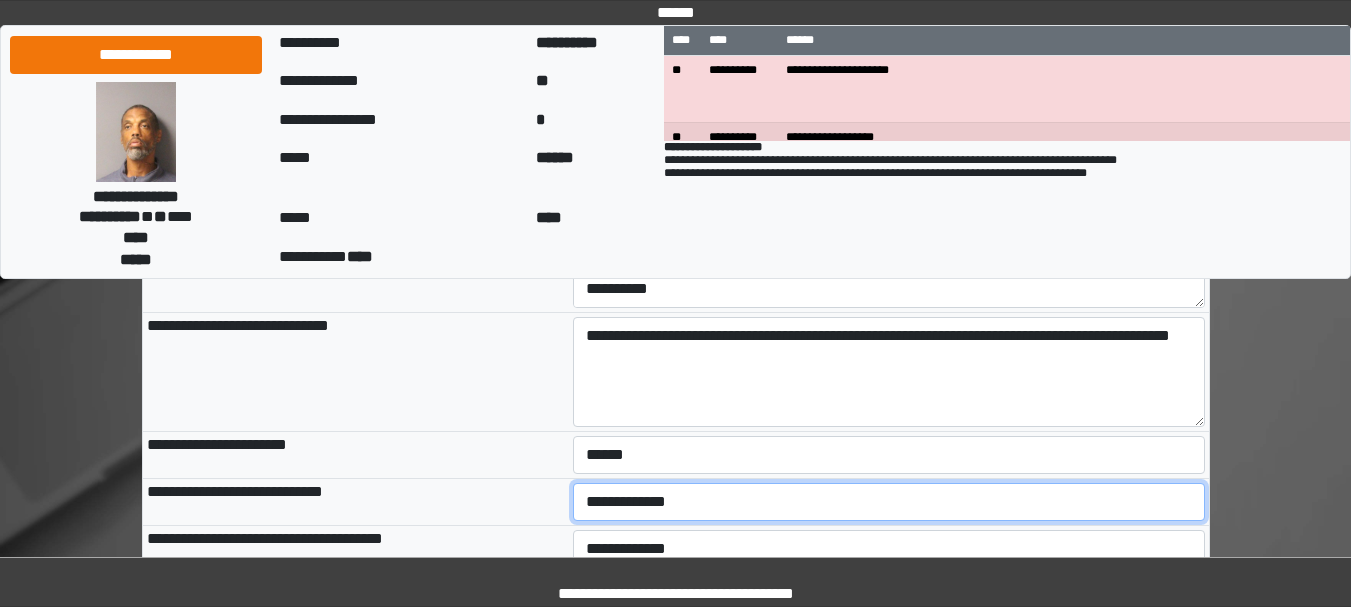 click on "**********" at bounding box center [889, 502] 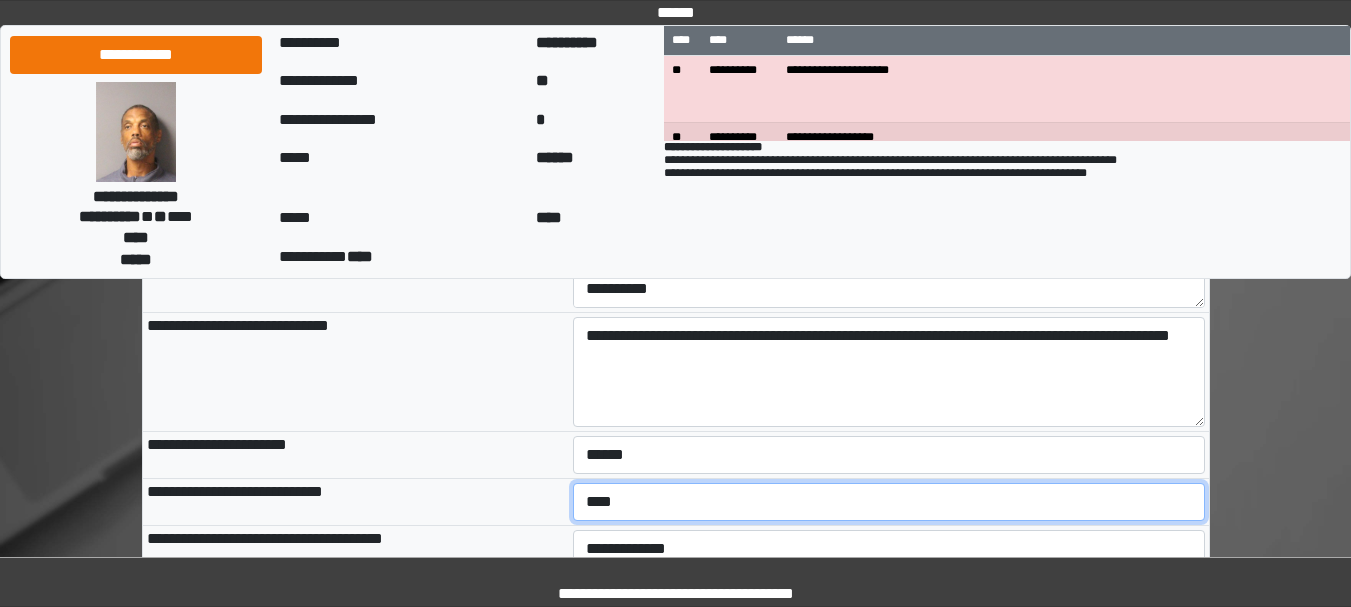 click on "**********" at bounding box center [889, 502] 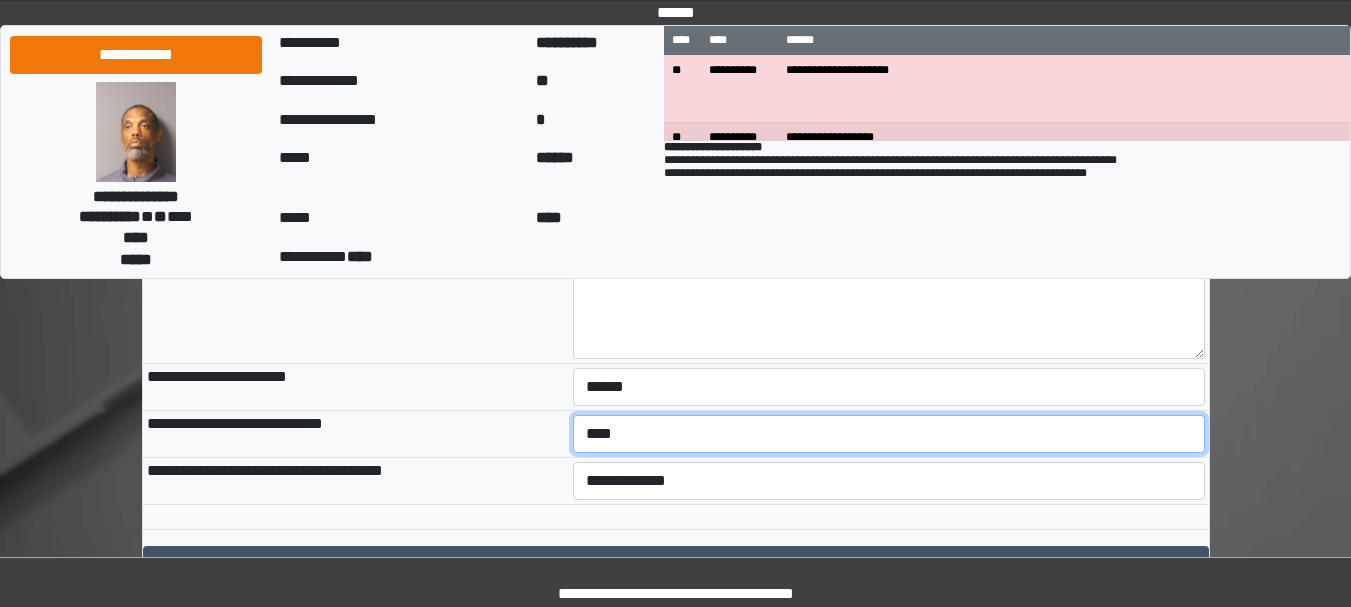 scroll, scrollTop: 1090, scrollLeft: 0, axis: vertical 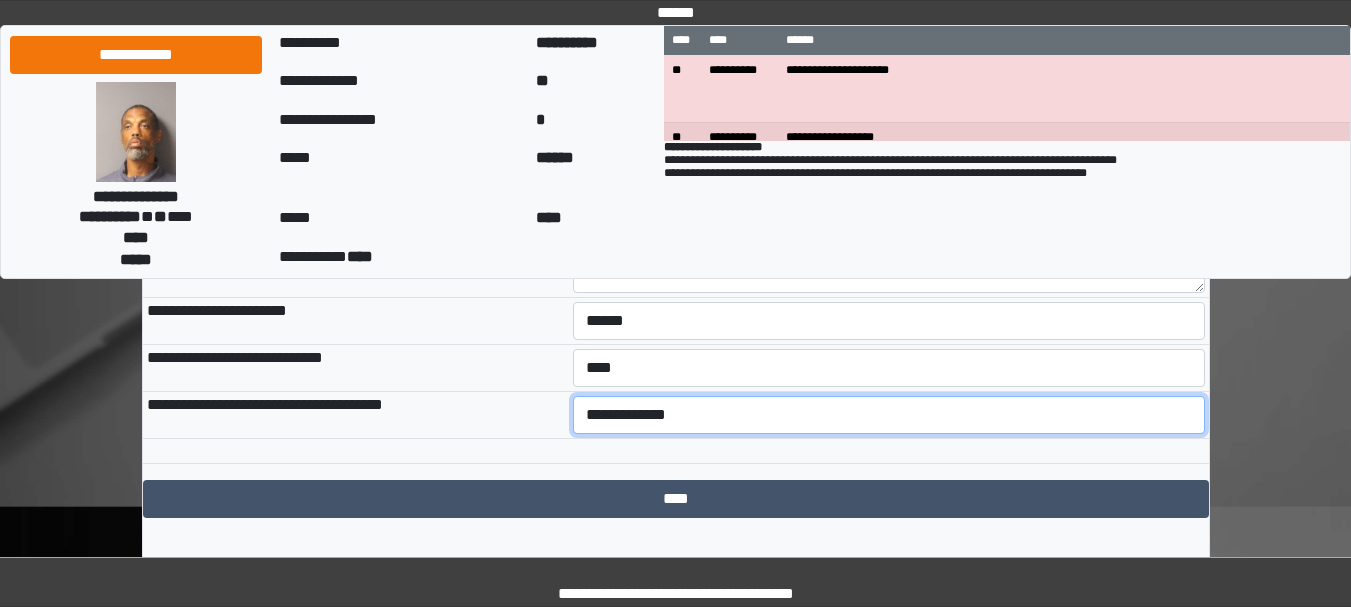 click on "**********" at bounding box center (889, 415) 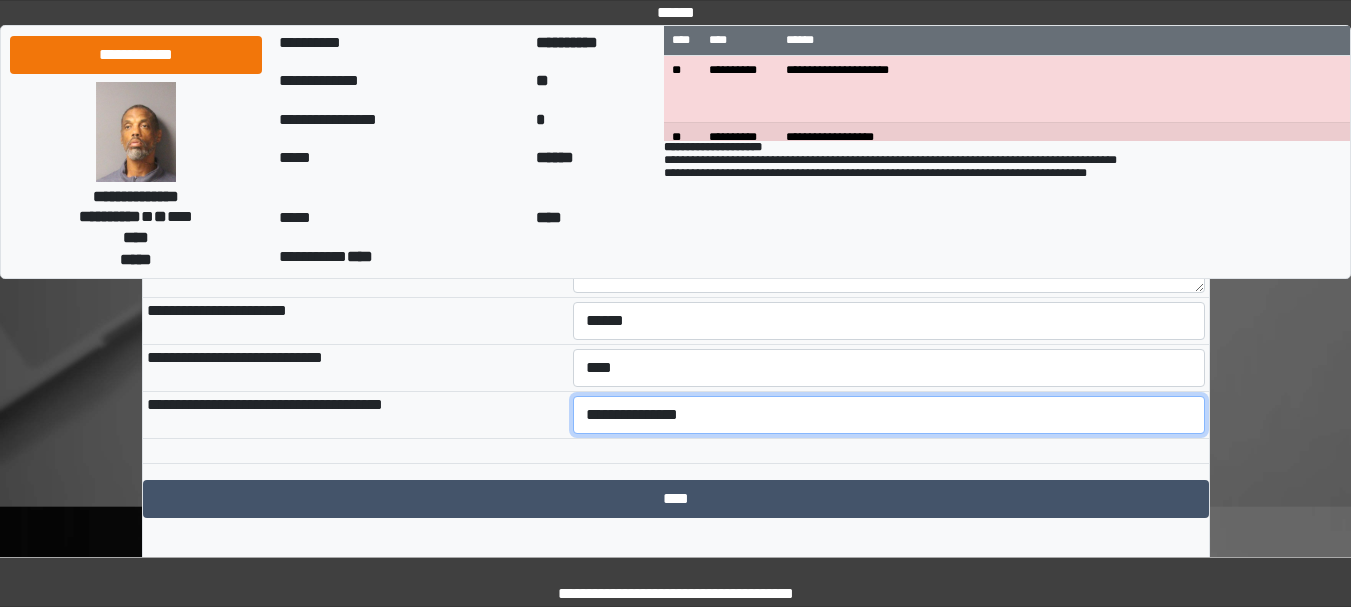 click on "**********" at bounding box center (889, 415) 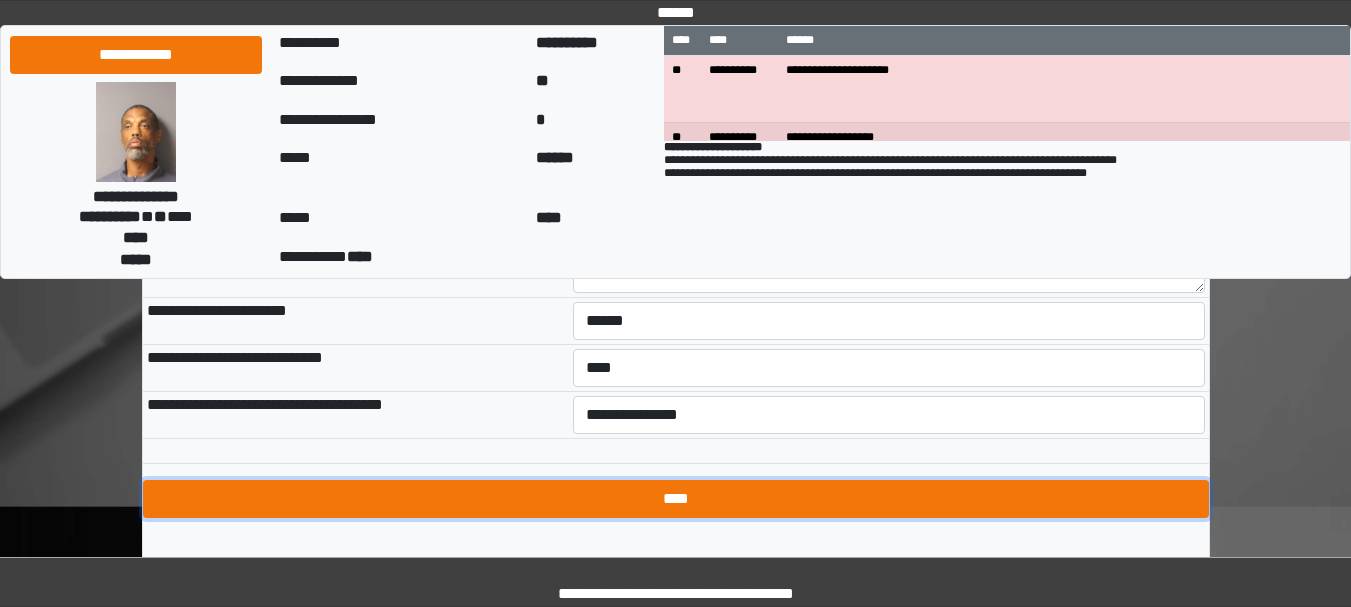 click on "****" at bounding box center (676, 499) 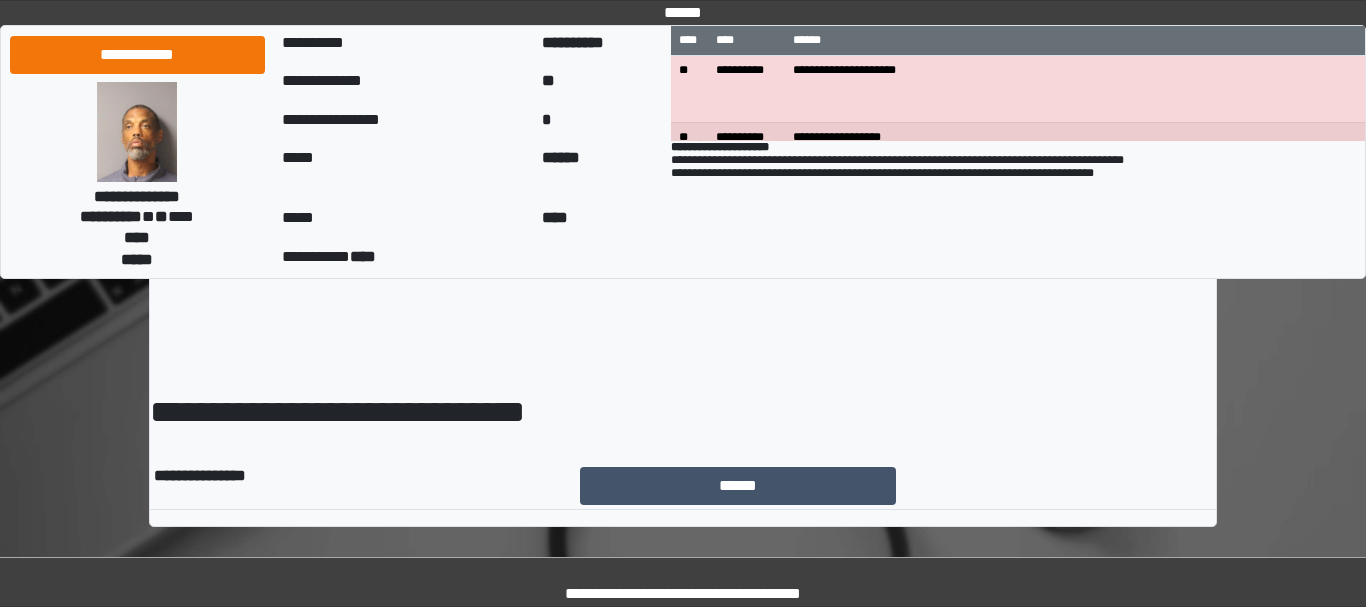 scroll, scrollTop: 0, scrollLeft: 0, axis: both 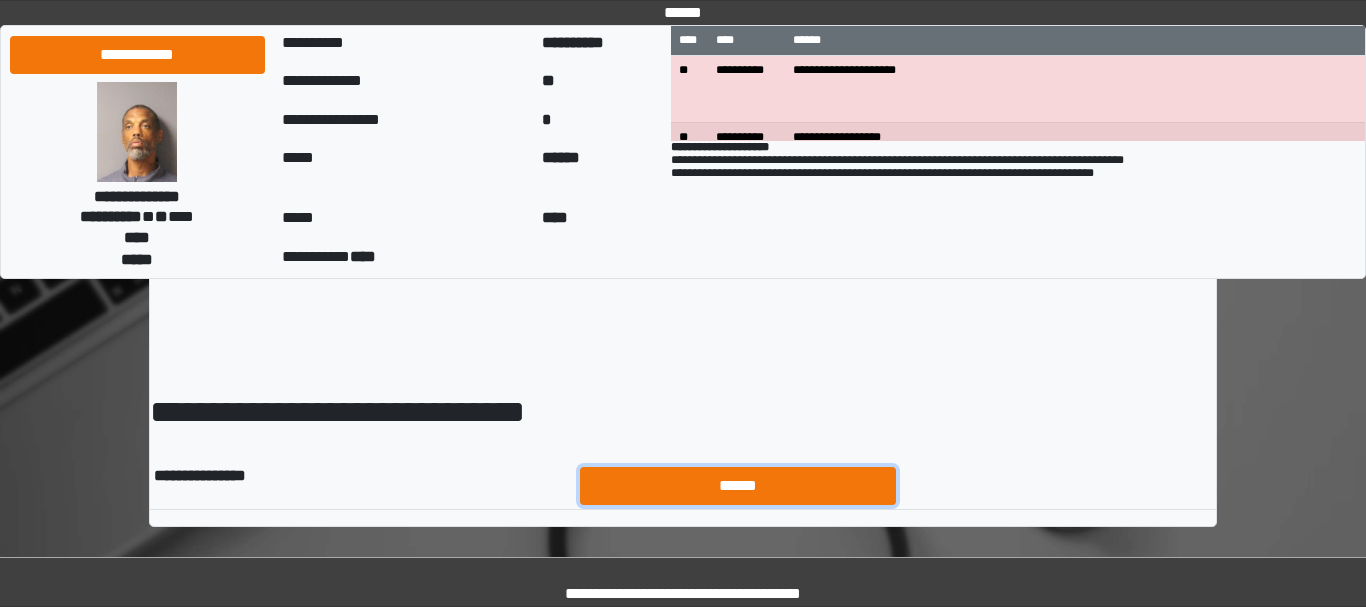 click on "******" at bounding box center (738, 486) 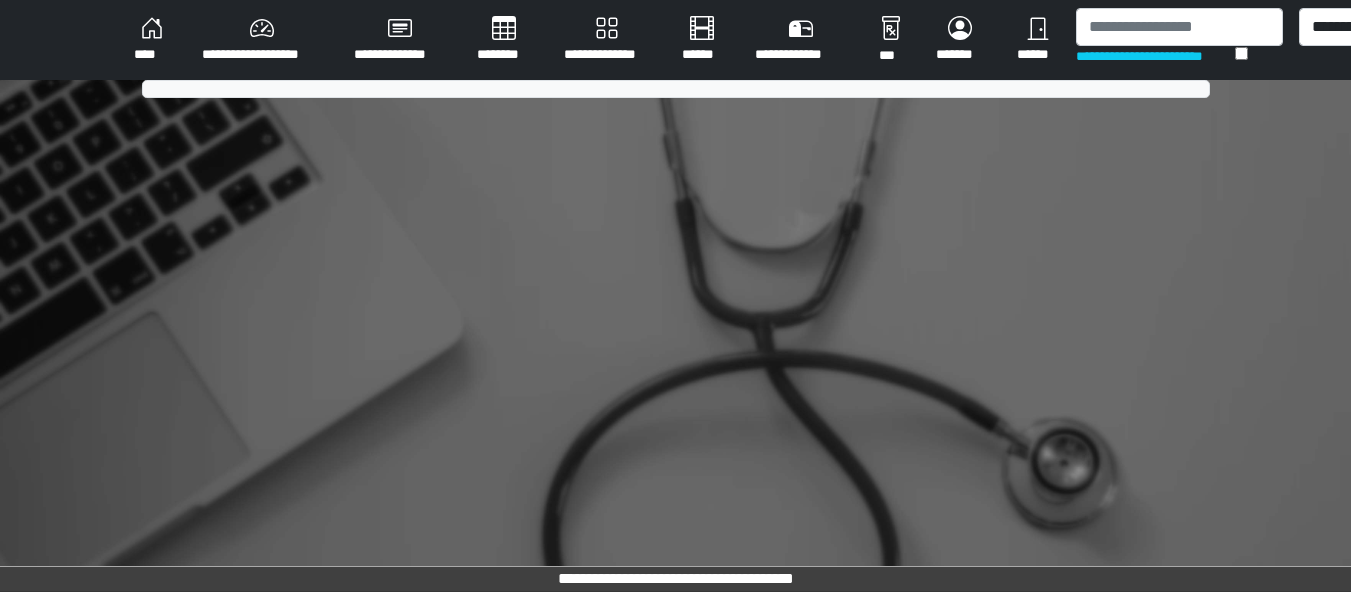 scroll, scrollTop: 0, scrollLeft: 0, axis: both 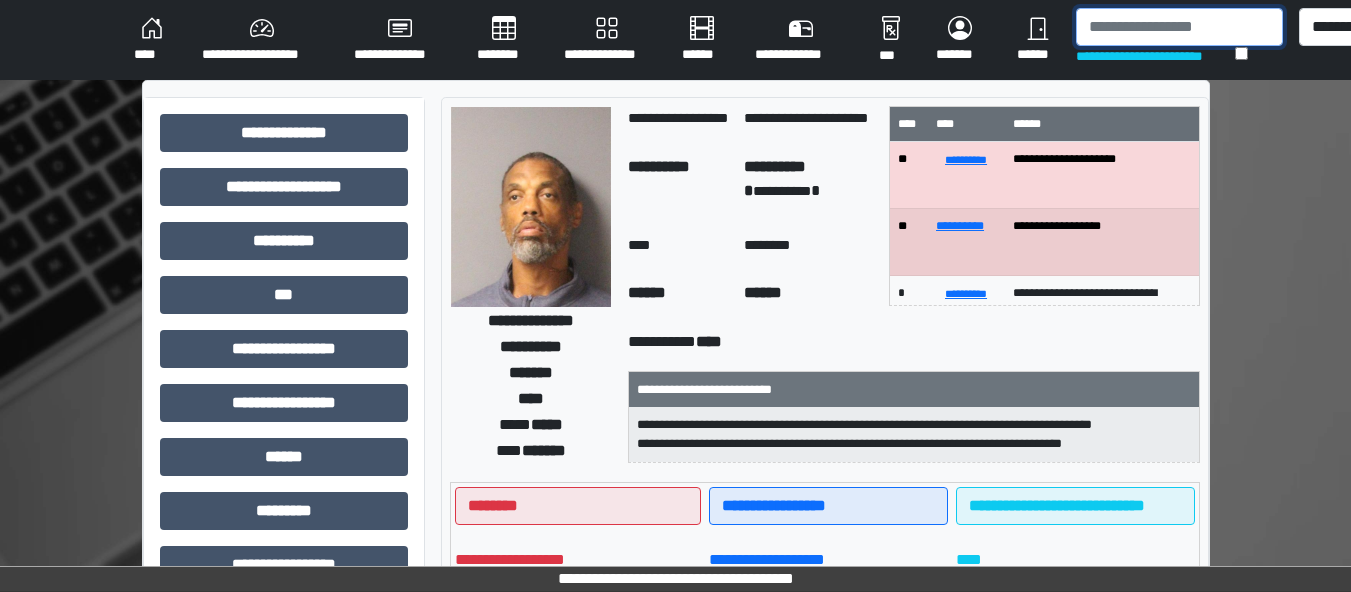 click at bounding box center [1179, 27] 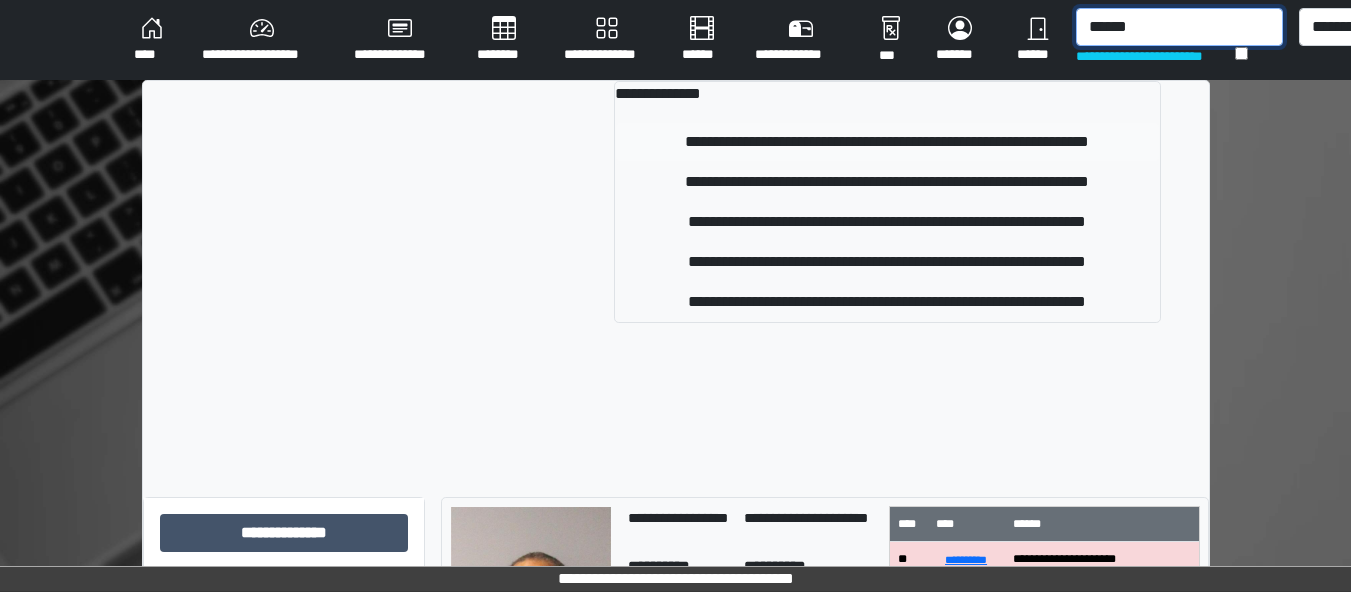 type on "******" 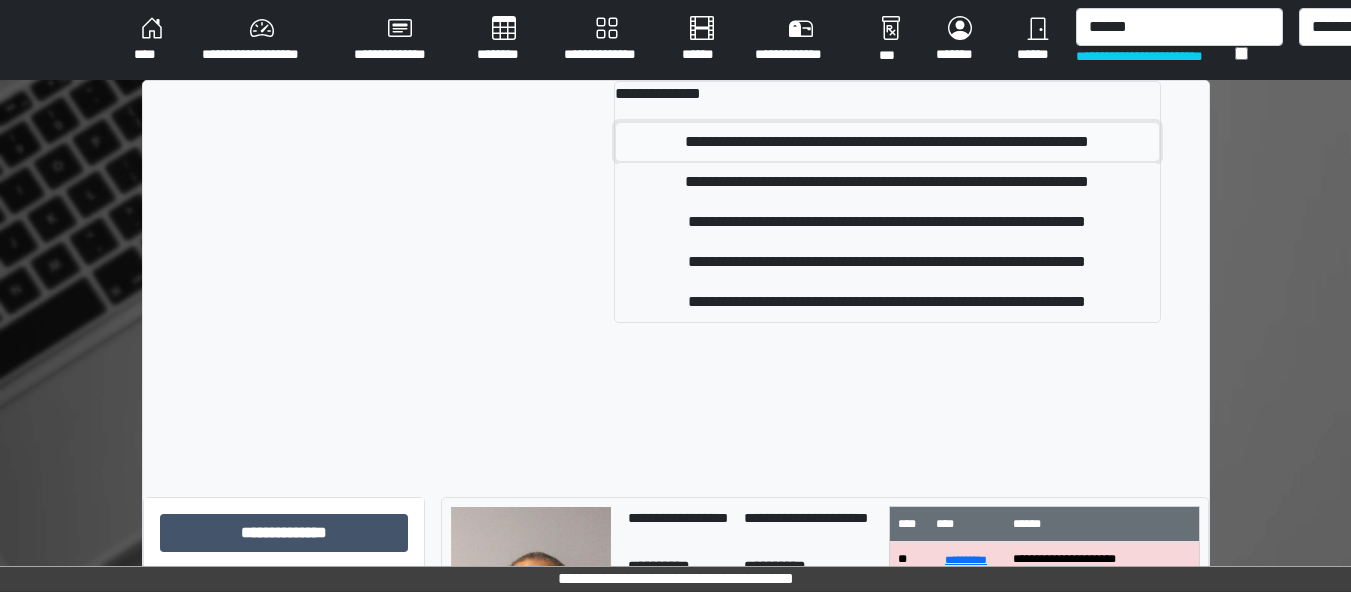 click on "**********" at bounding box center (887, 142) 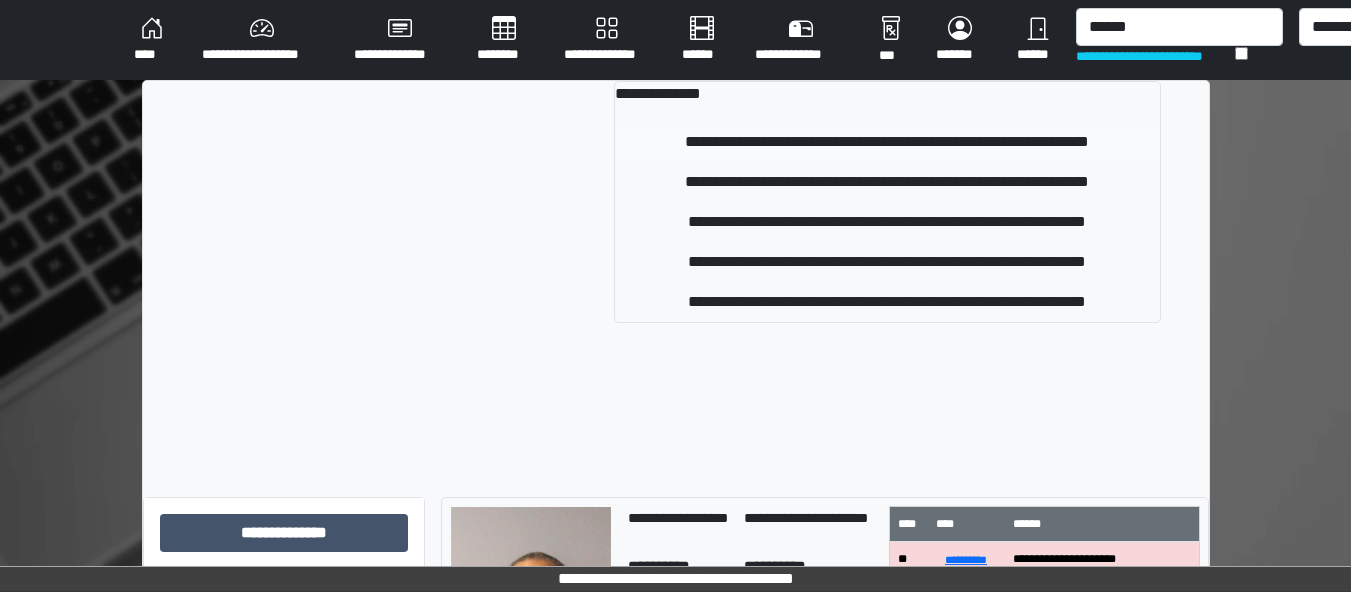 type 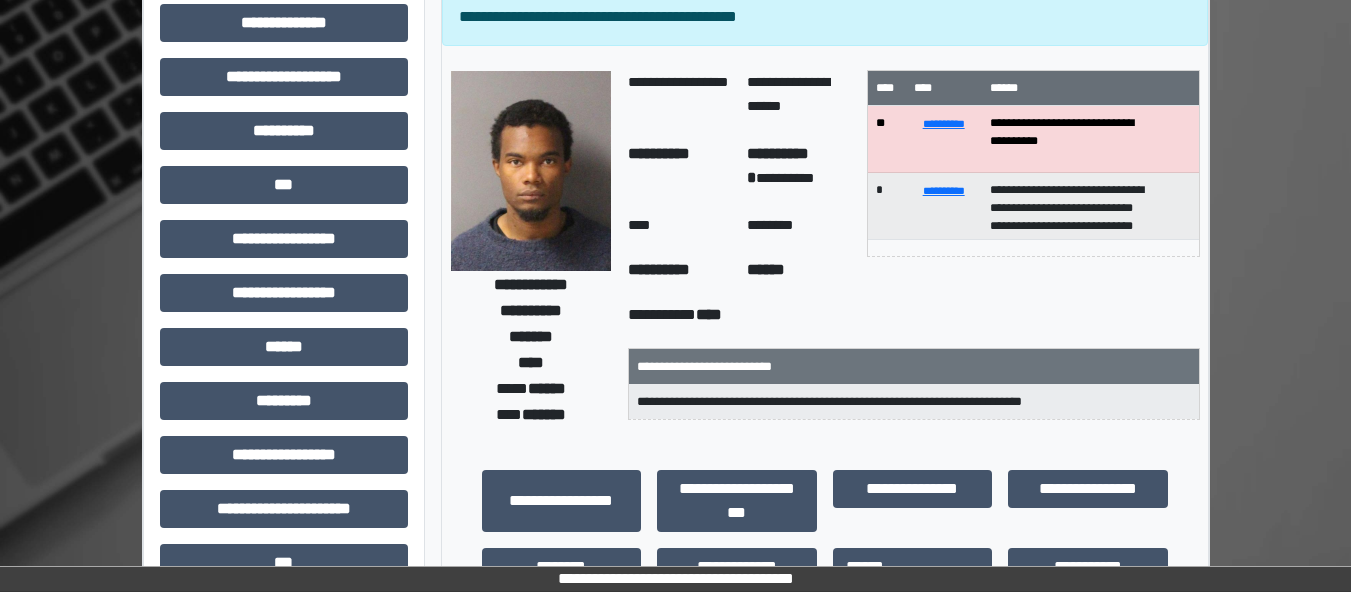 scroll, scrollTop: 133, scrollLeft: 0, axis: vertical 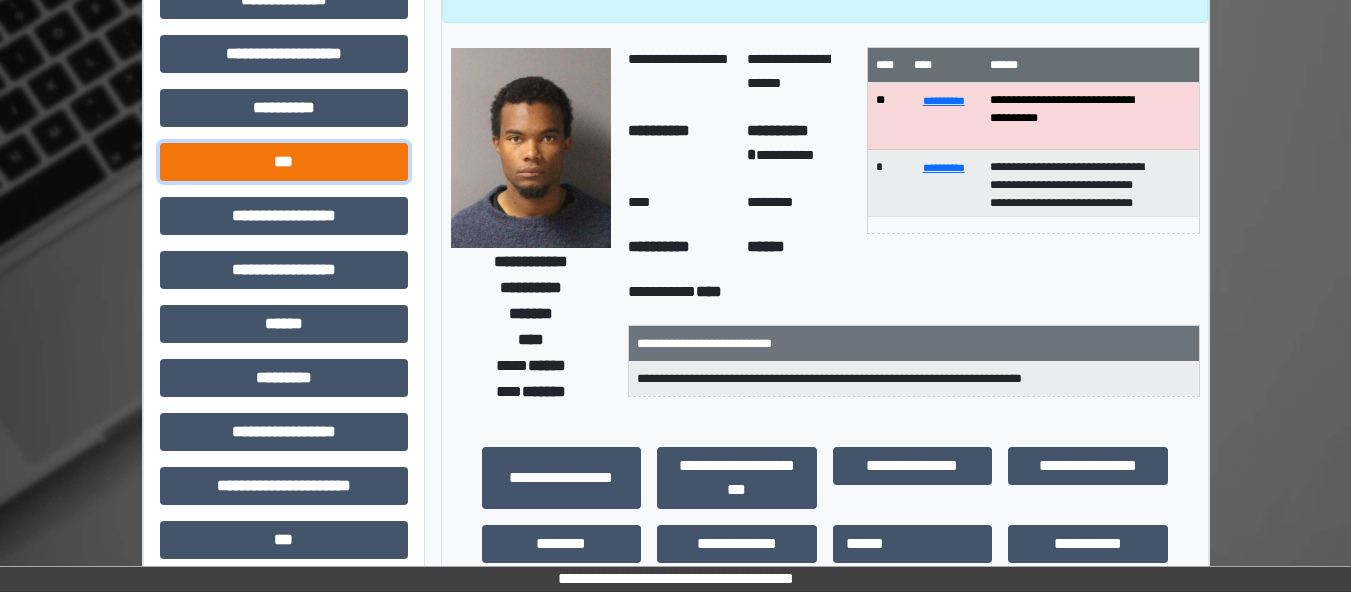 click on "***" at bounding box center (284, 162) 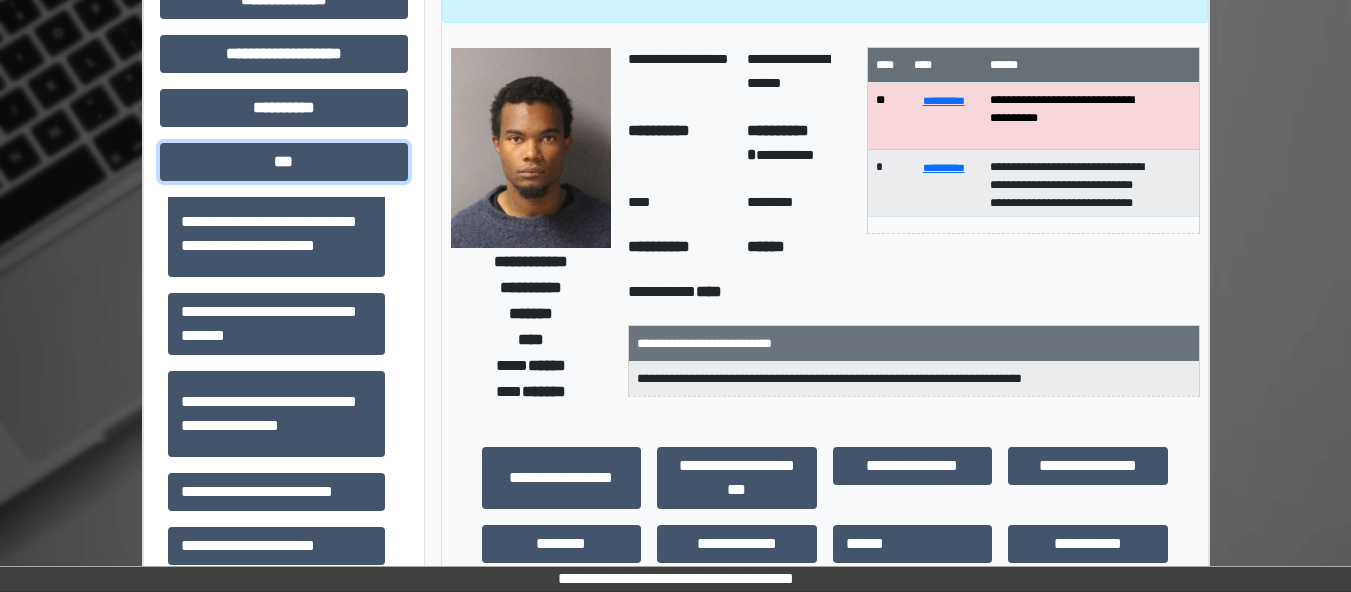 scroll, scrollTop: 133, scrollLeft: 0, axis: vertical 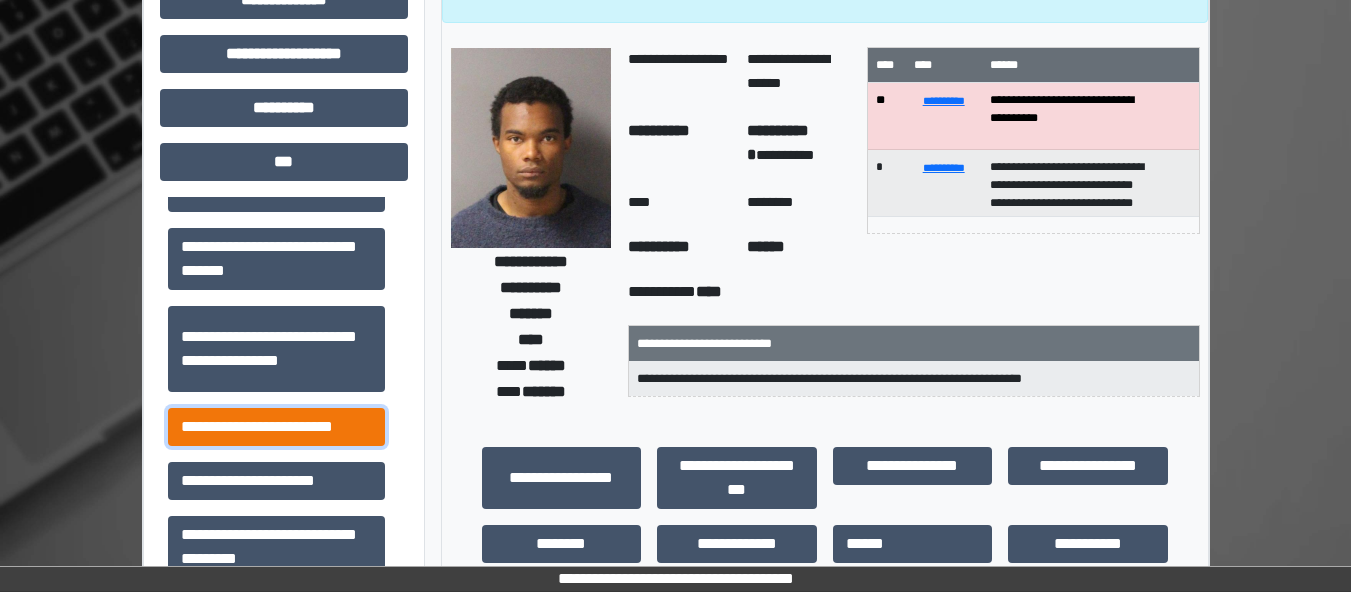 click on "**********" at bounding box center [276, 427] 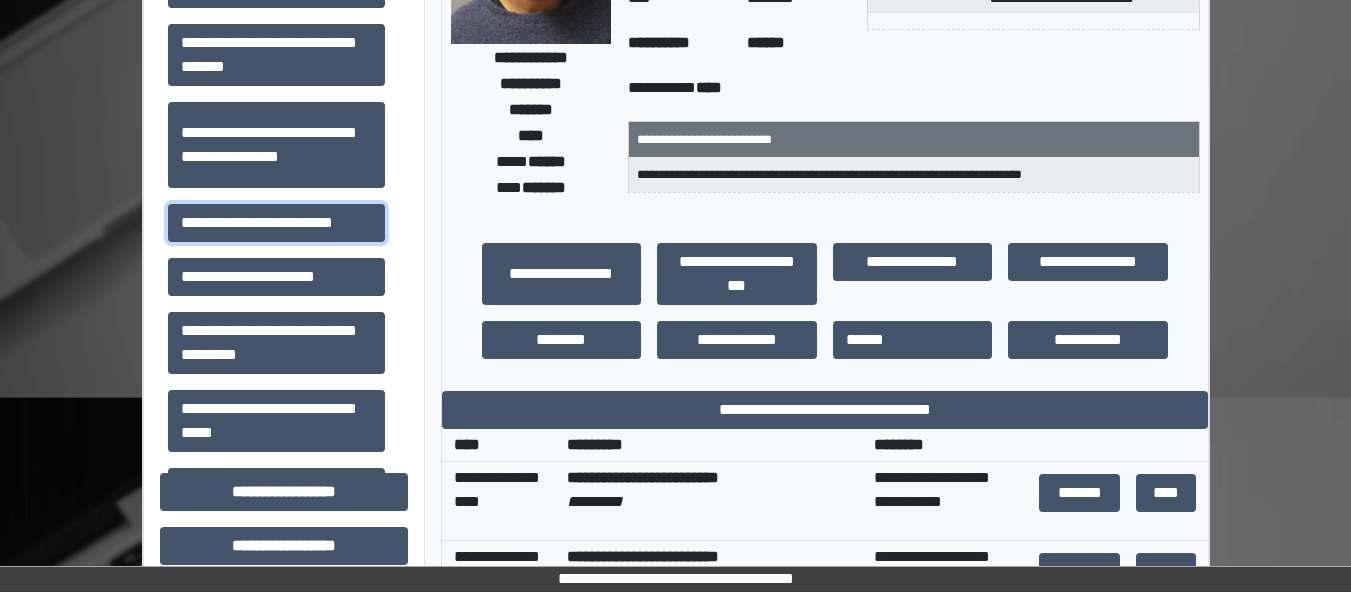scroll, scrollTop: 400, scrollLeft: 0, axis: vertical 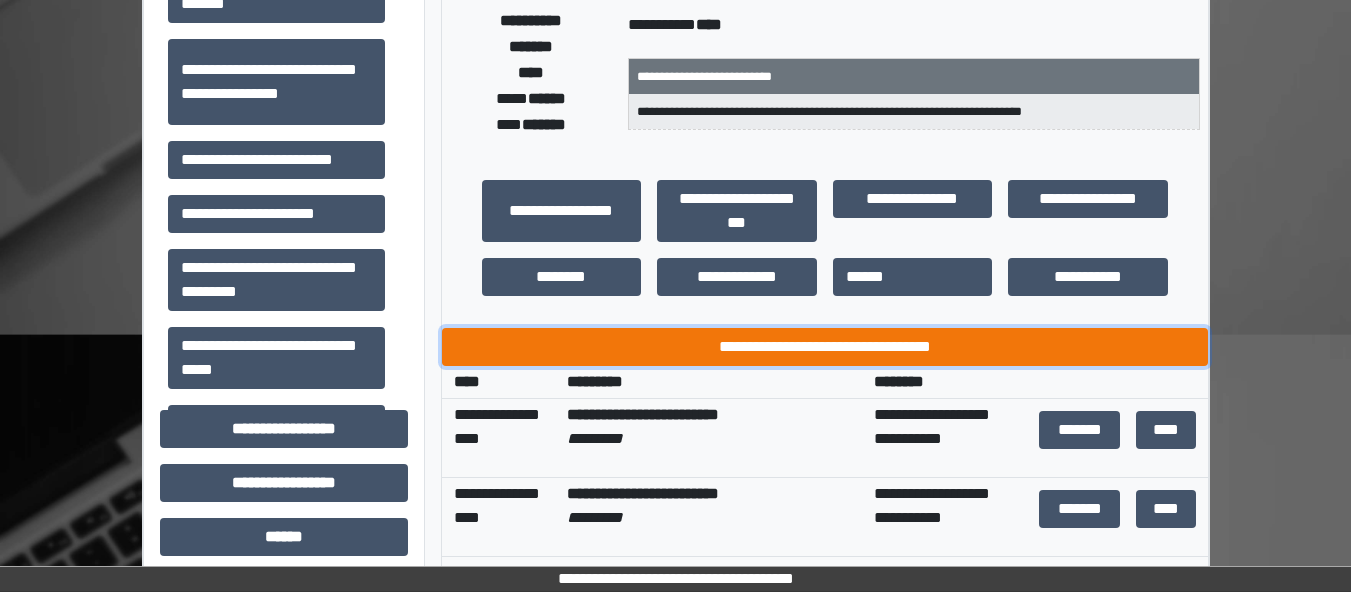 click on "**********" at bounding box center [825, 347] 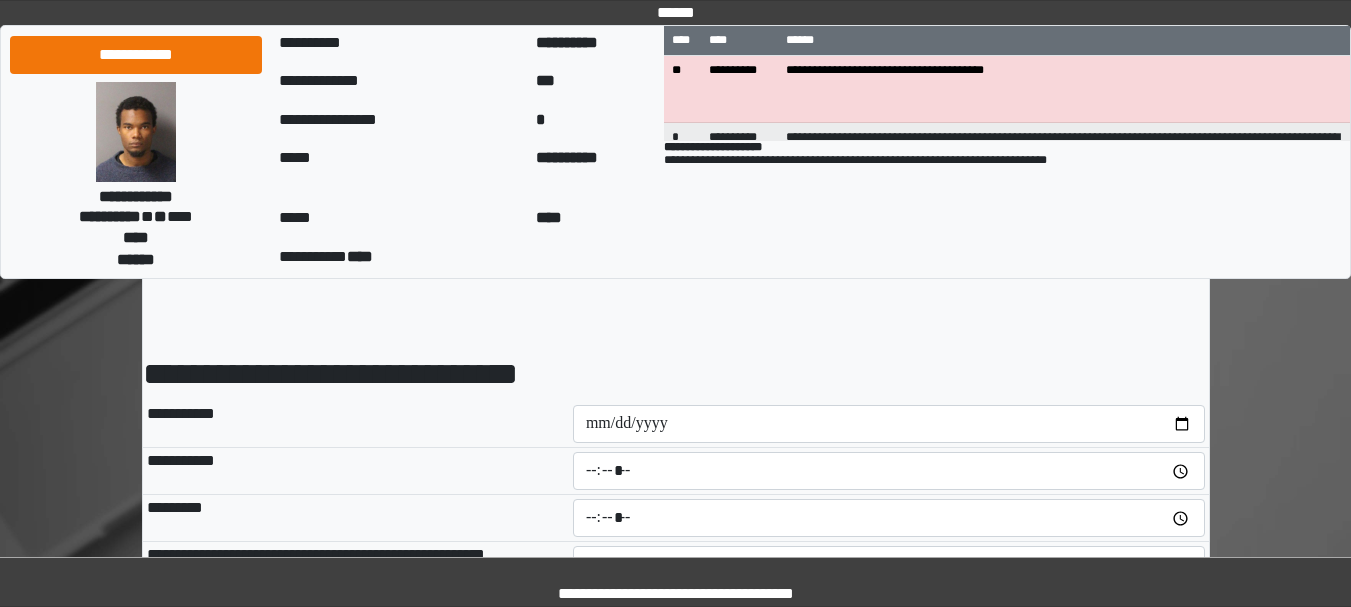 scroll, scrollTop: 133, scrollLeft: 0, axis: vertical 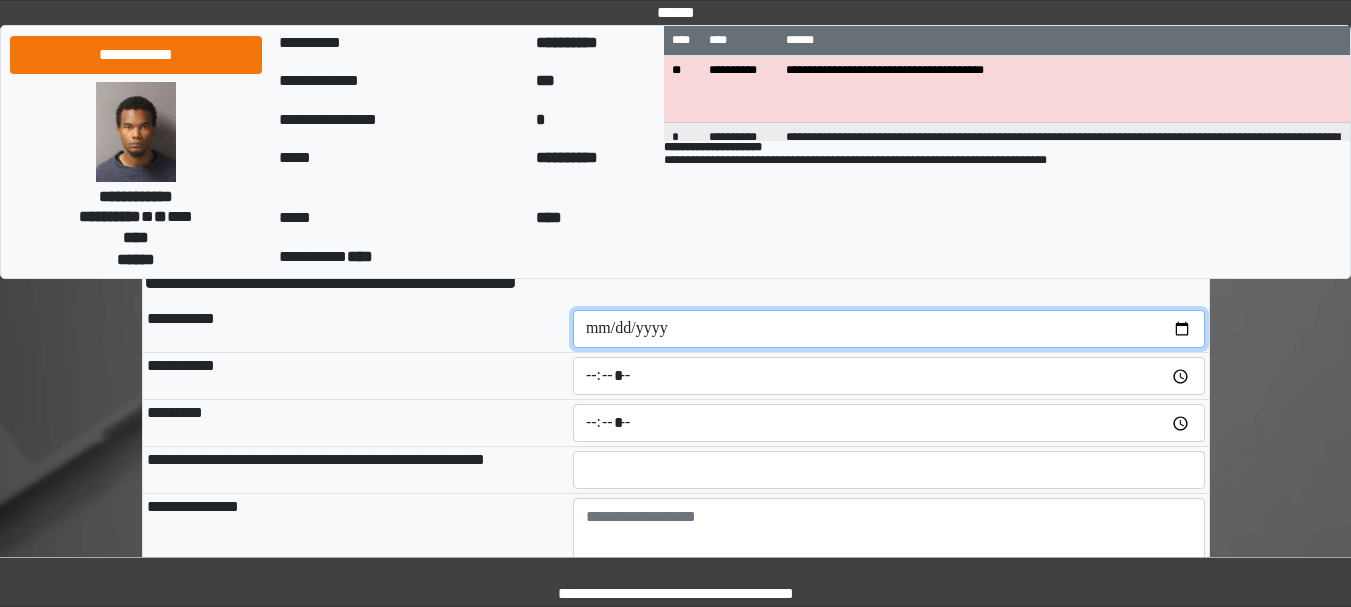 click at bounding box center [889, 329] 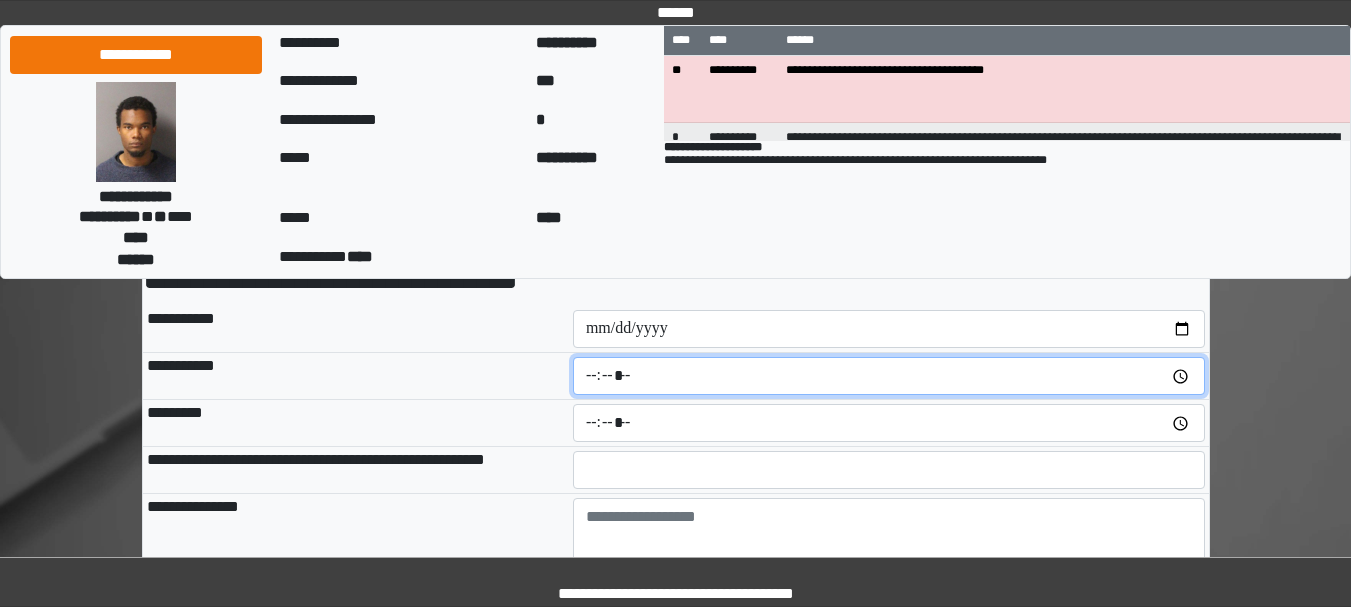 type on "*****" 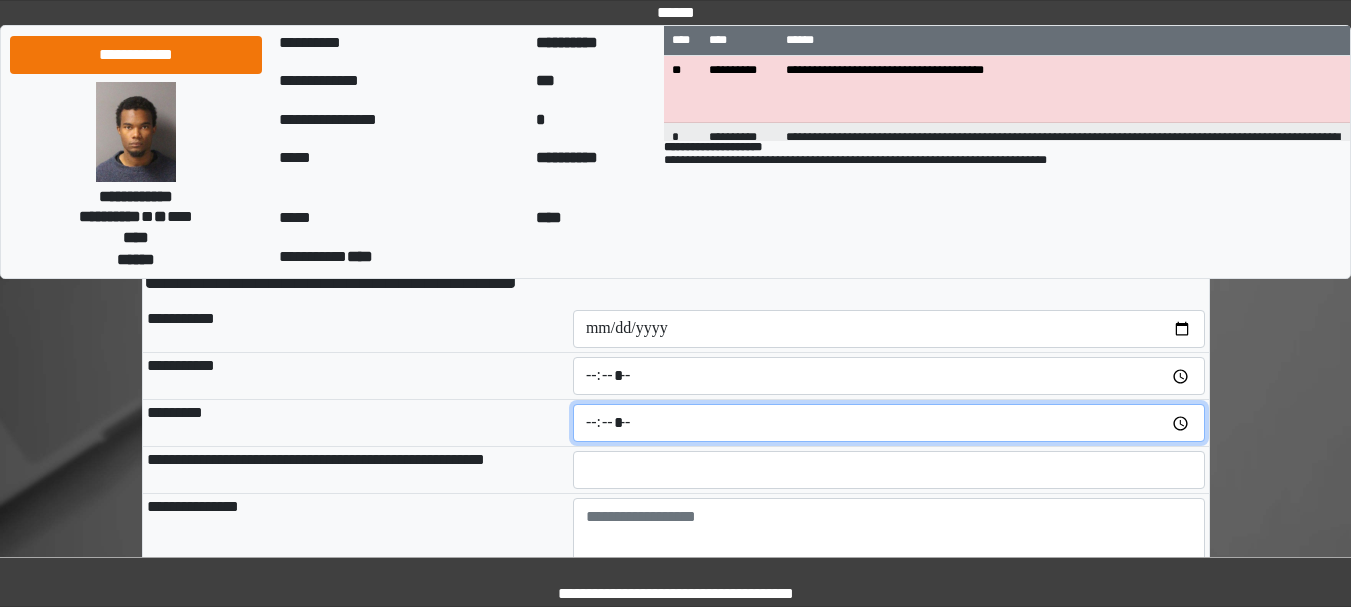type on "*****" 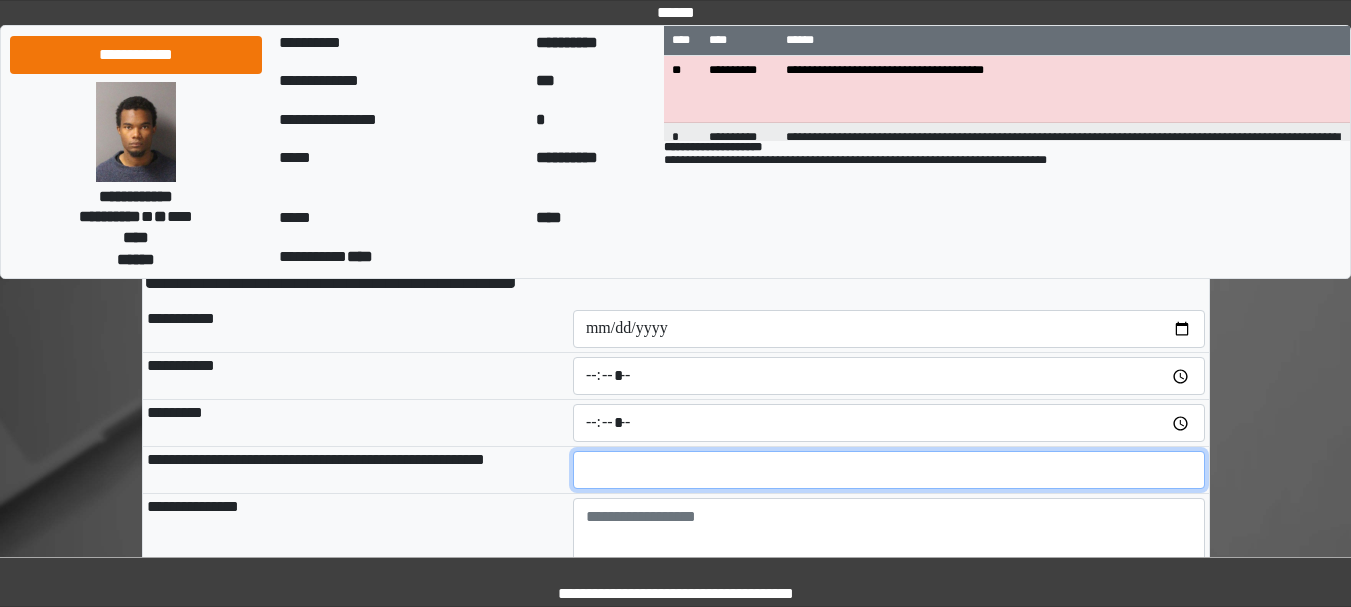 type on "**" 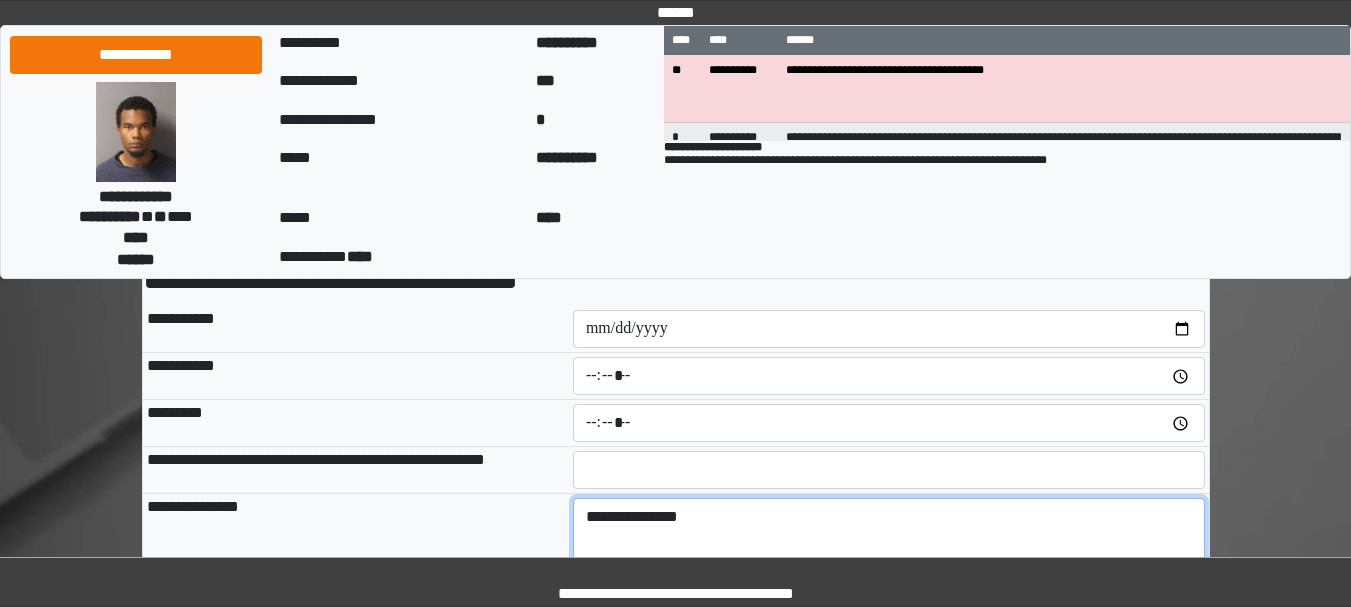 type on "**********" 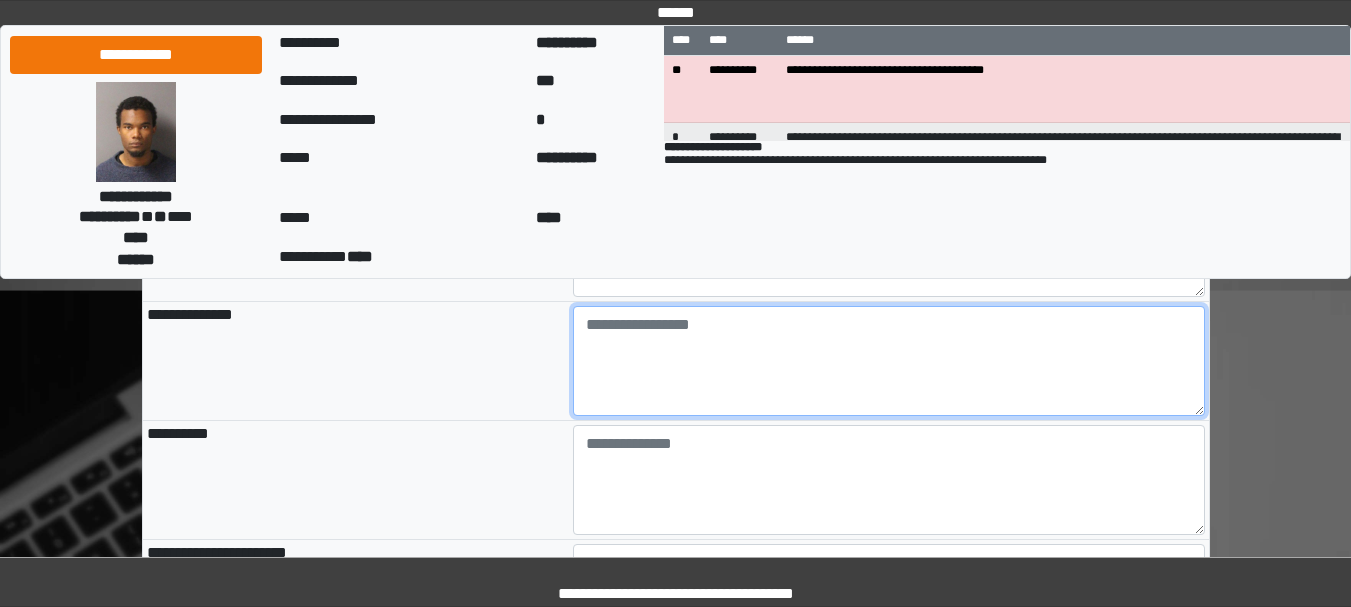 scroll, scrollTop: 466, scrollLeft: 0, axis: vertical 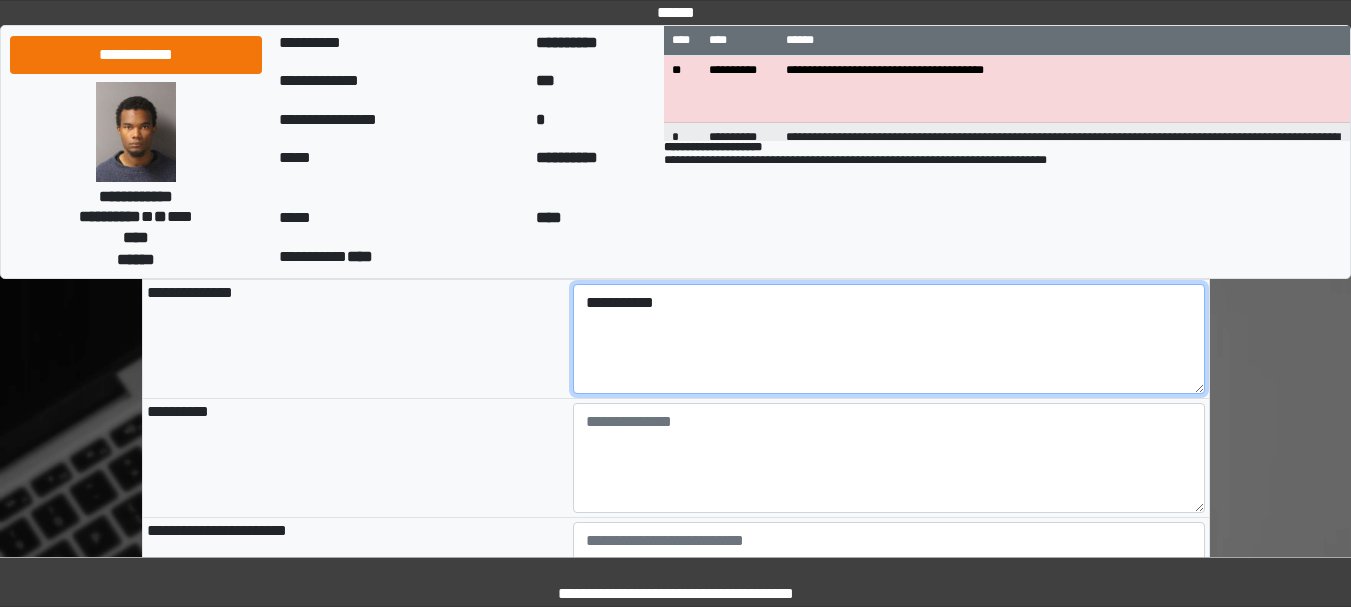 type on "**********" 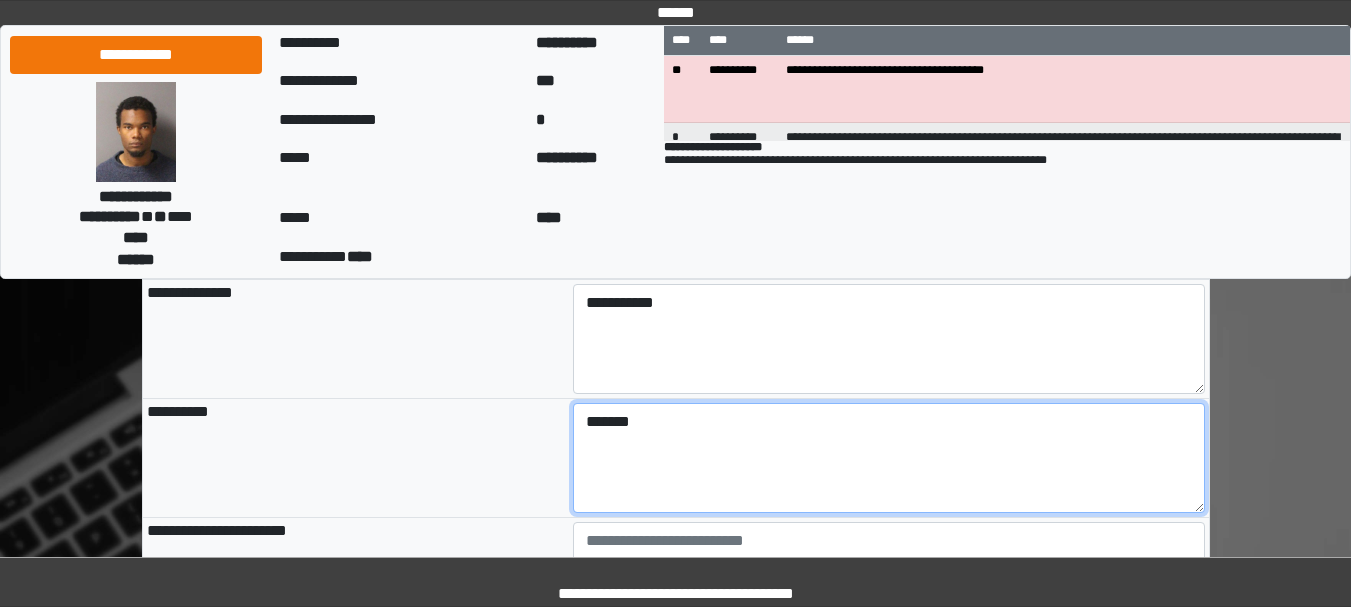 type on "*******" 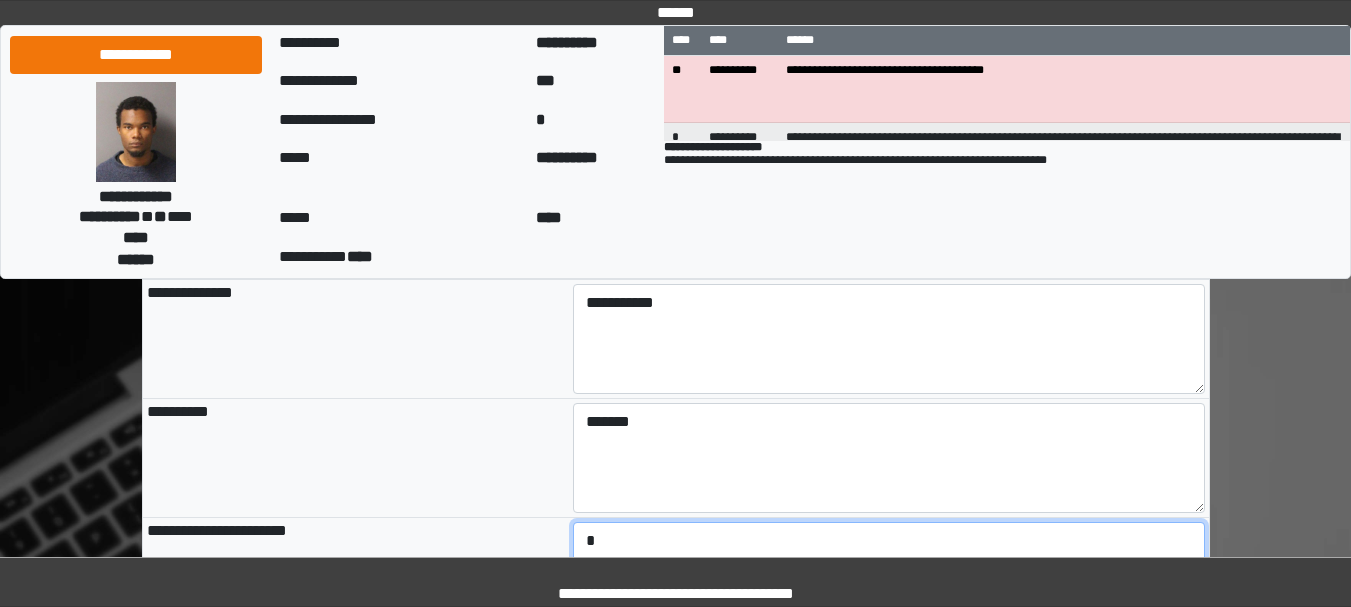 type on "*" 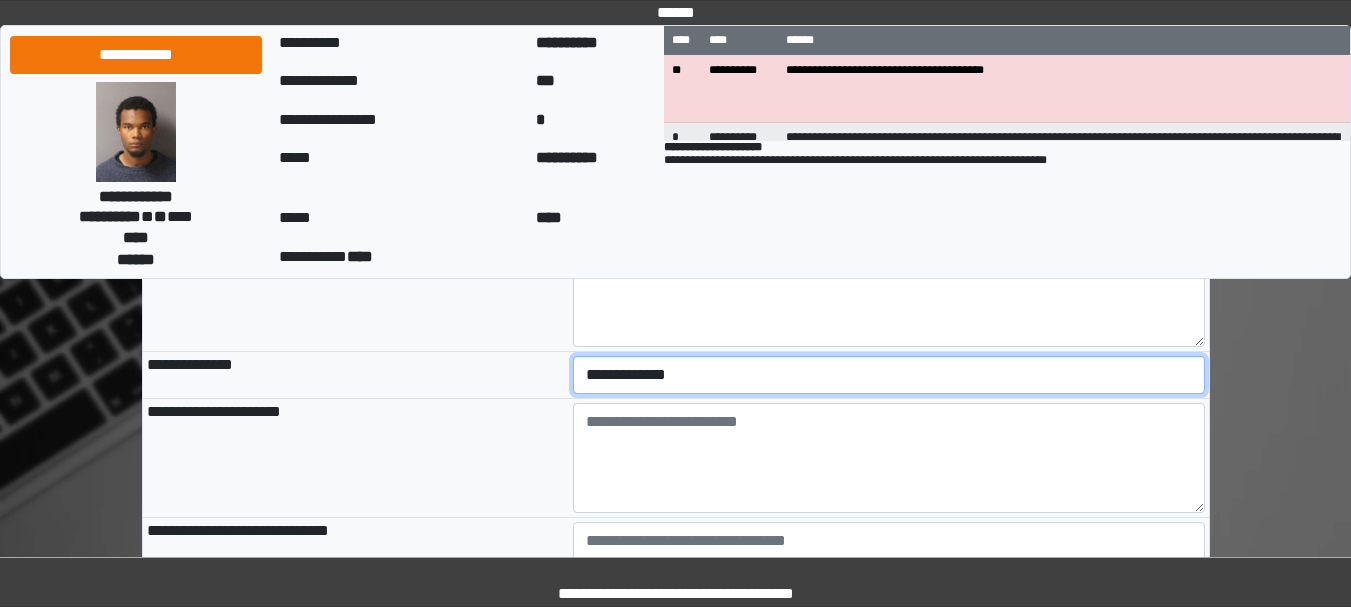 scroll, scrollTop: 823, scrollLeft: 0, axis: vertical 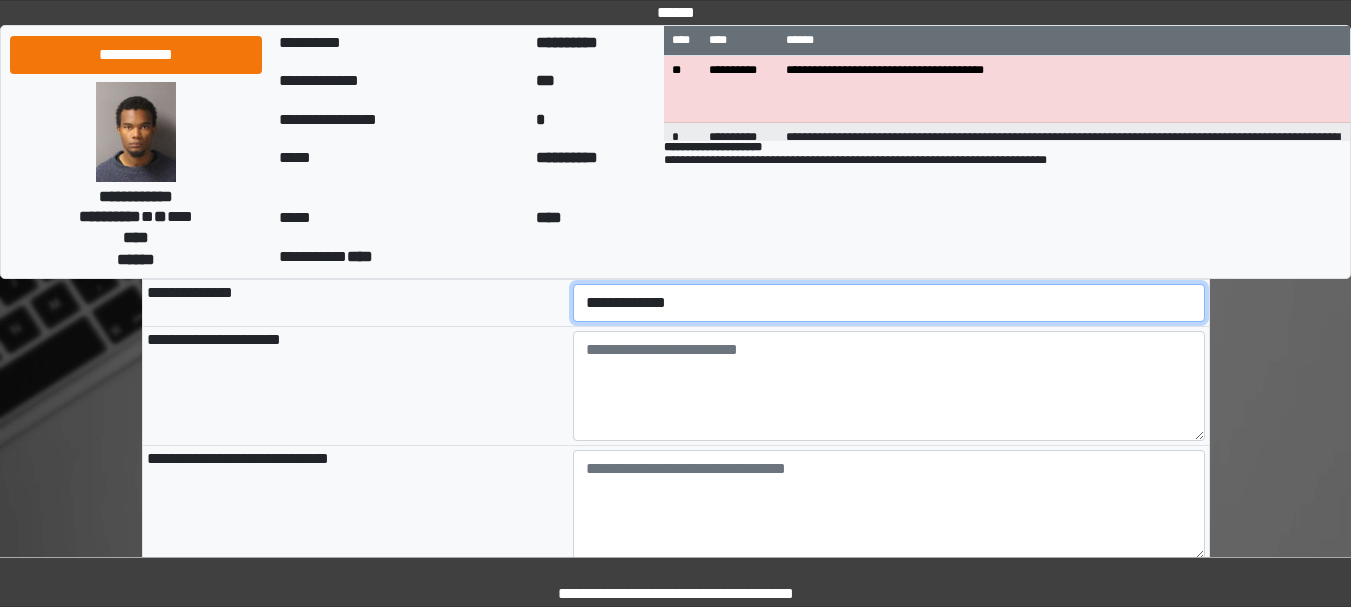 select on "***" 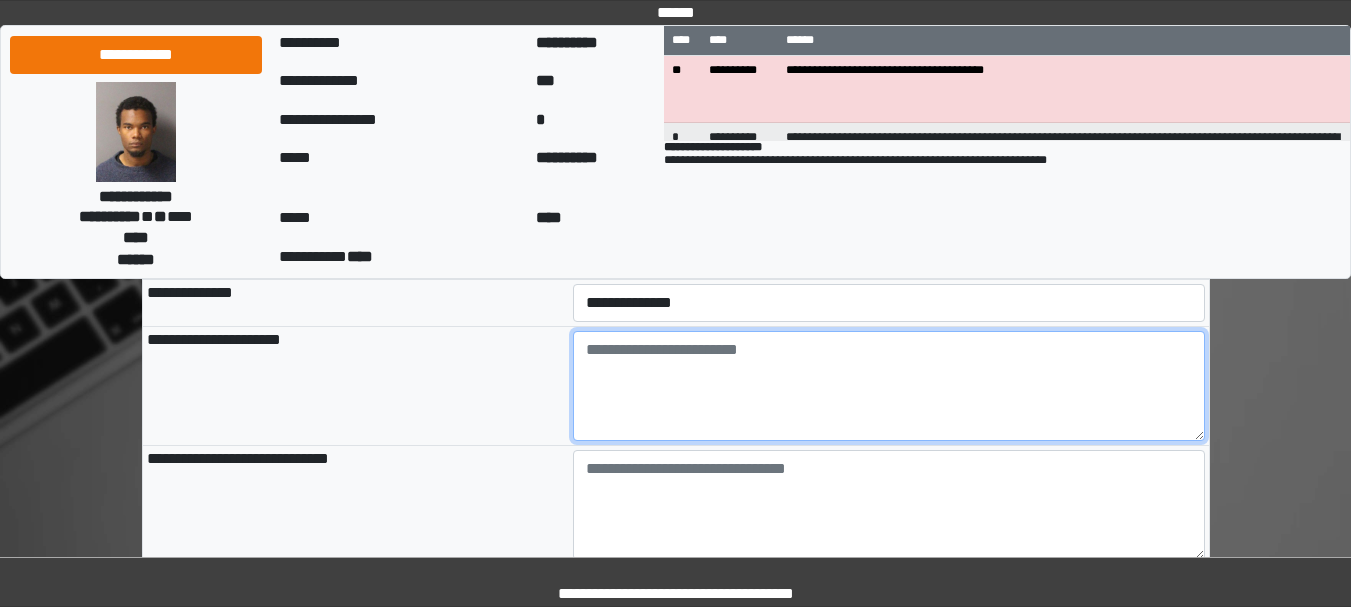 paste on "**********" 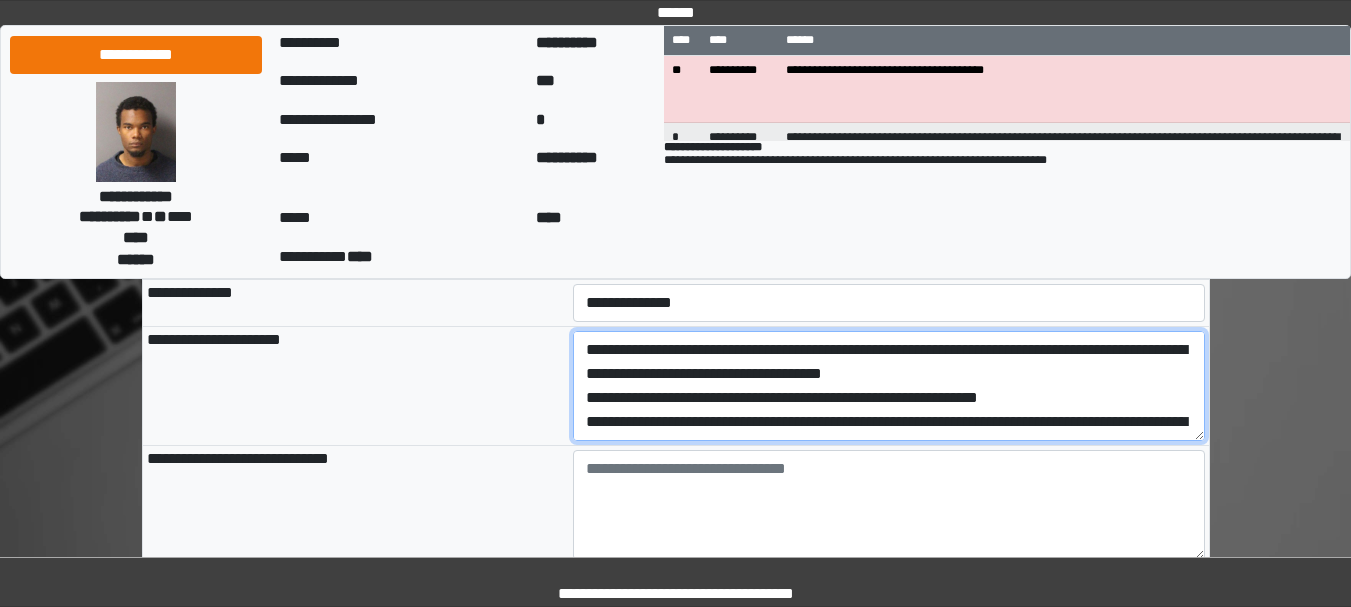 scroll, scrollTop: 209, scrollLeft: 0, axis: vertical 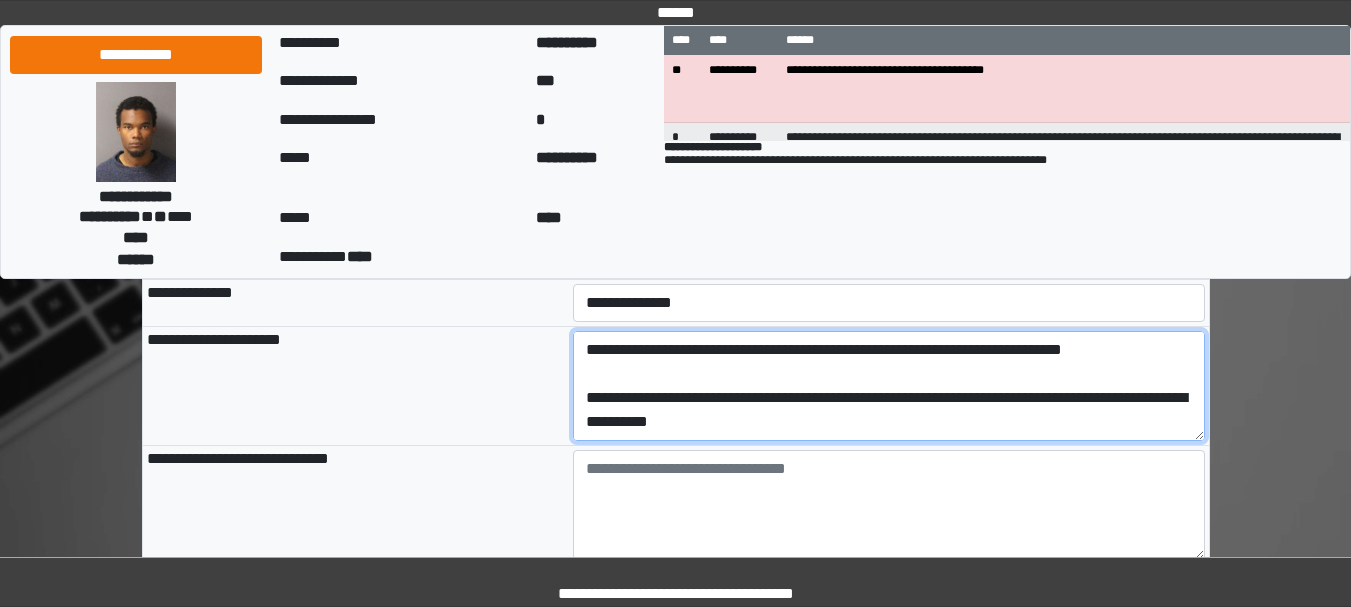 type on "**********" 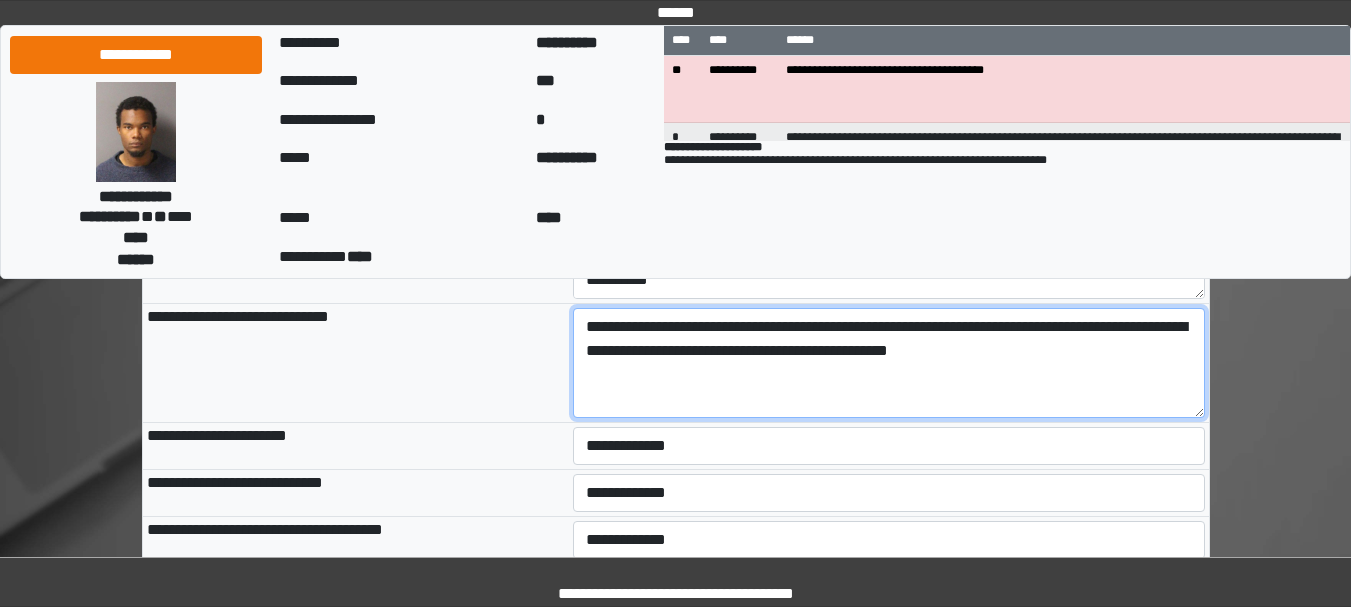 scroll, scrollTop: 1023, scrollLeft: 0, axis: vertical 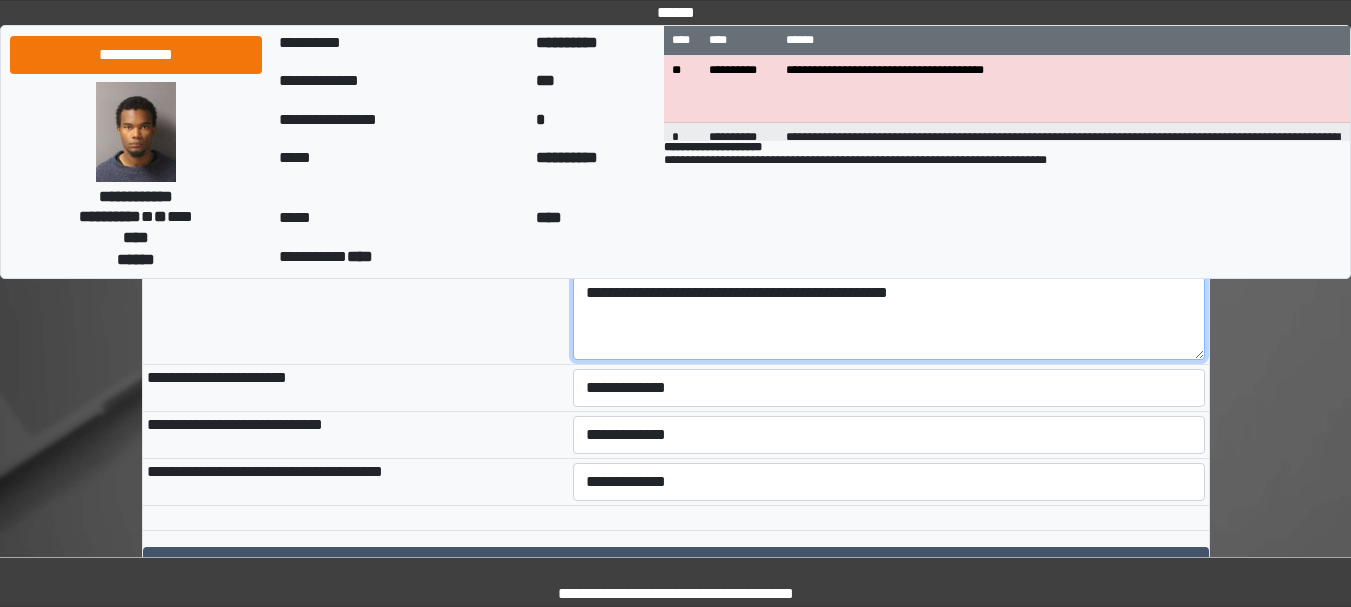type on "**********" 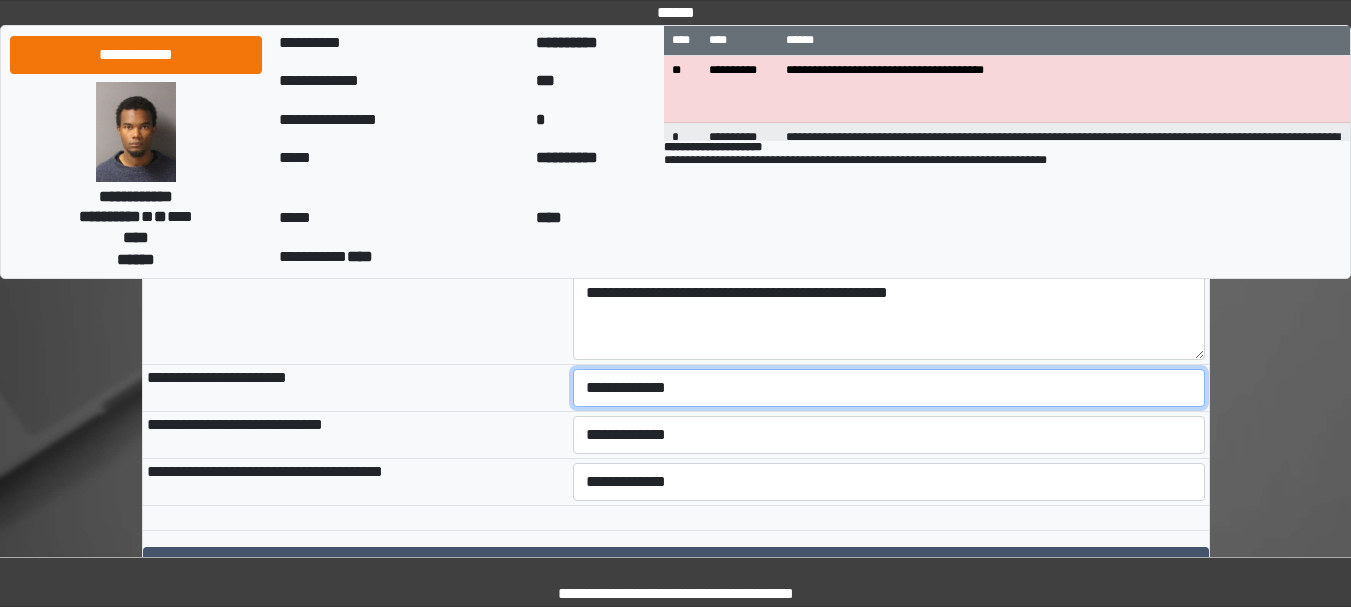 click on "**********" at bounding box center (889, 388) 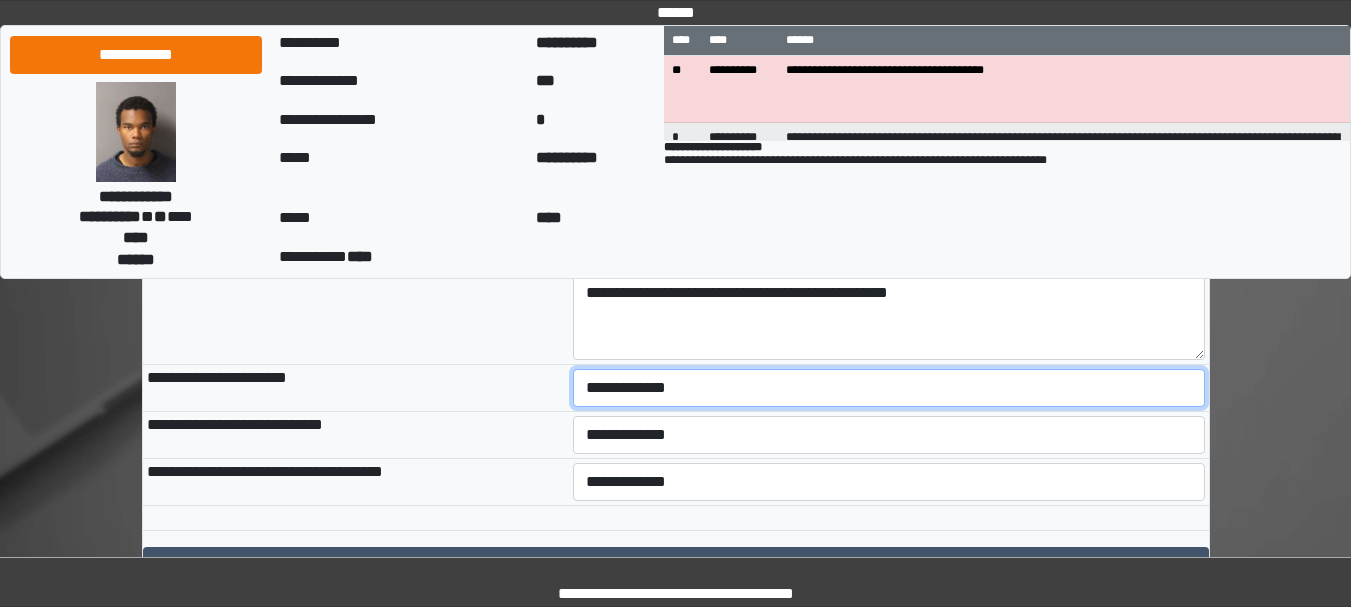select on "***" 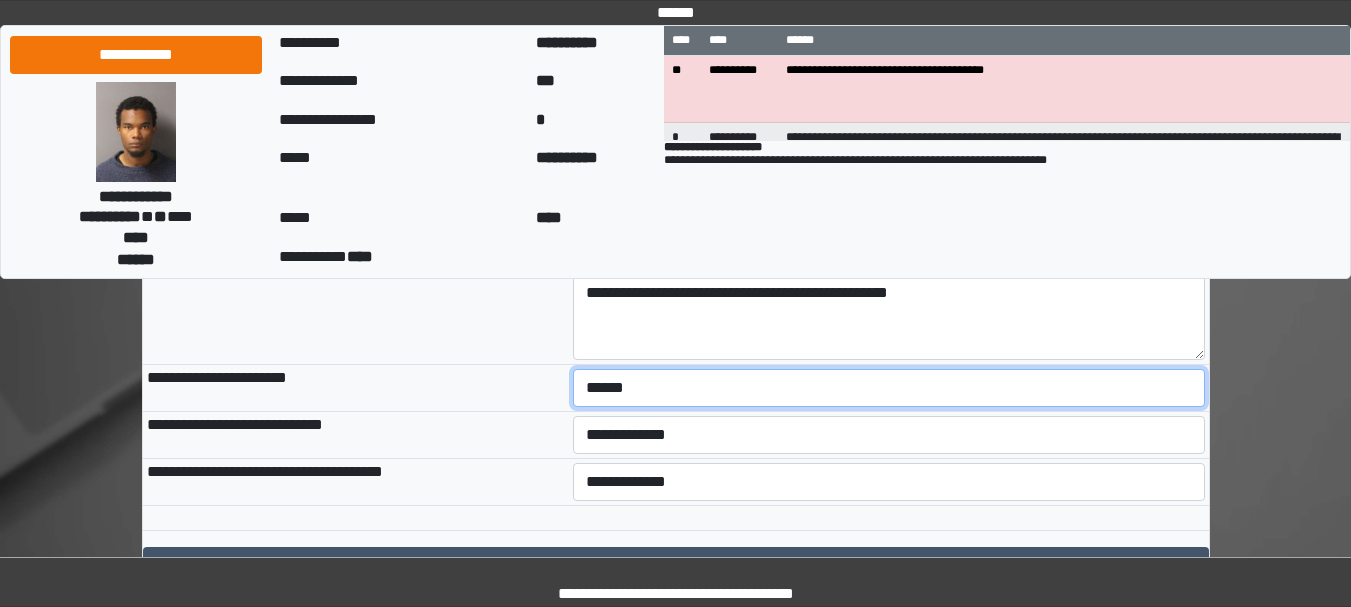 click on "**********" at bounding box center (889, 388) 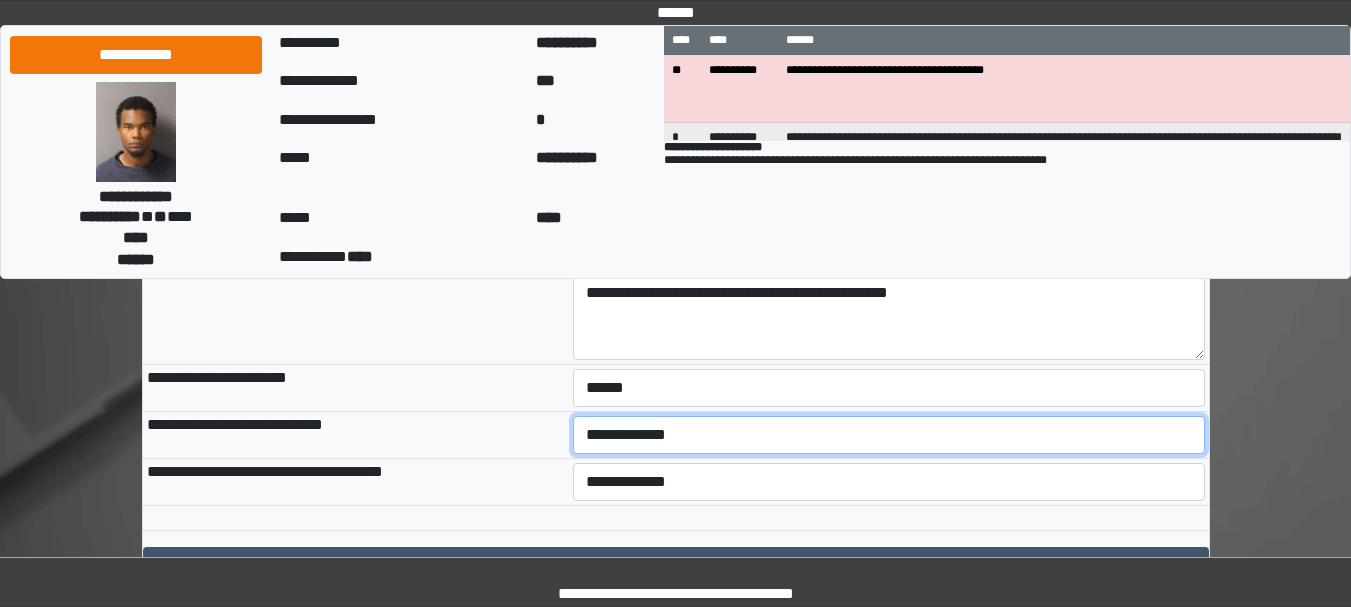 click on "**********" at bounding box center [889, 435] 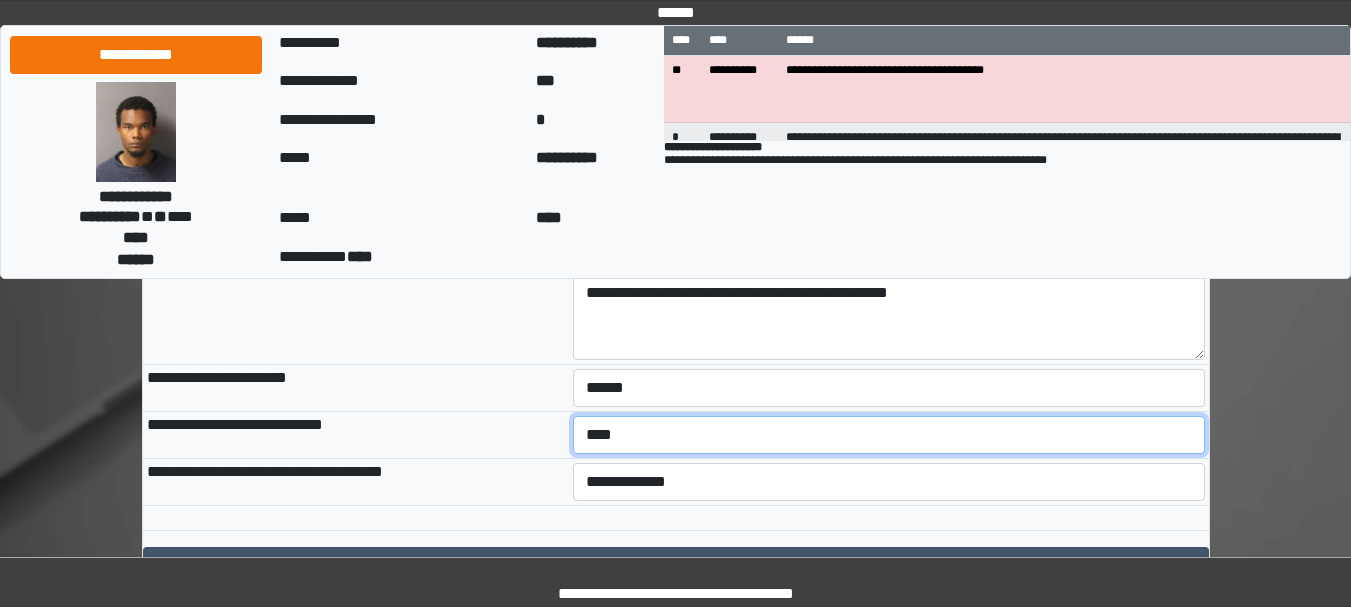 click on "**********" at bounding box center [889, 435] 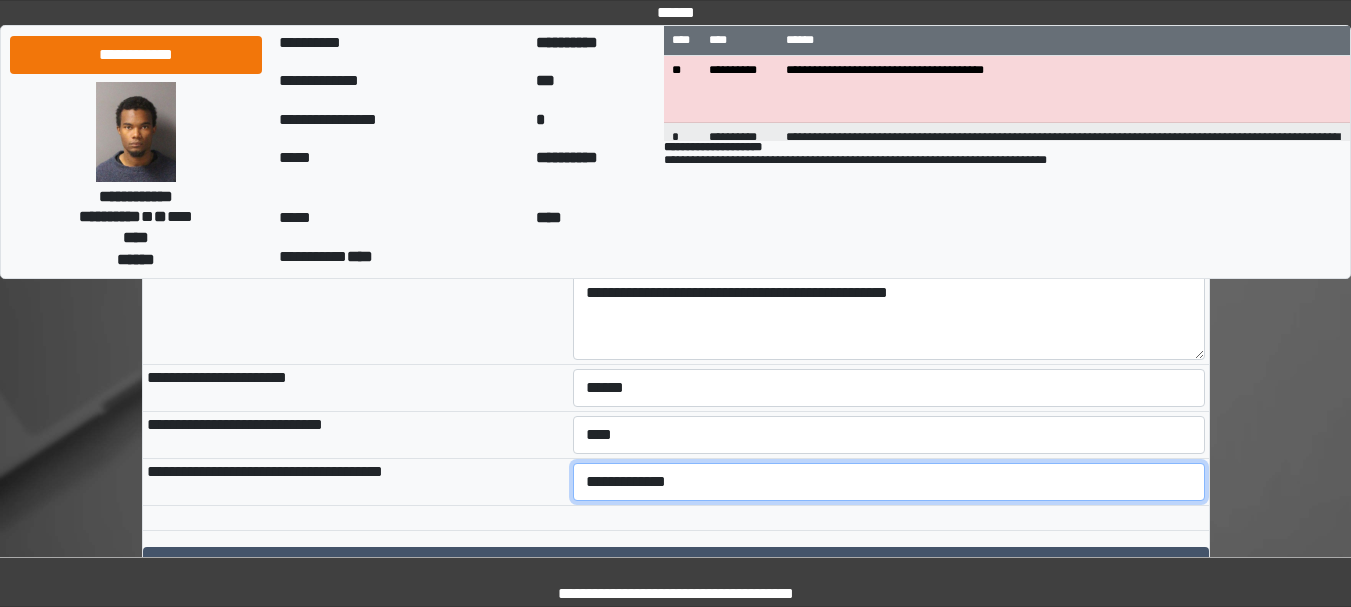 click on "**********" at bounding box center [889, 482] 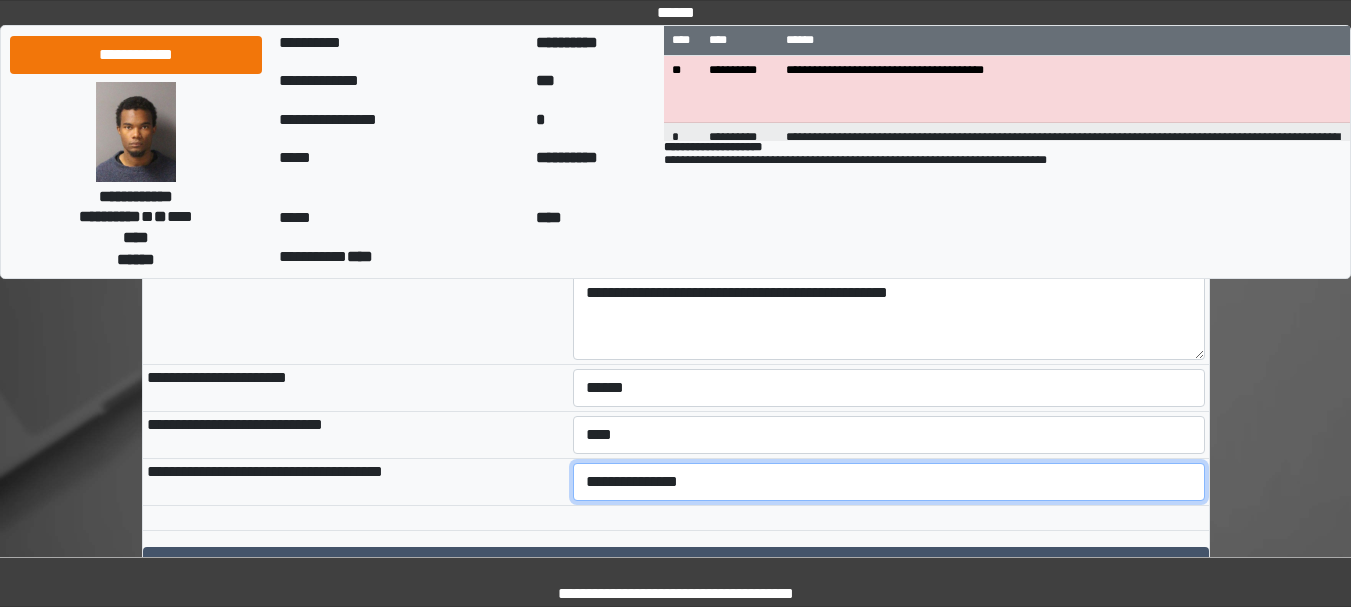 click on "**********" at bounding box center (889, 482) 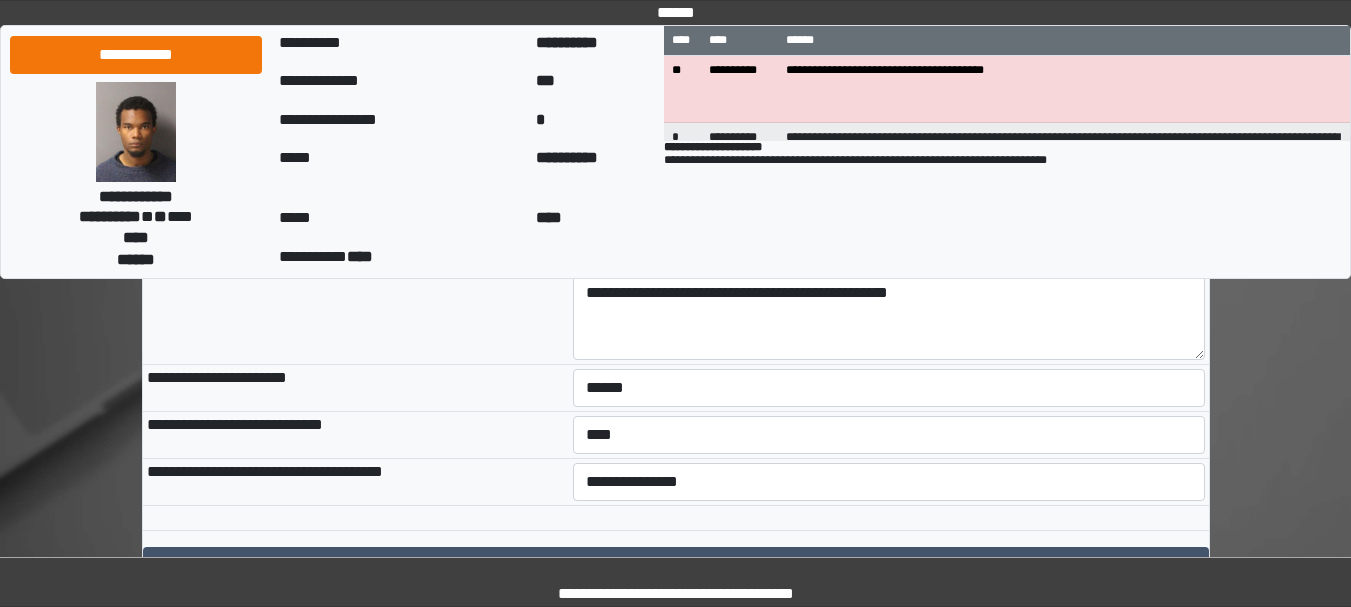 click on "**********" at bounding box center (356, 388) 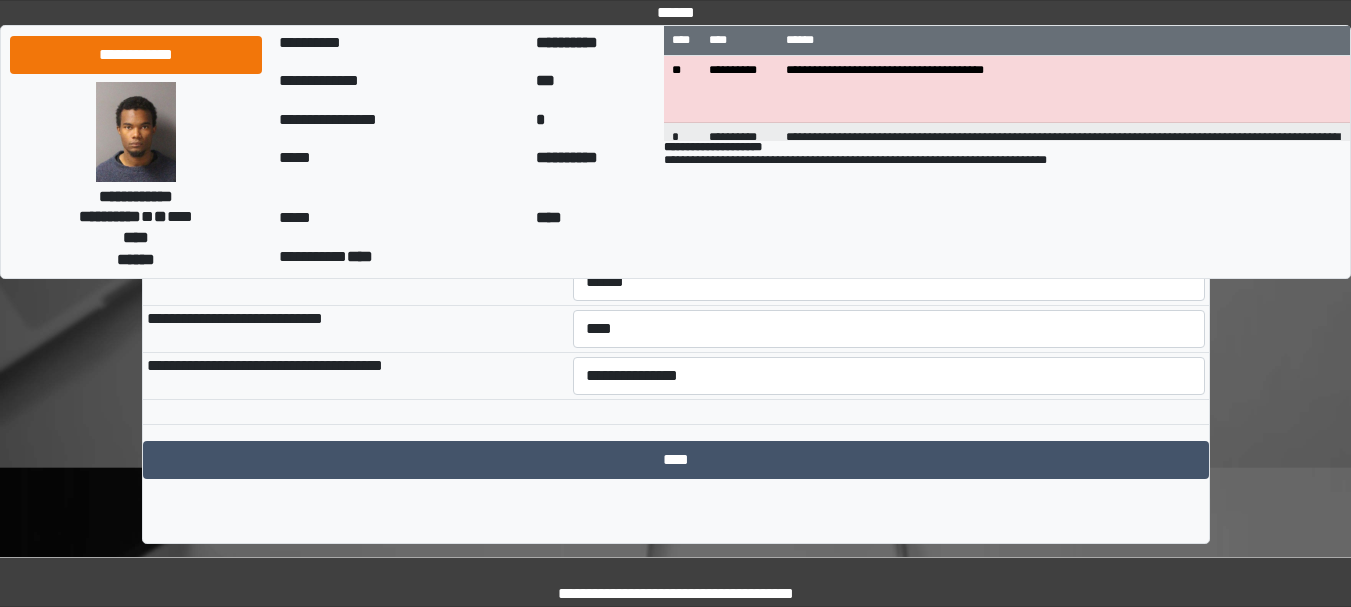 scroll, scrollTop: 1130, scrollLeft: 0, axis: vertical 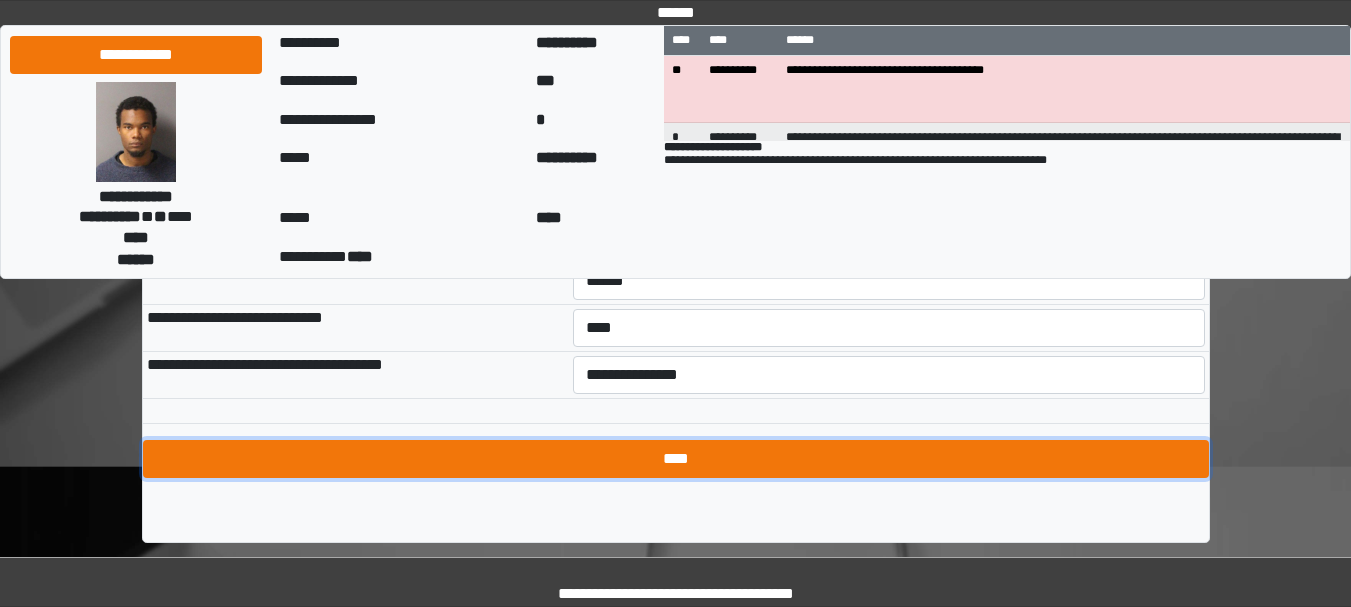 click on "****" at bounding box center [676, 459] 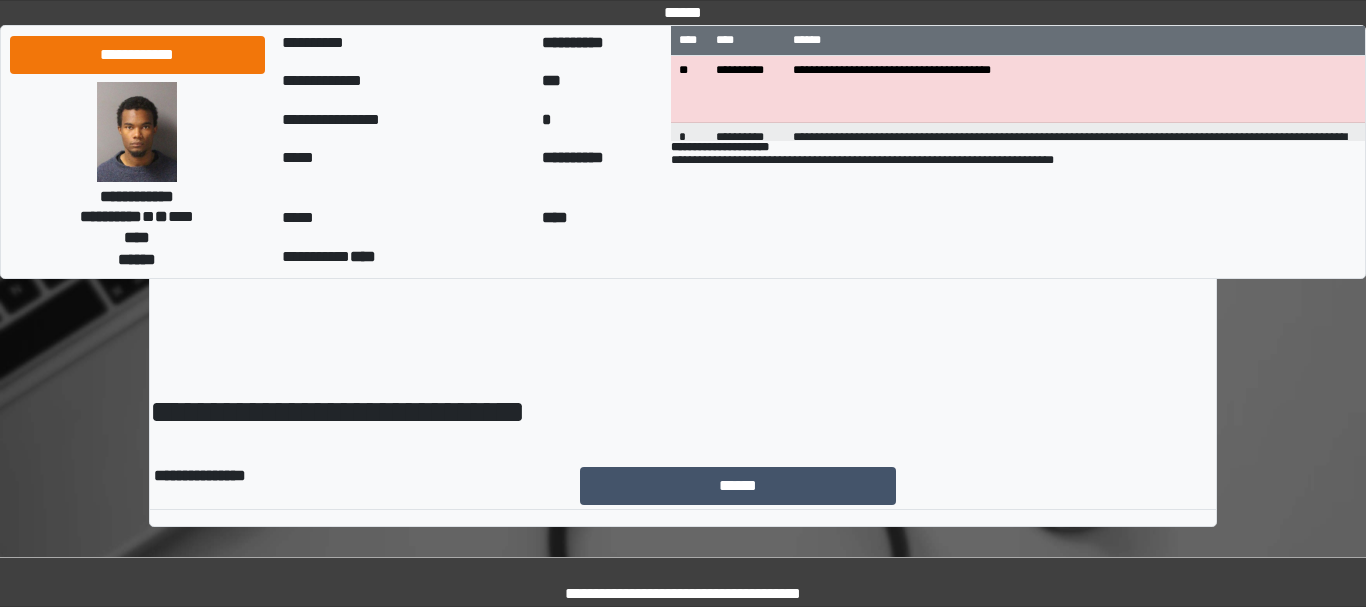 scroll, scrollTop: 0, scrollLeft: 0, axis: both 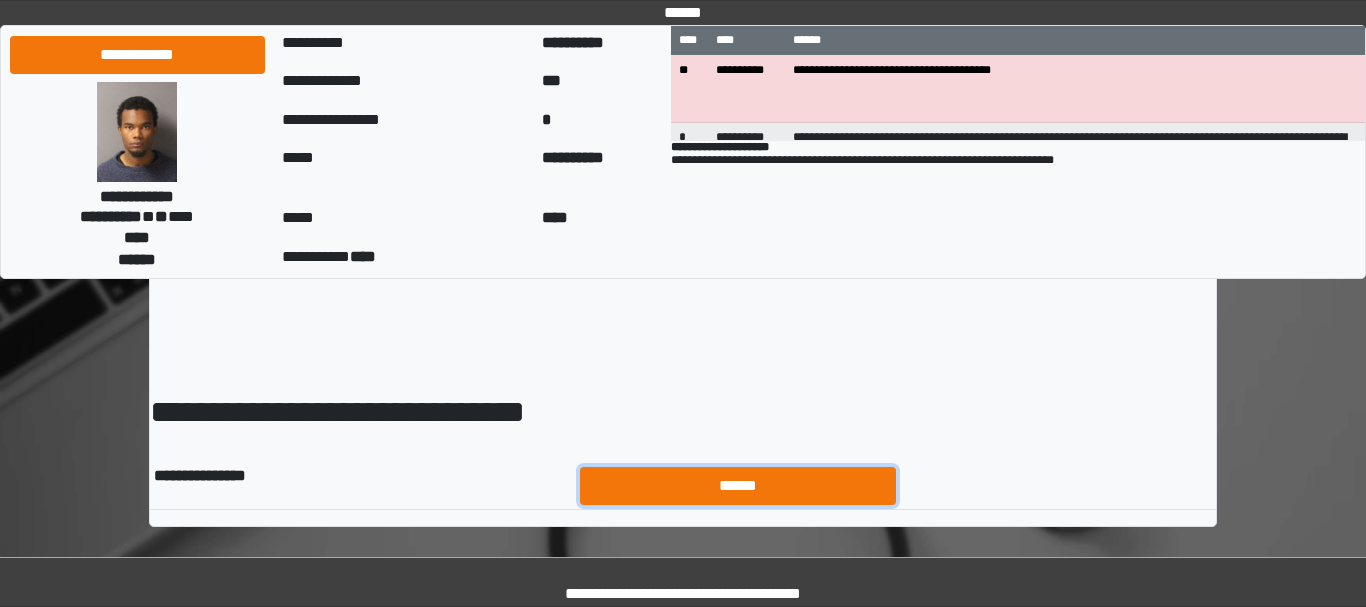 click on "******" at bounding box center [738, 486] 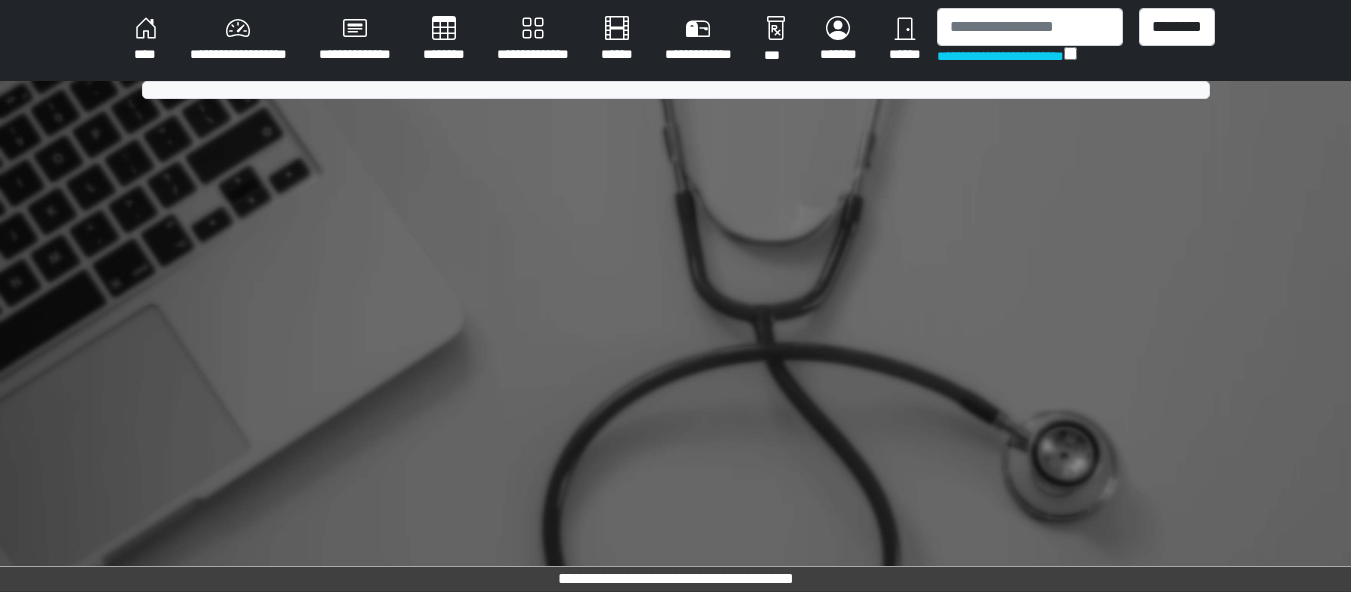 scroll, scrollTop: 0, scrollLeft: 0, axis: both 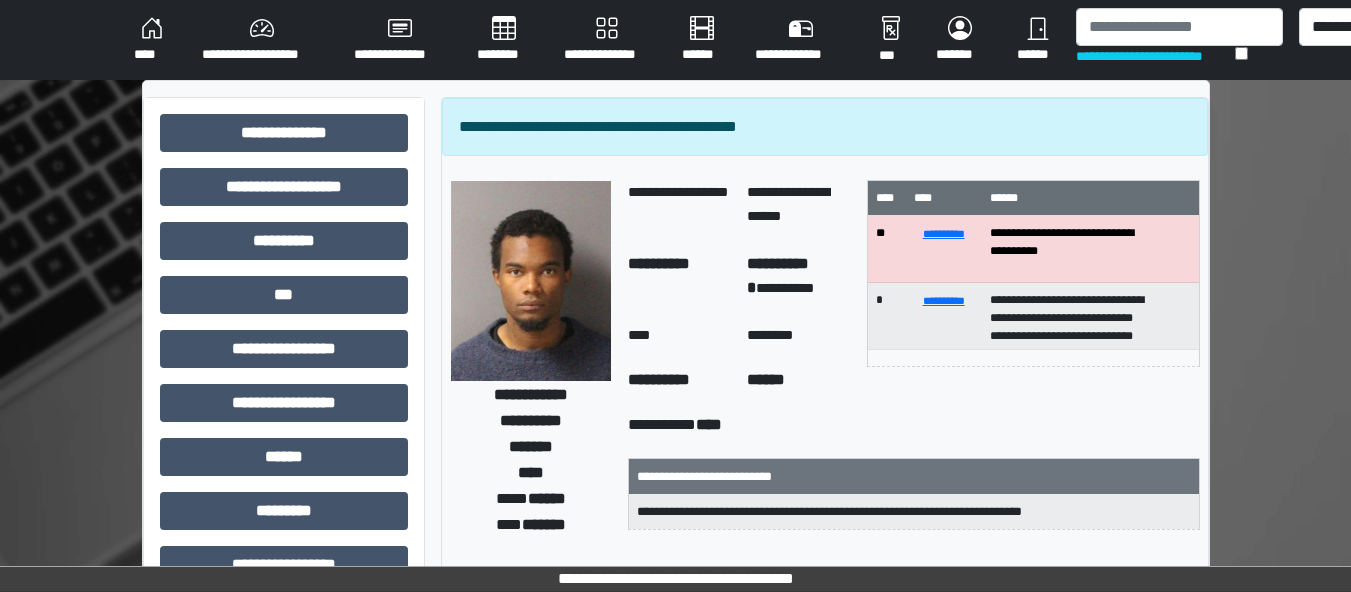 click on "******" at bounding box center (1038, 40) 